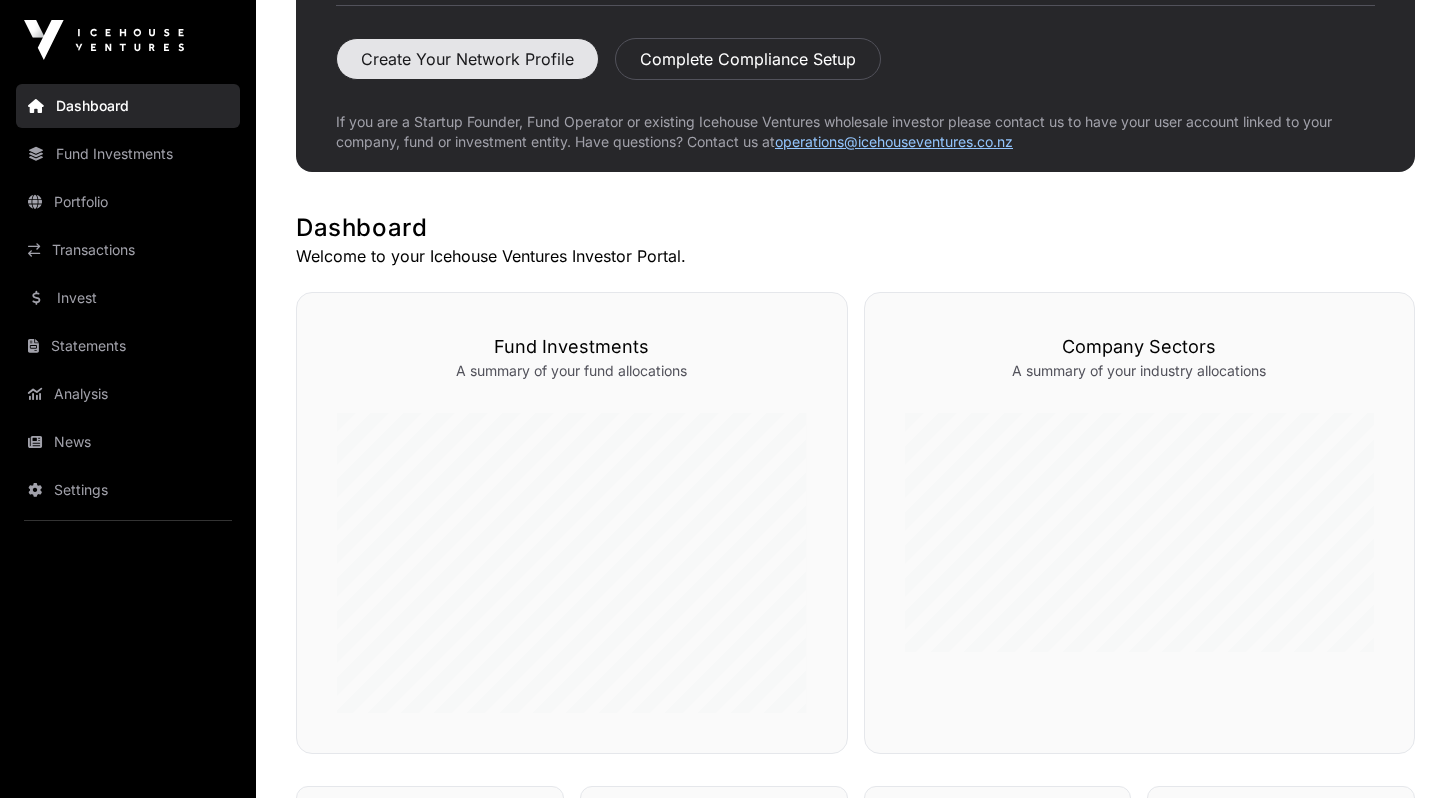 scroll, scrollTop: 211, scrollLeft: 0, axis: vertical 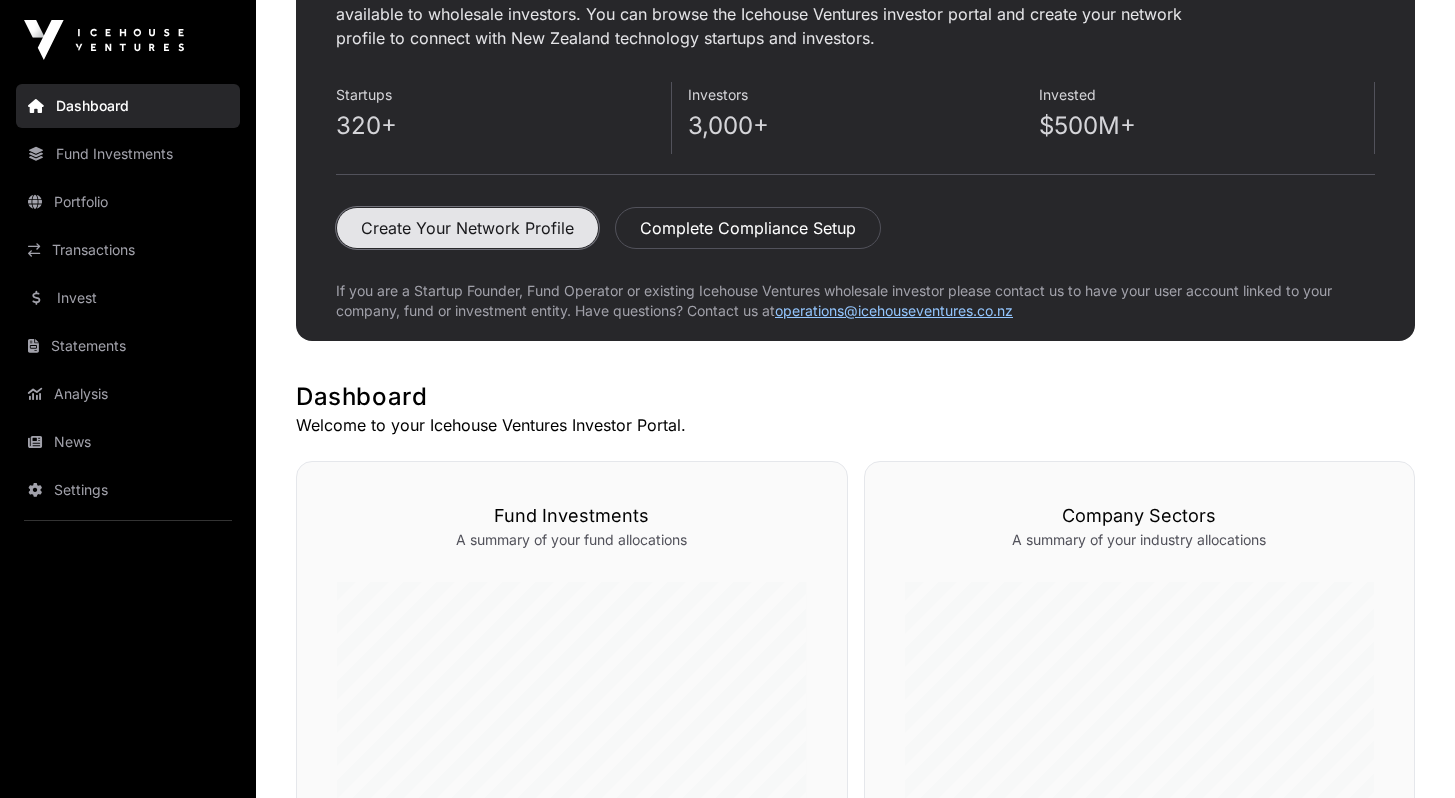 click on "Create Your Network Profile" 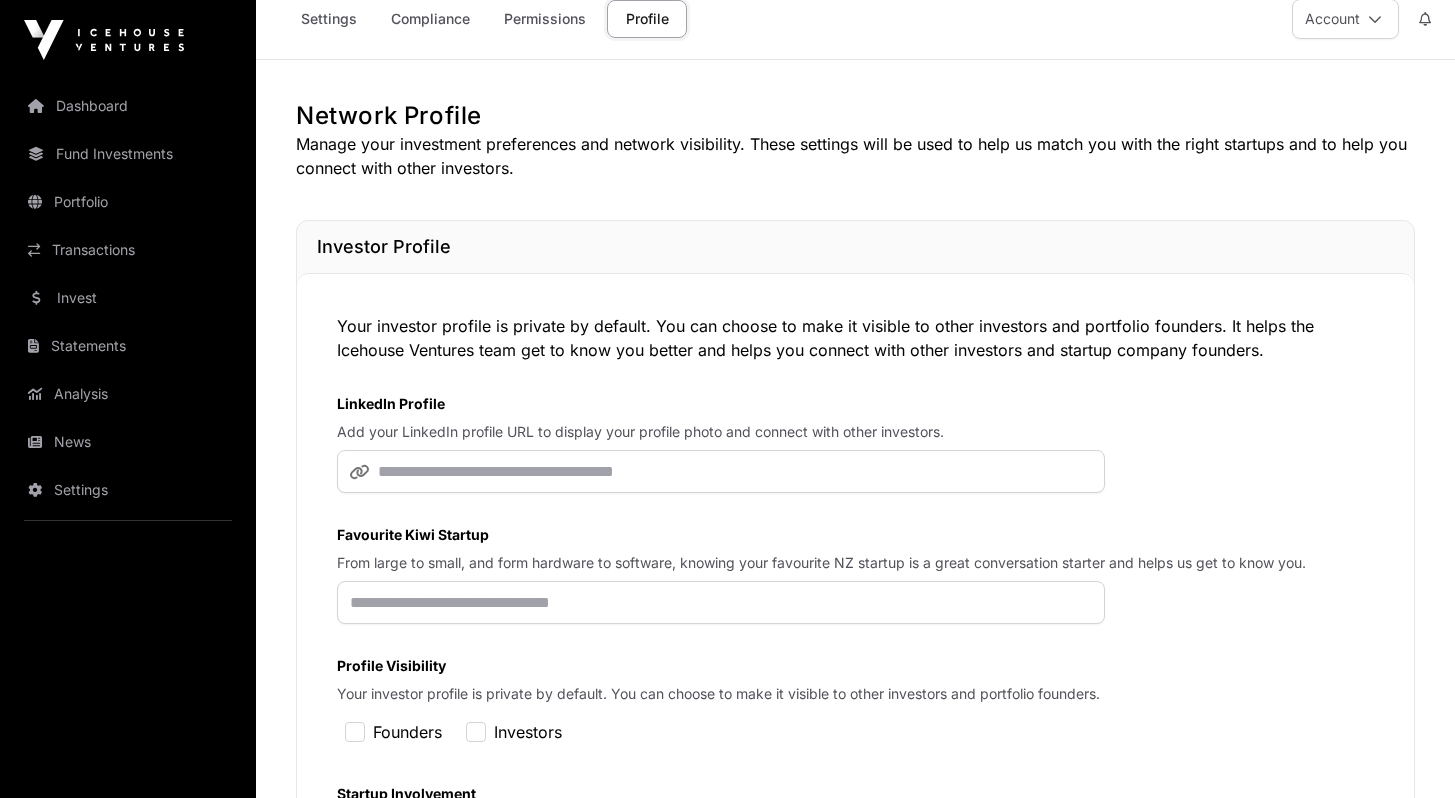scroll, scrollTop: 44, scrollLeft: 0, axis: vertical 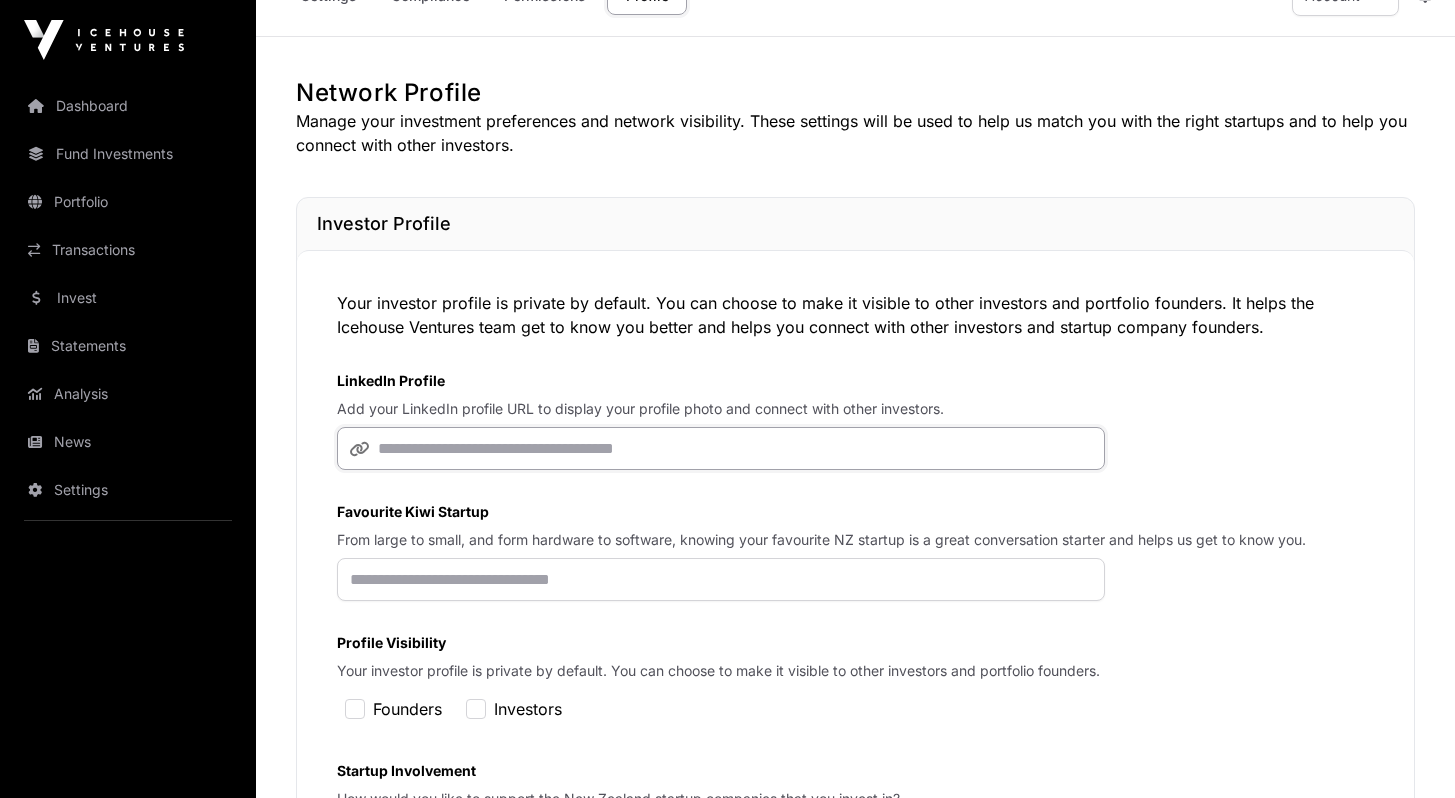 click 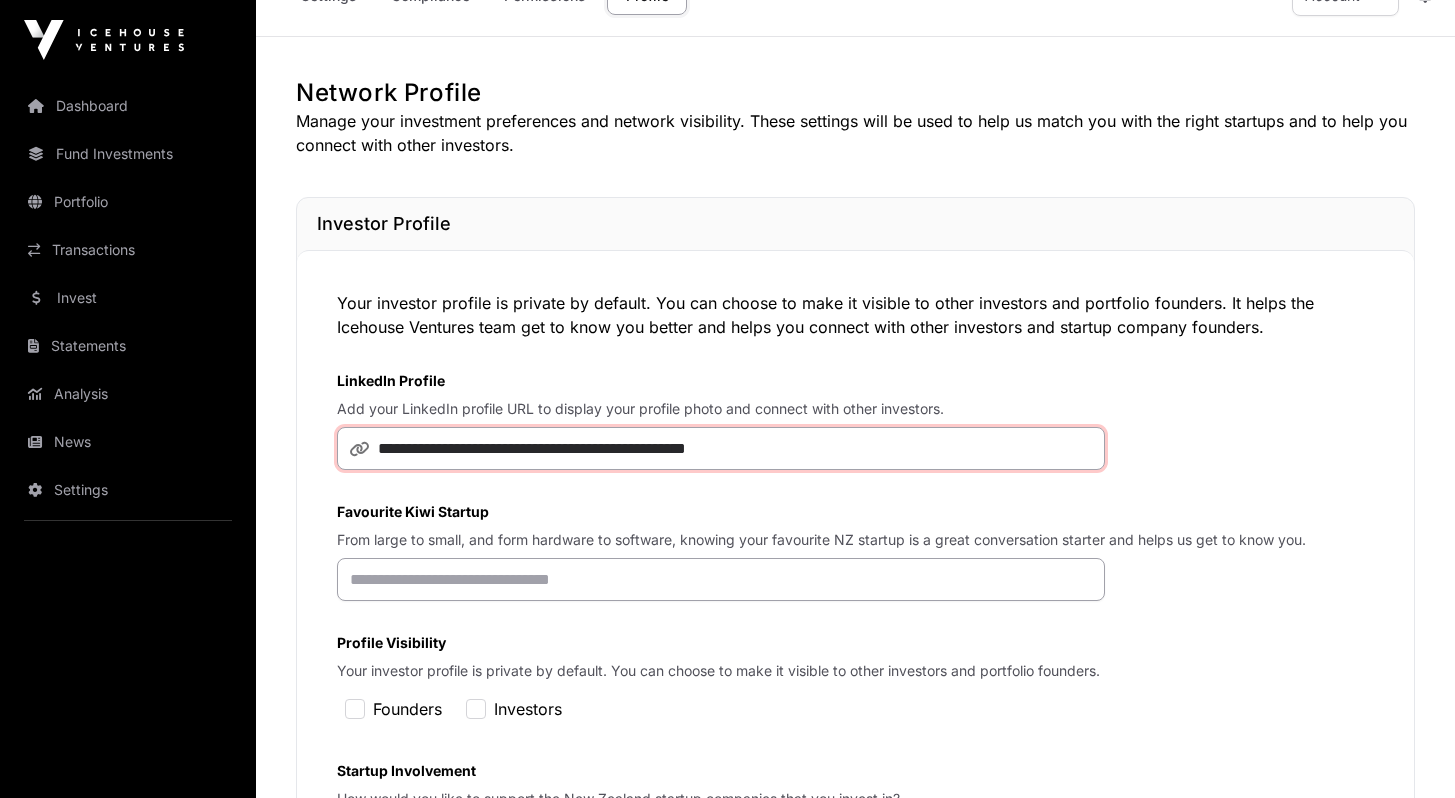 type on "**********" 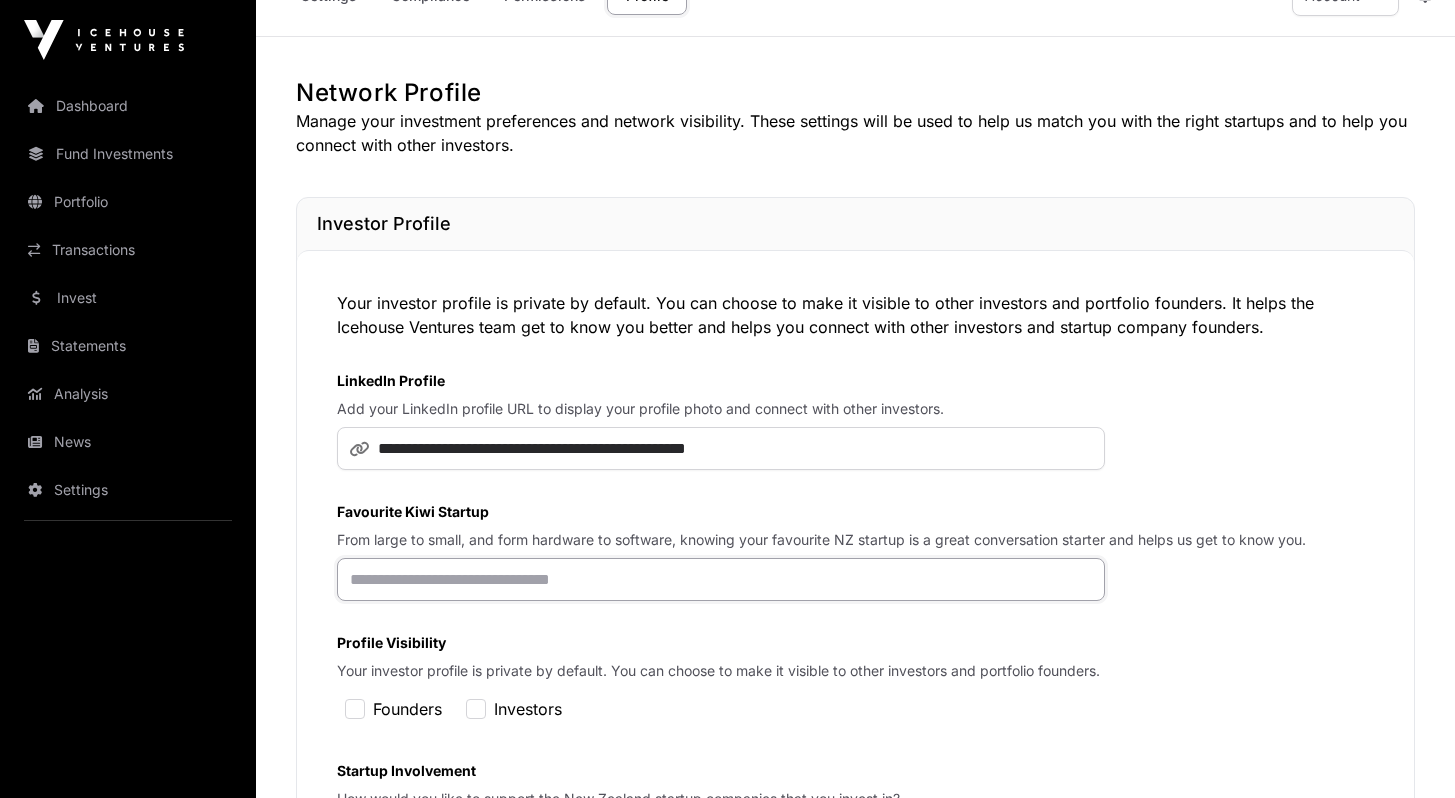click 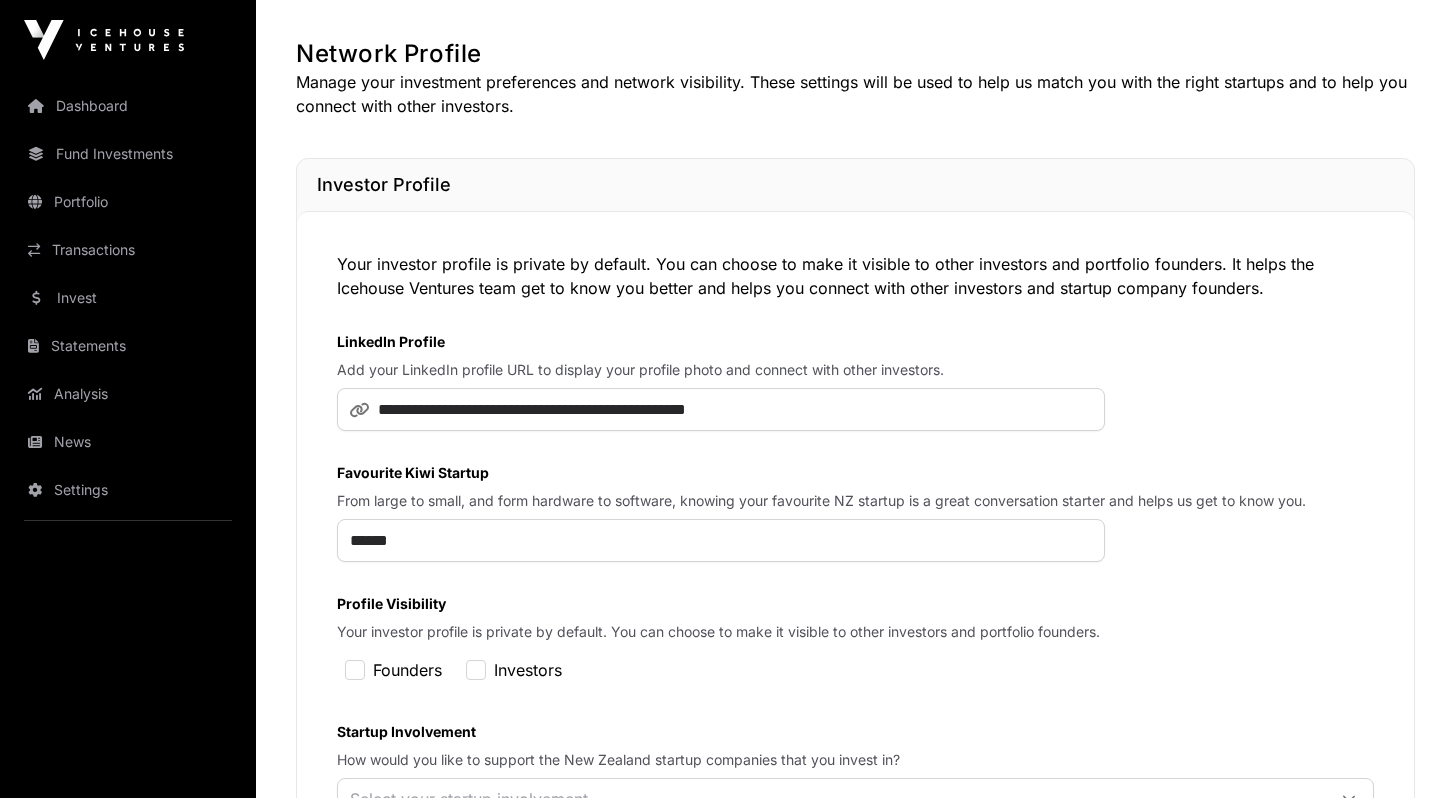 scroll, scrollTop: 180, scrollLeft: 0, axis: vertical 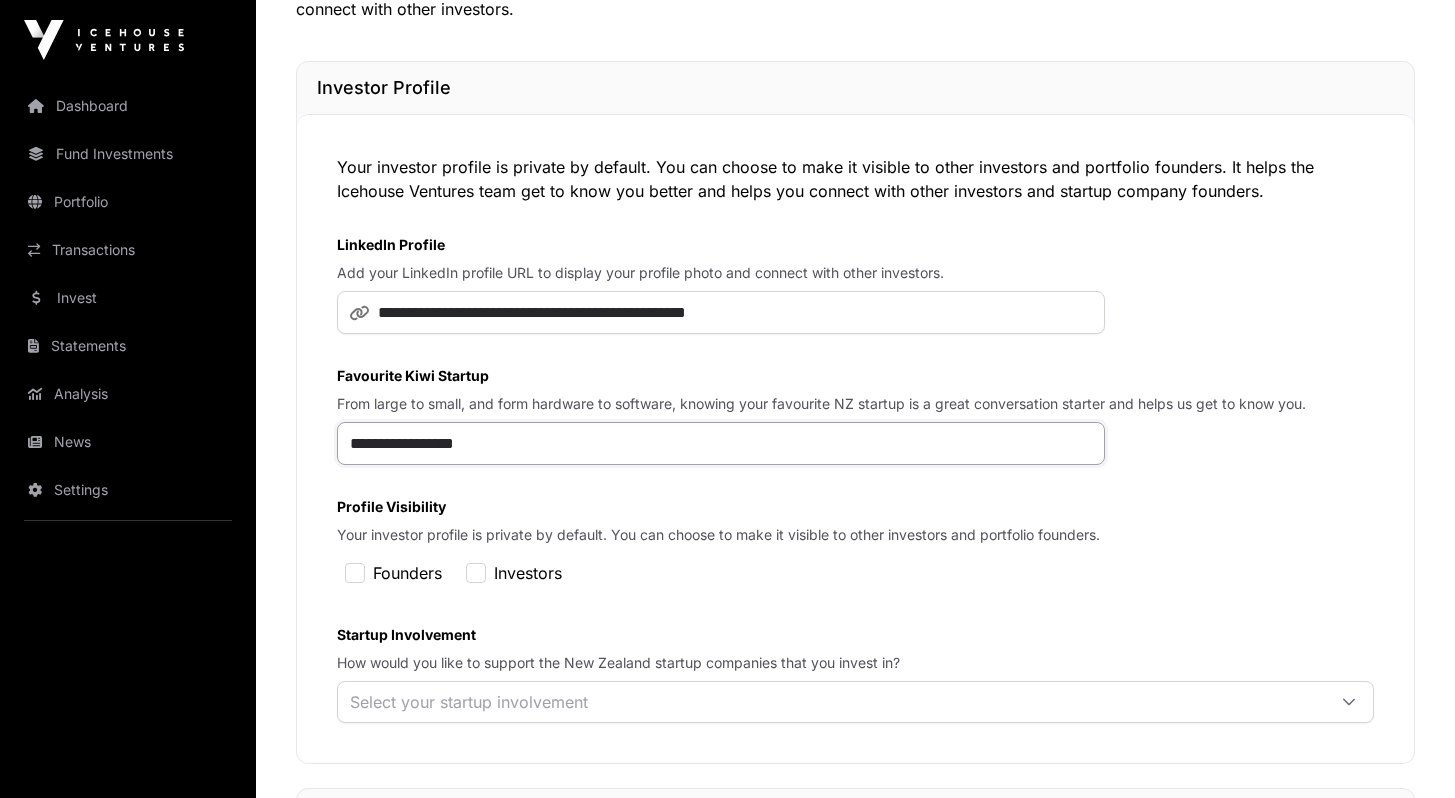 type on "**********" 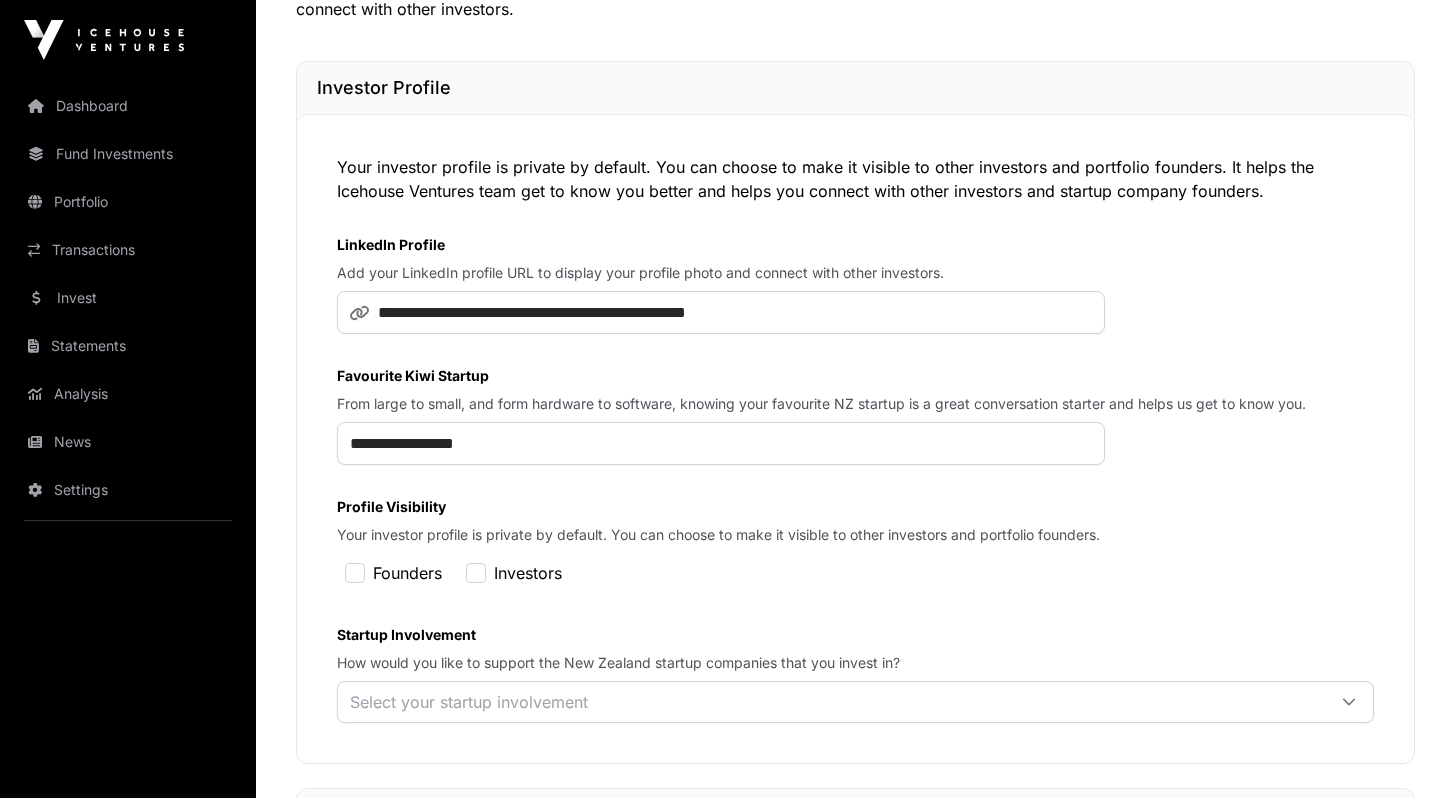 click on "**********" 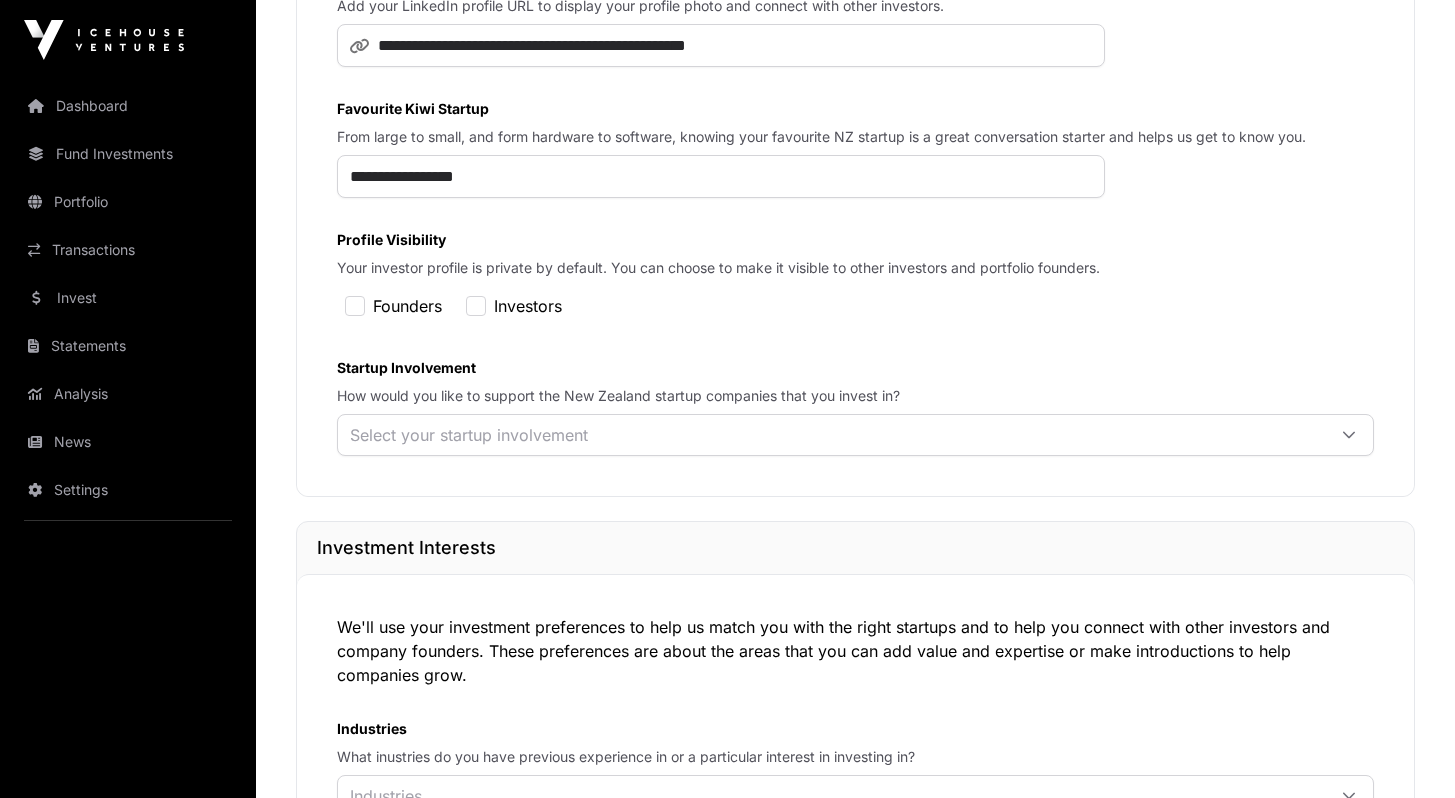 scroll, scrollTop: 581, scrollLeft: 0, axis: vertical 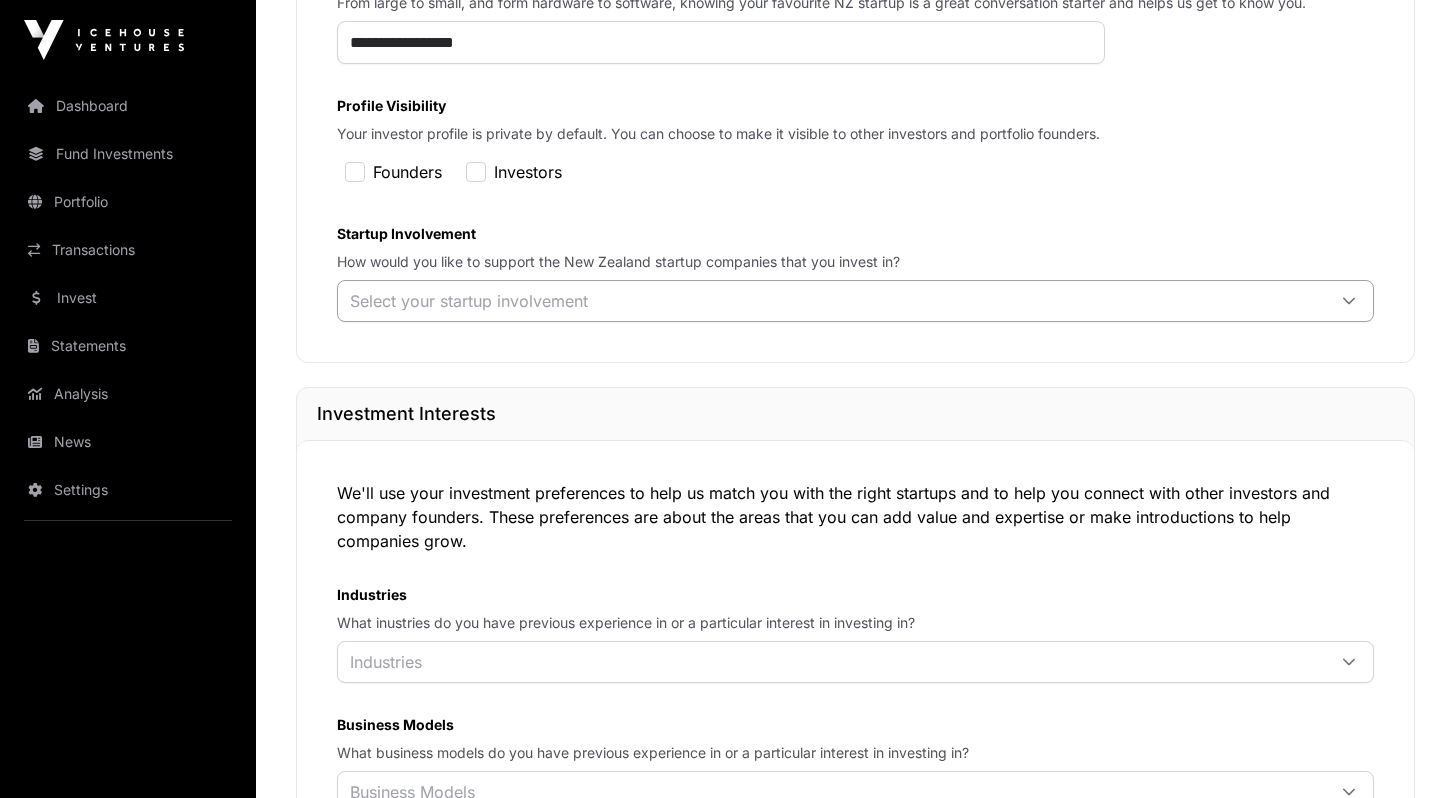 click on "Select your startup involvement" 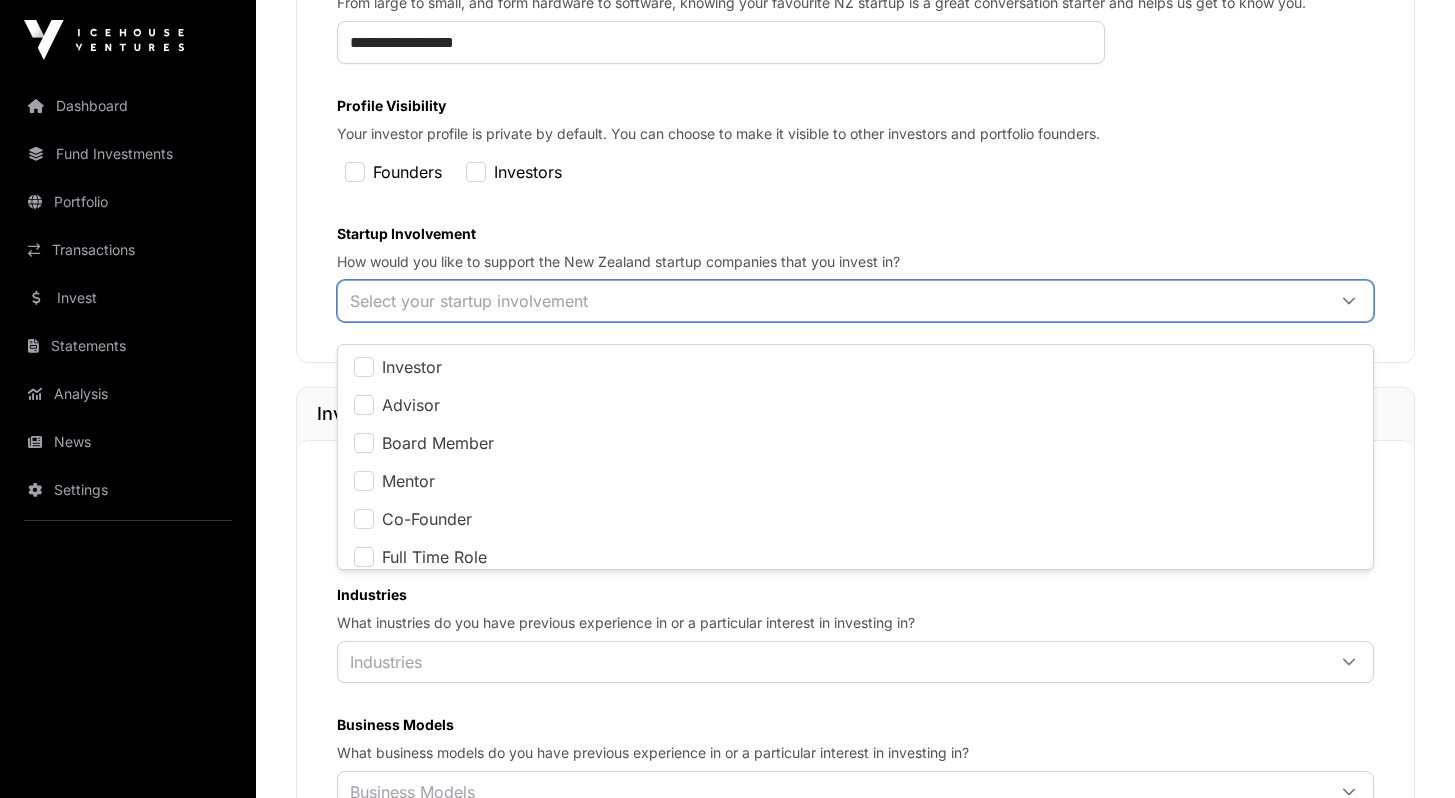 scroll, scrollTop: 20, scrollLeft: 13, axis: both 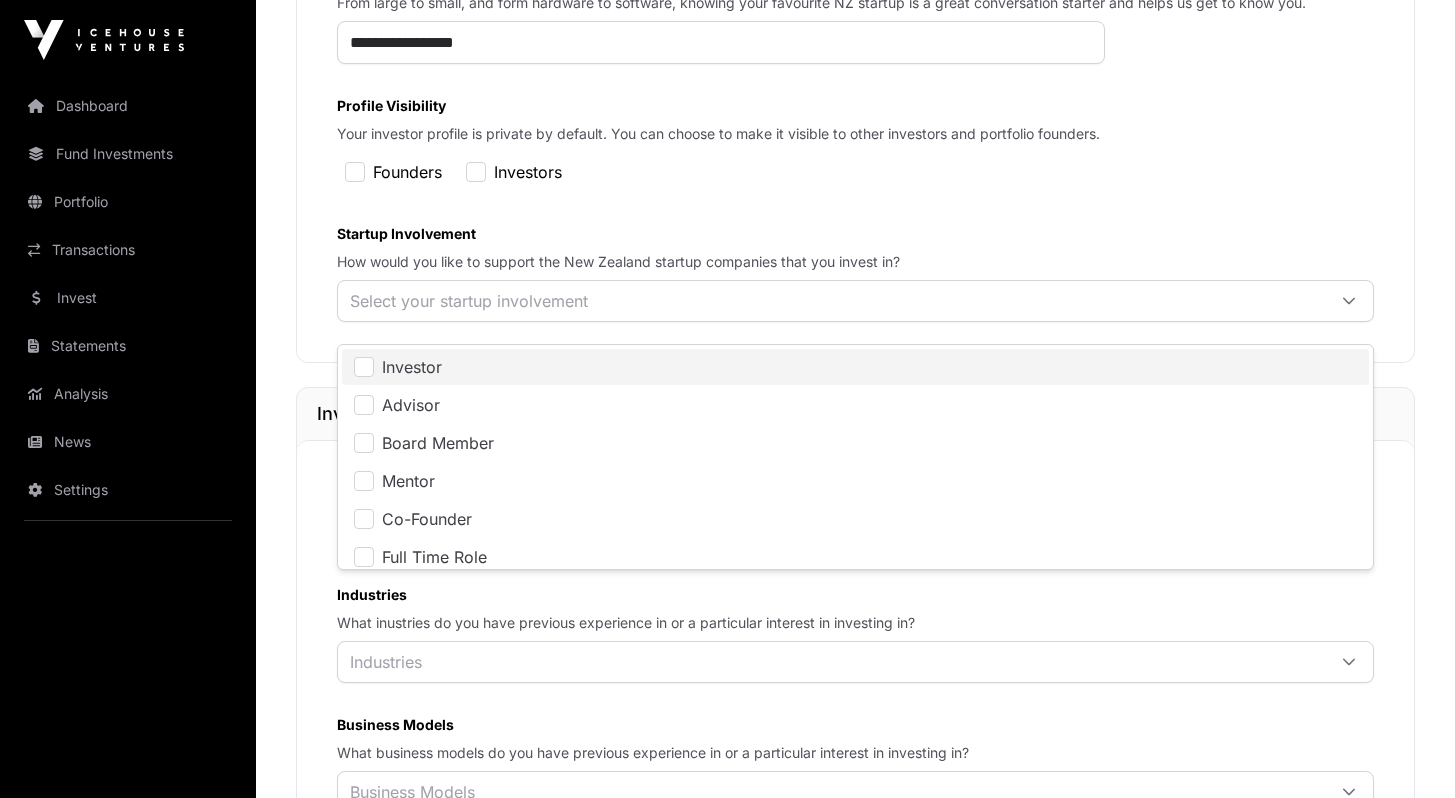click on "Investor" 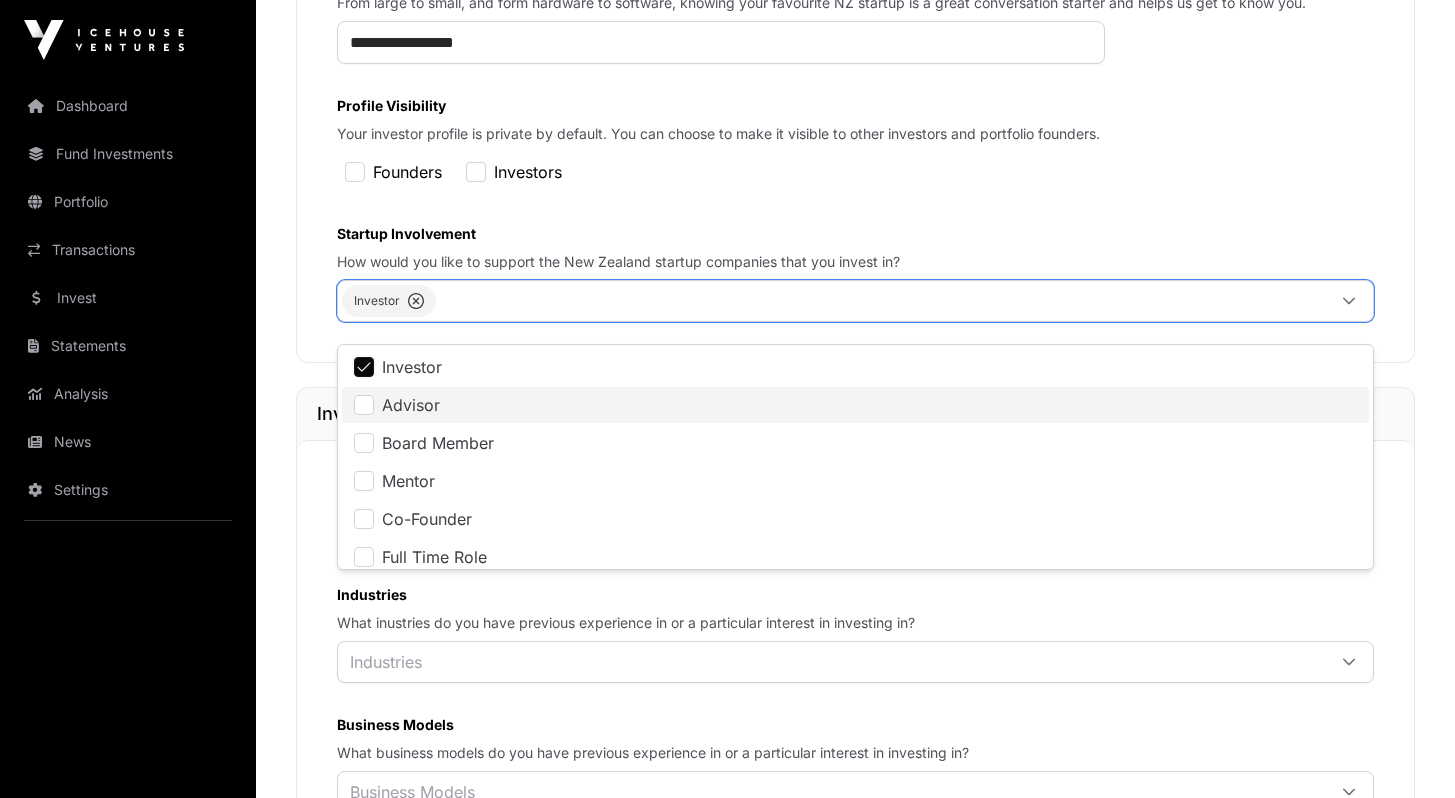 click on "Advisor" 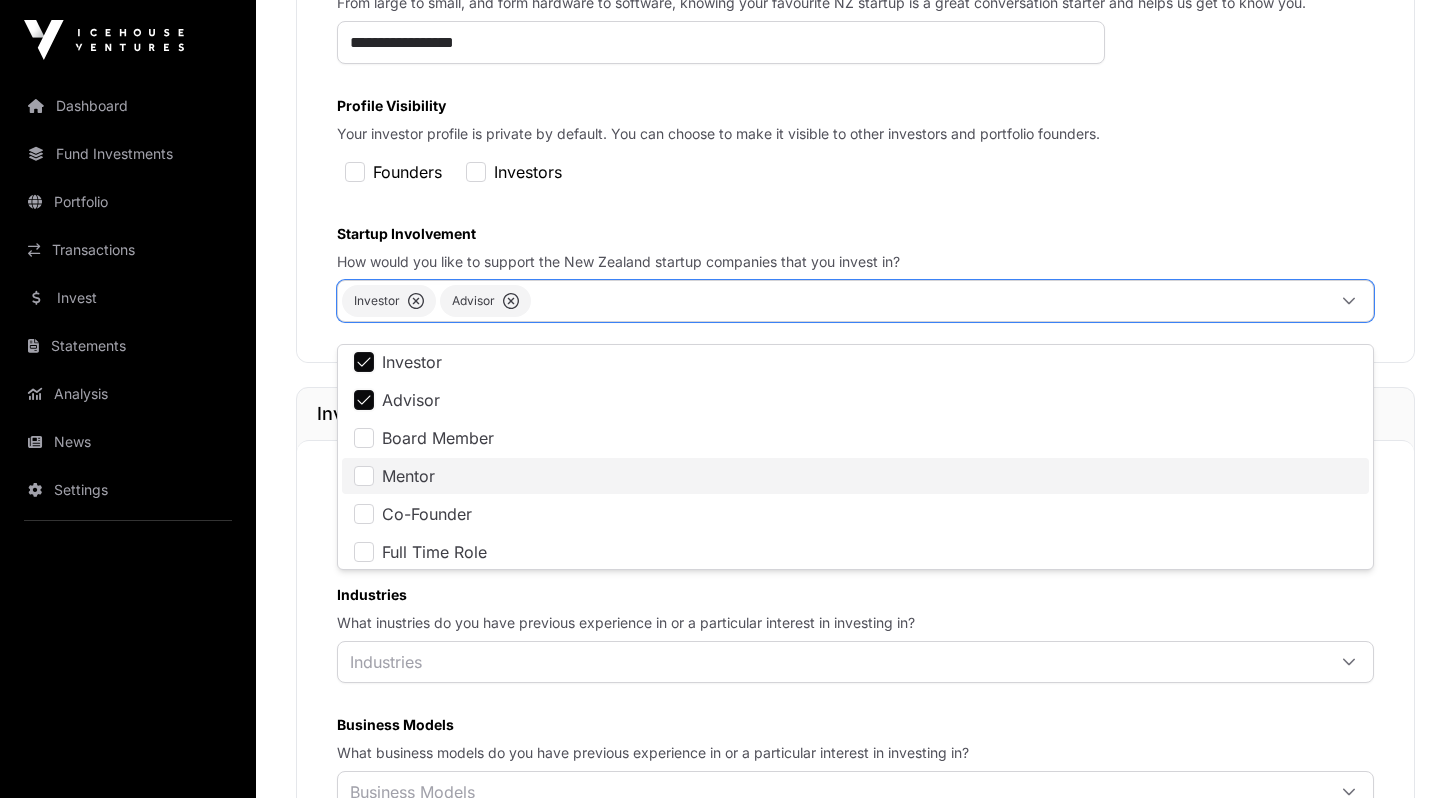 scroll, scrollTop: 10, scrollLeft: 0, axis: vertical 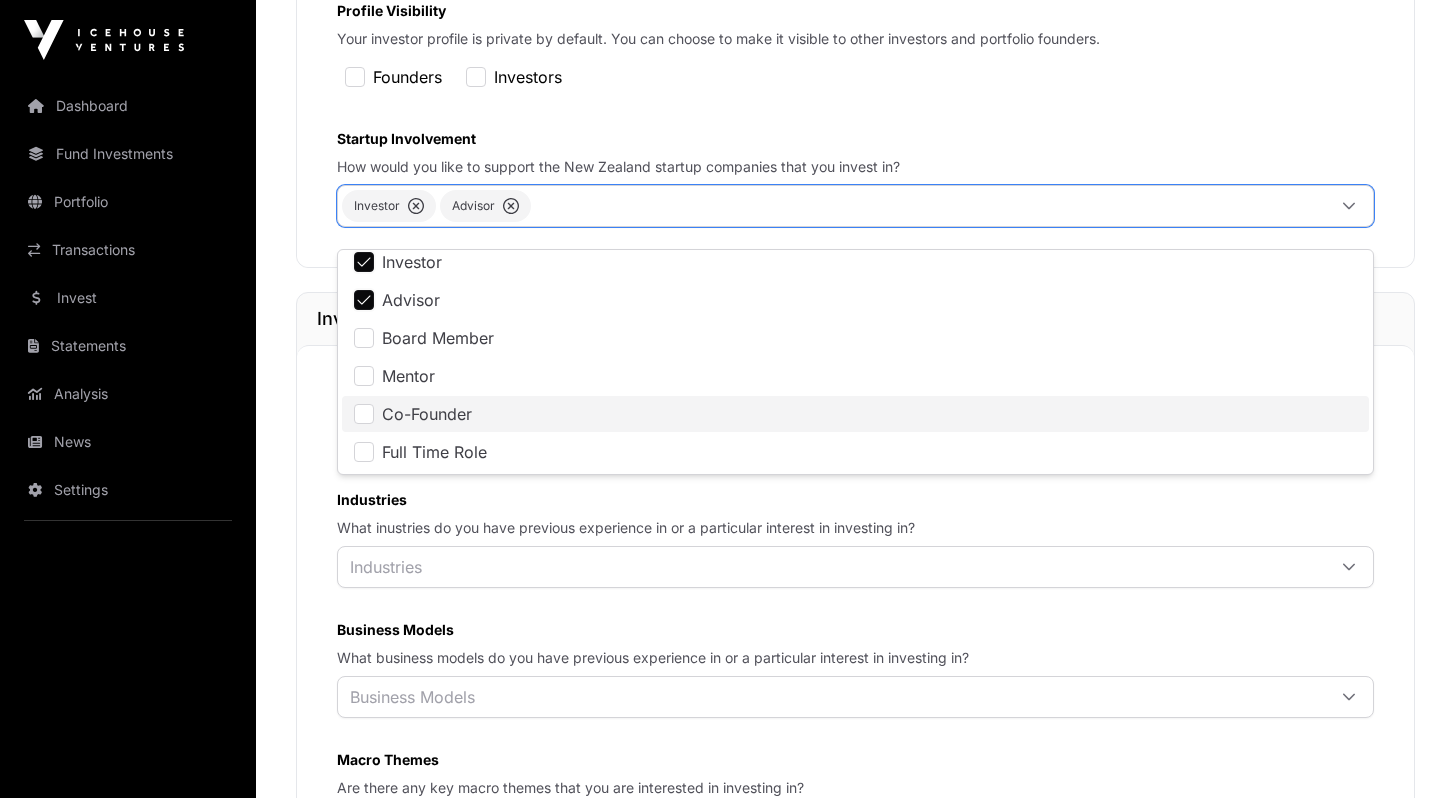 click on "Co-Founder" 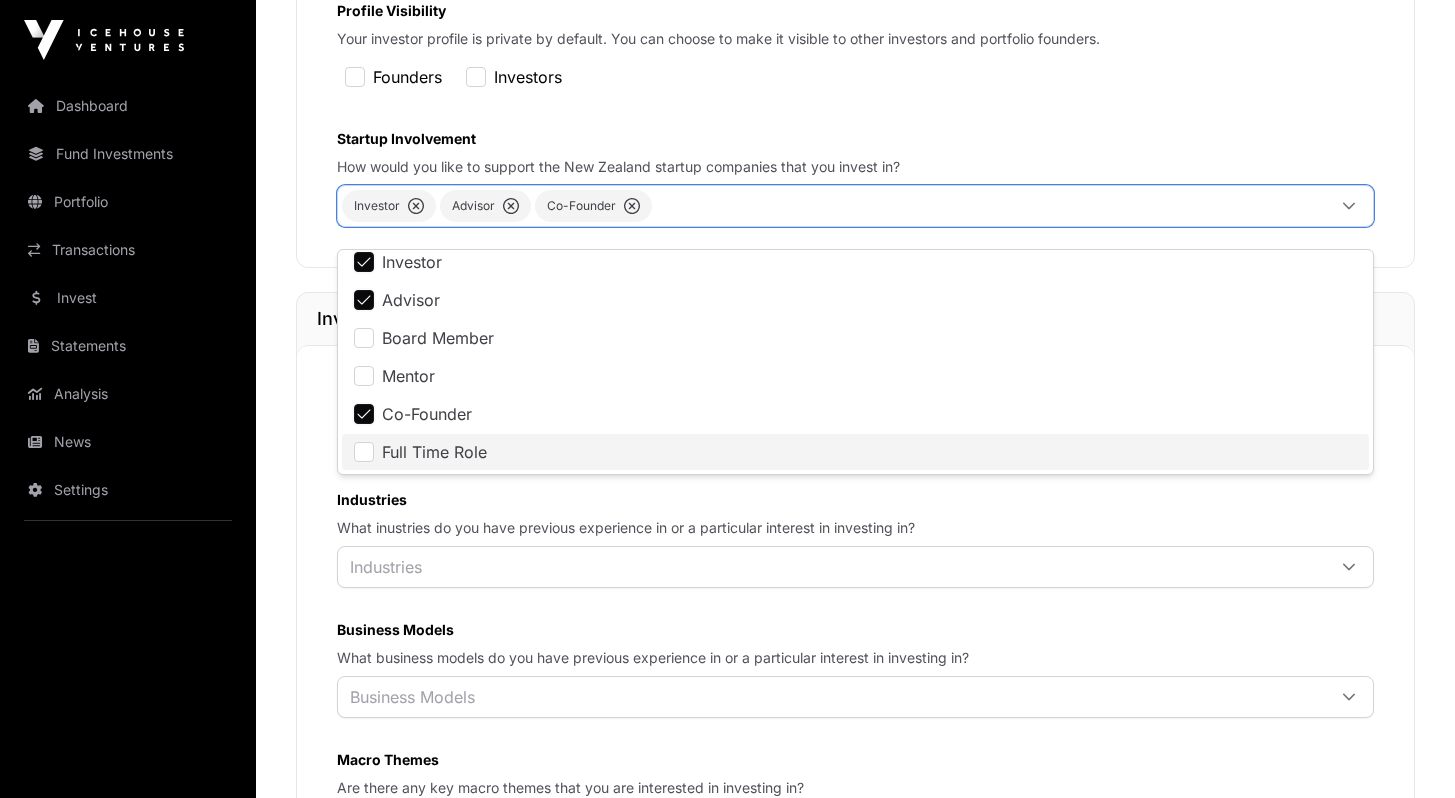 click on "Full Time Role" 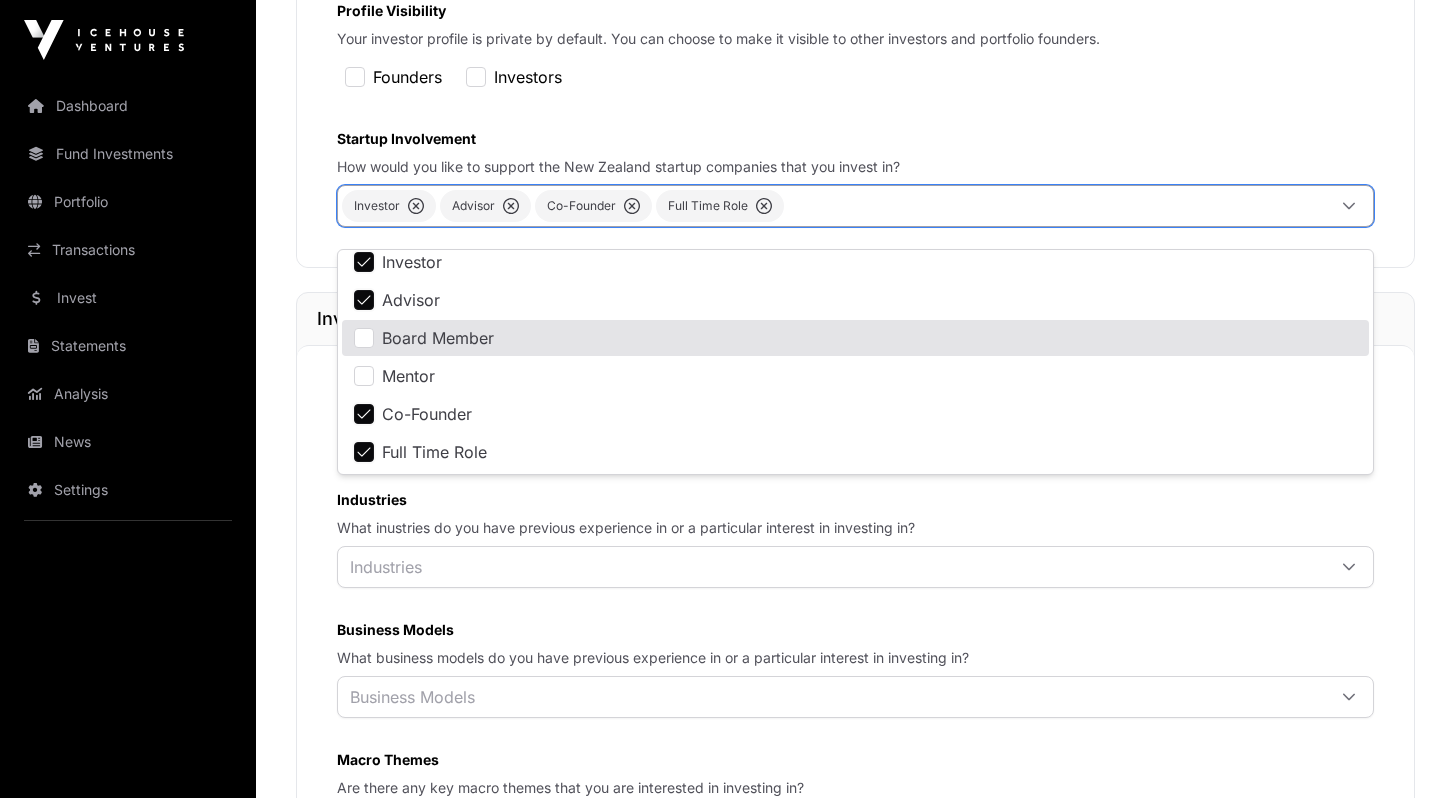 scroll, scrollTop: 4, scrollLeft: 0, axis: vertical 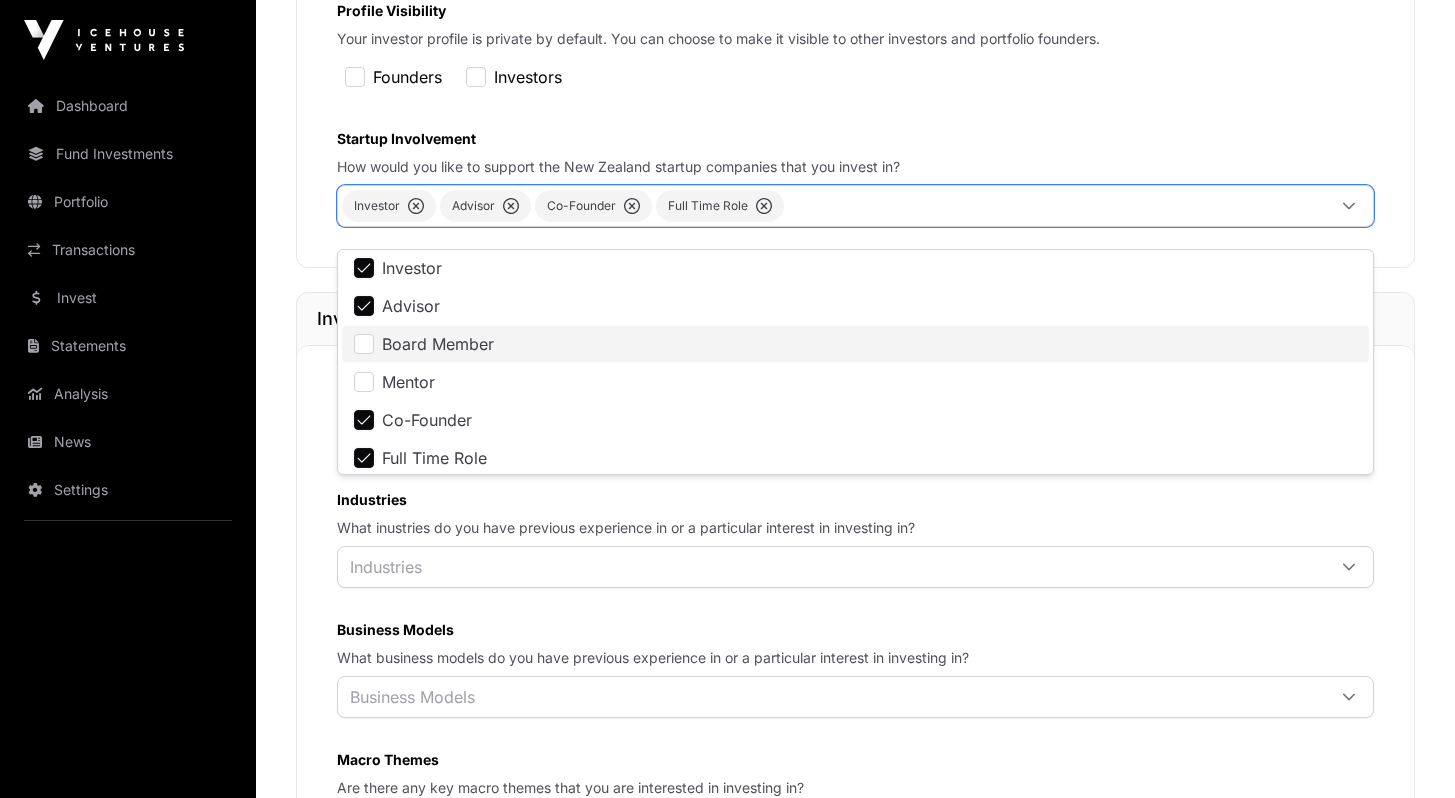 click on "Board Member" 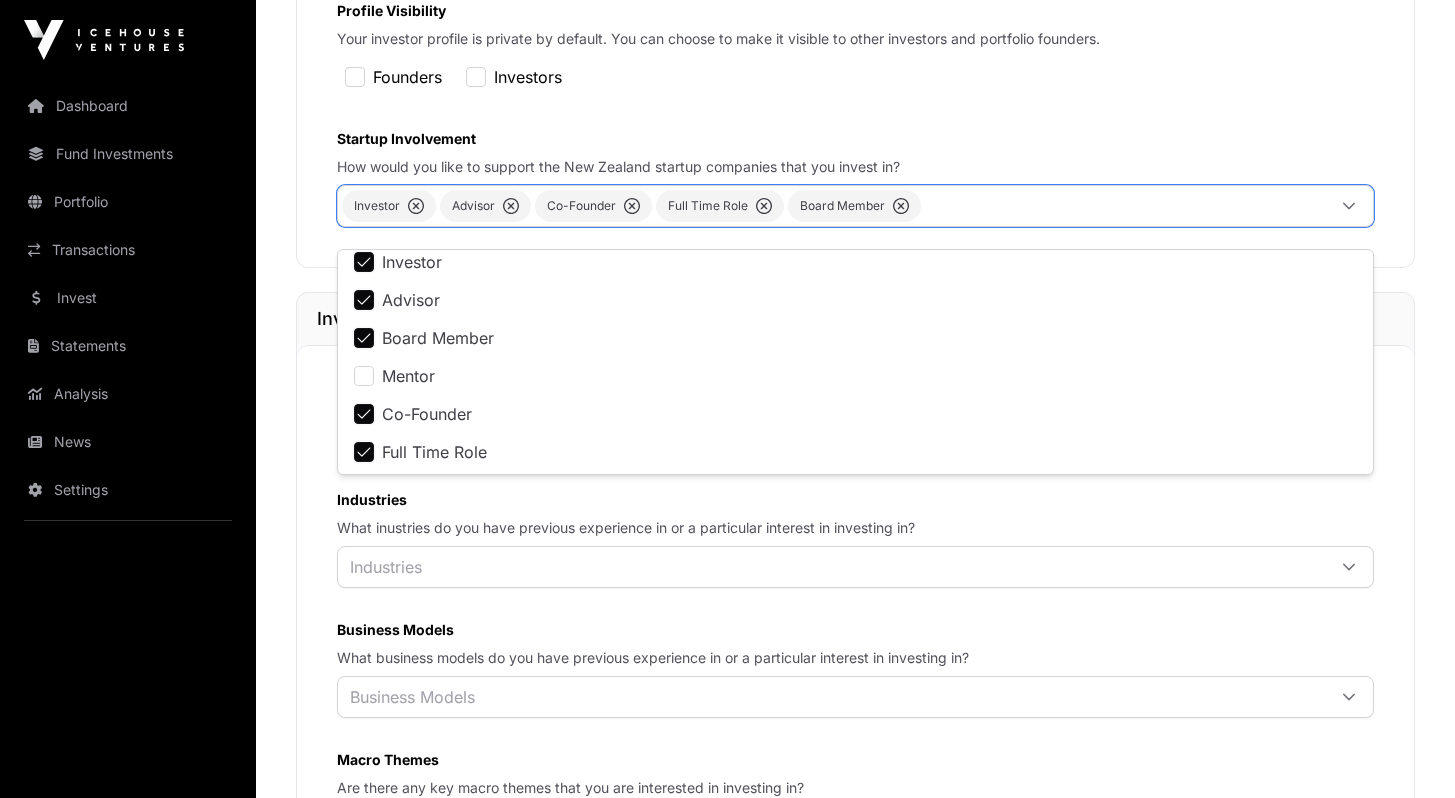 scroll, scrollTop: 4, scrollLeft: 0, axis: vertical 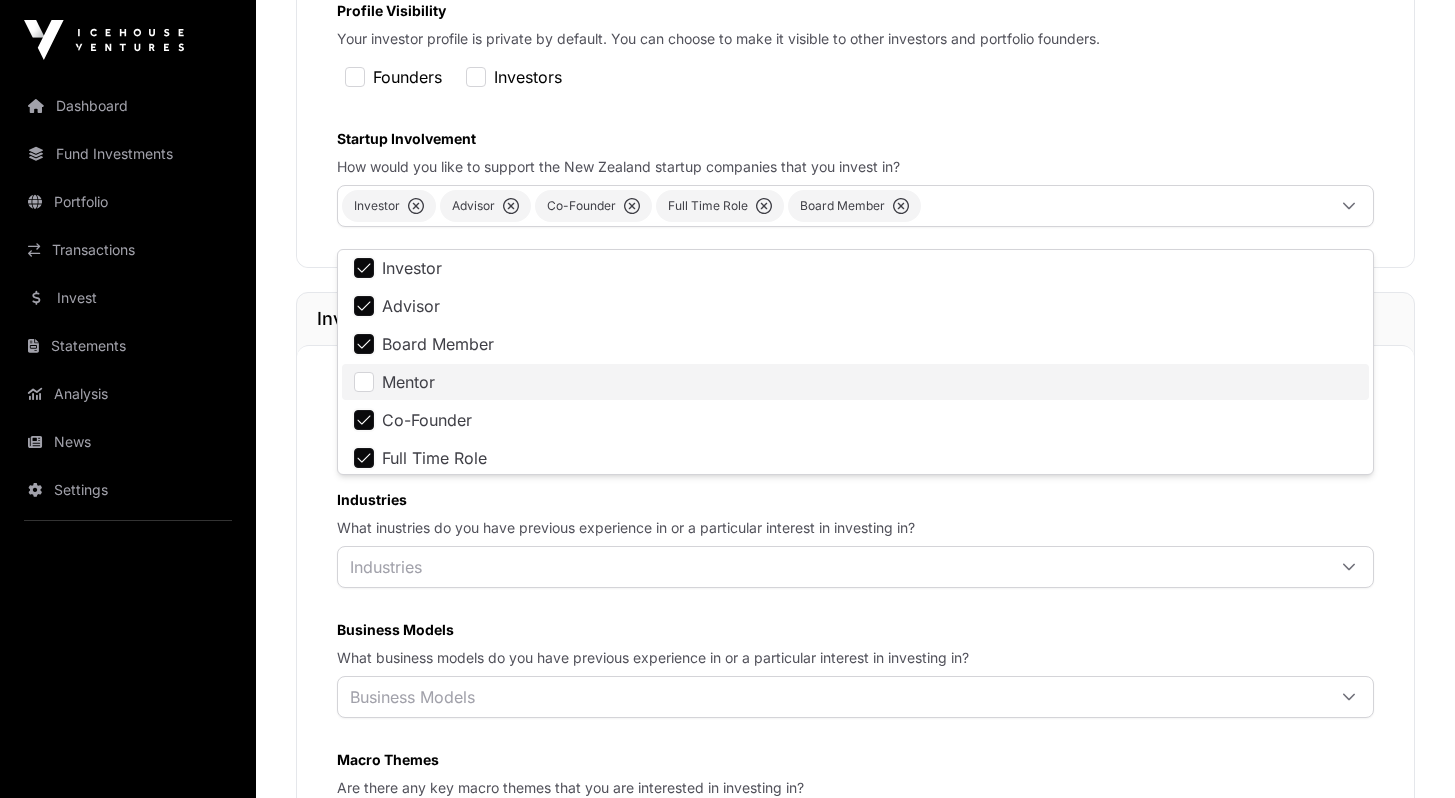 click on "Mentor" 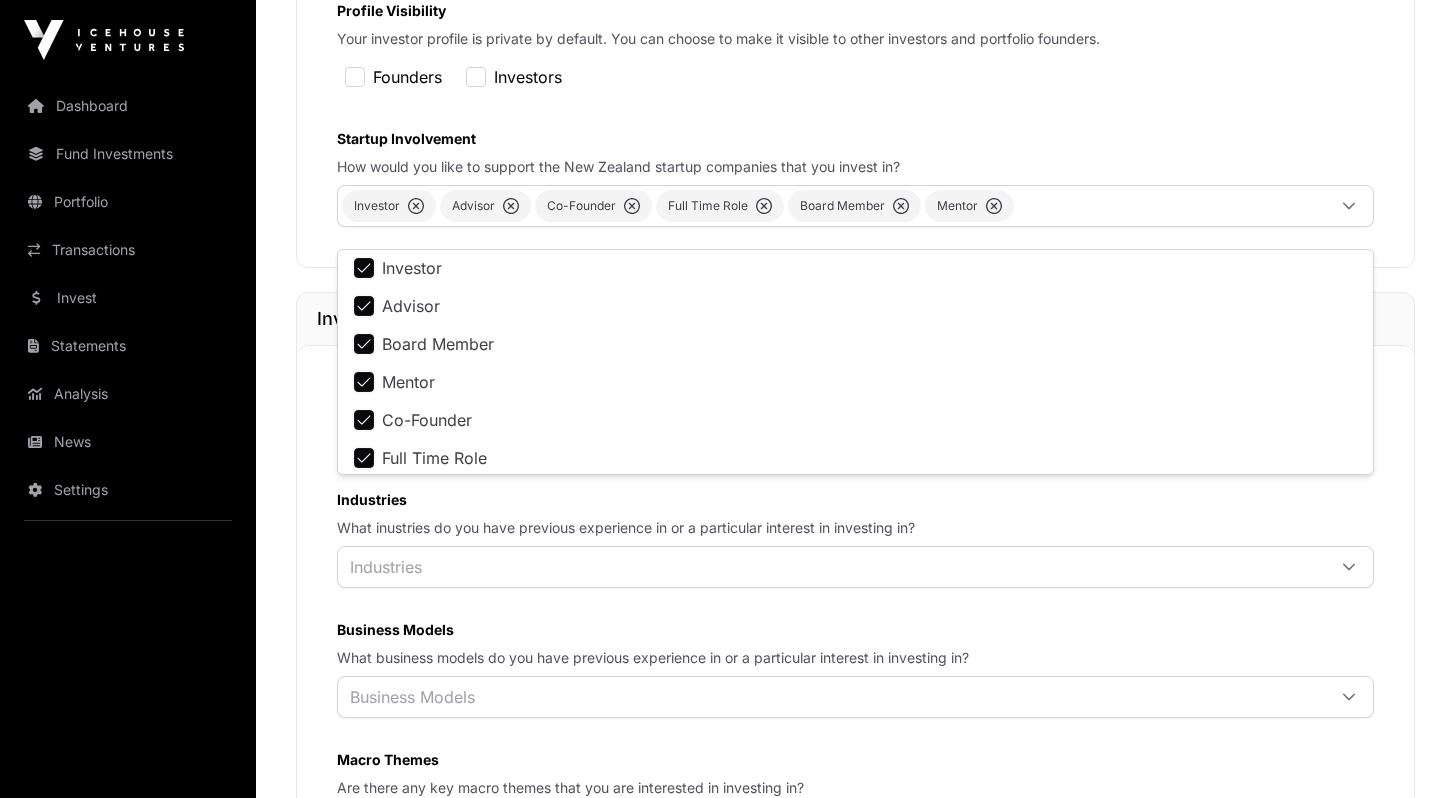 click on "**********" 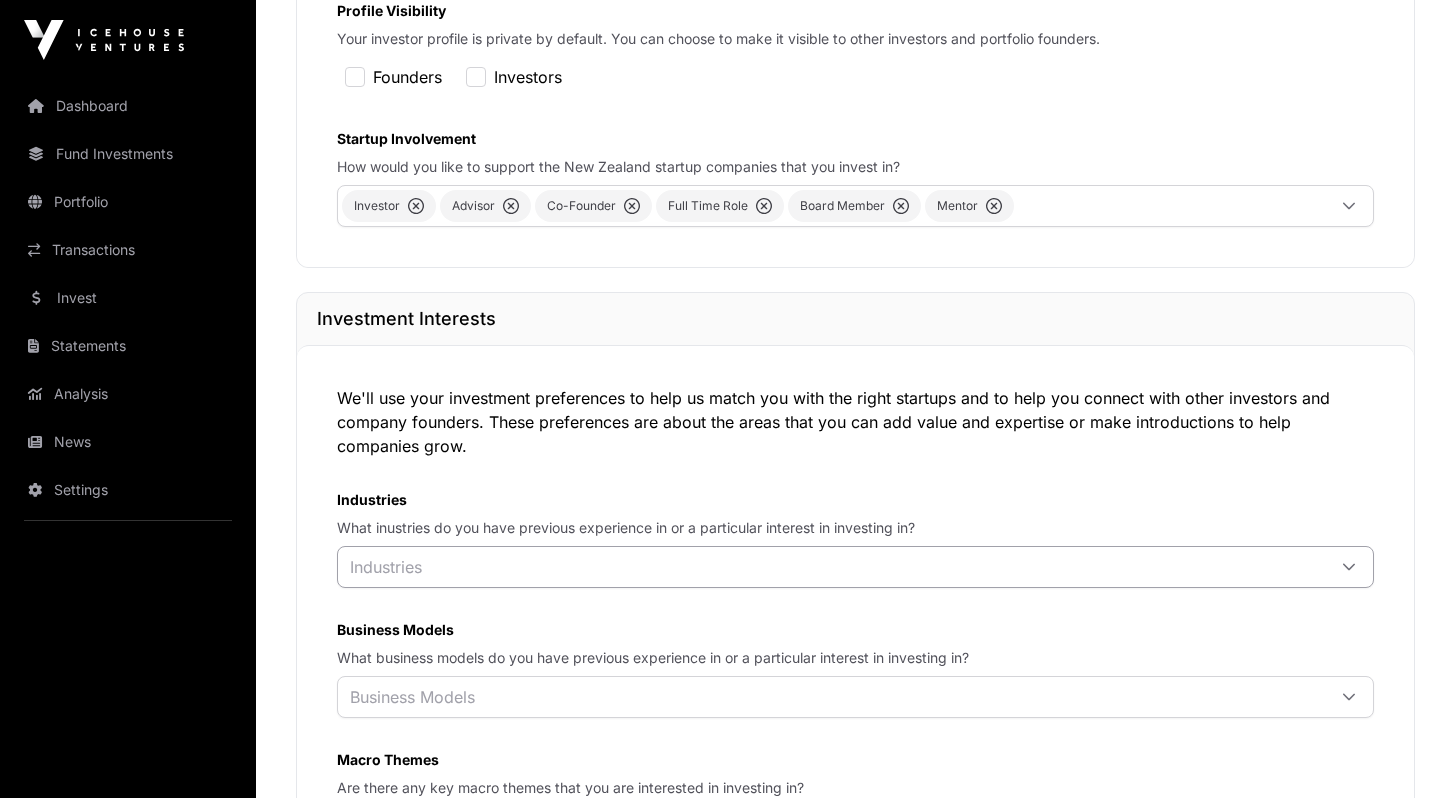 click on "Industries" 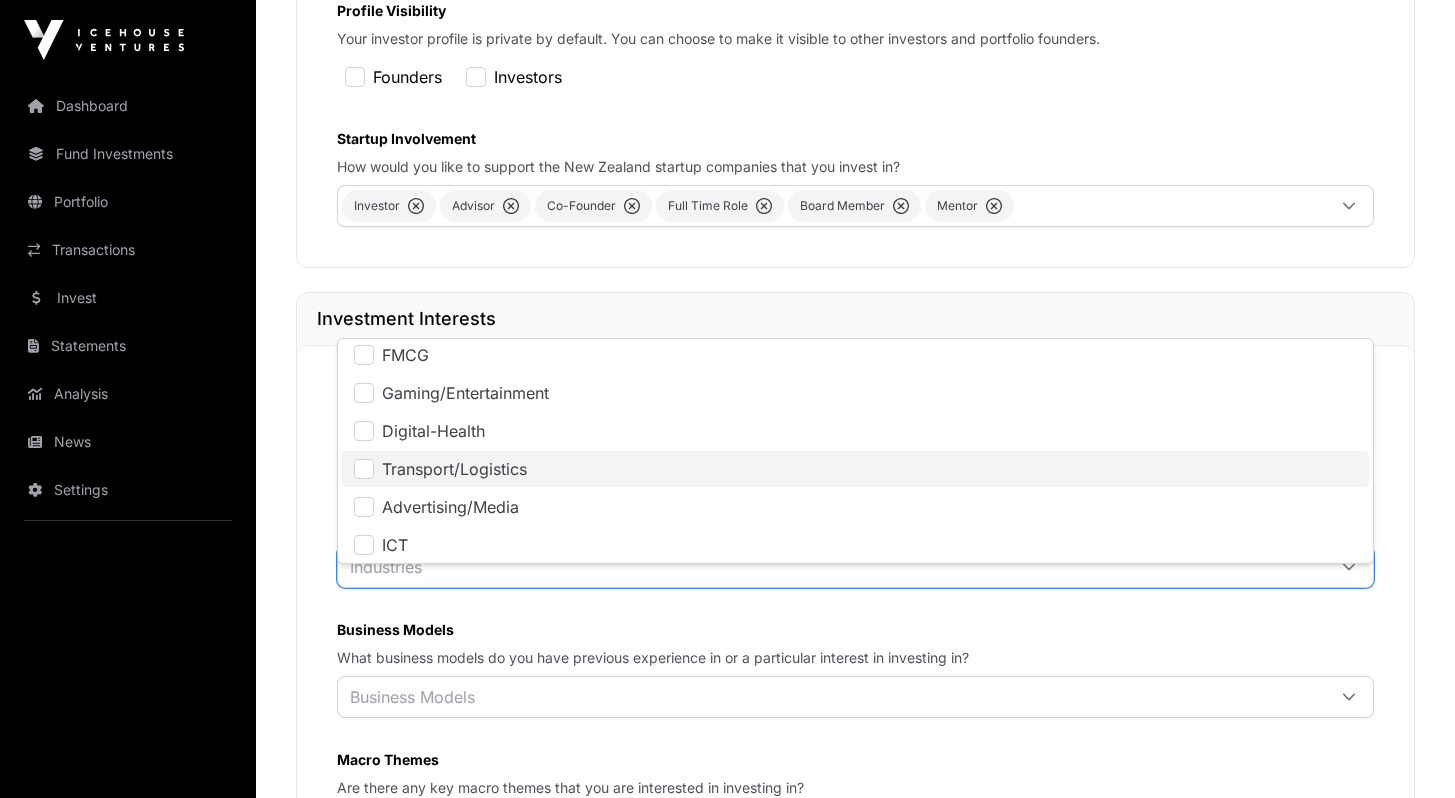 scroll, scrollTop: 0, scrollLeft: 0, axis: both 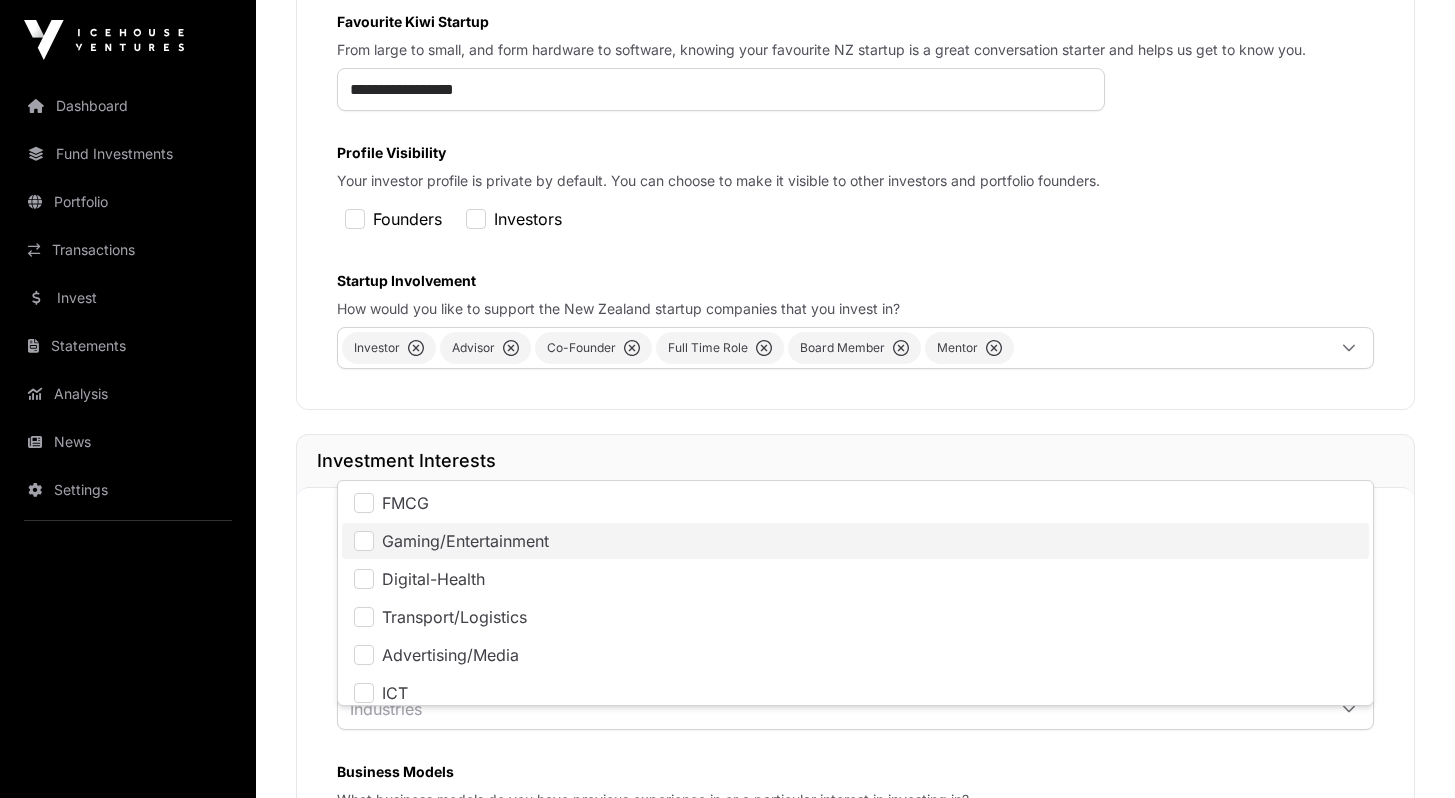 click on "Gaming/Entertainment" 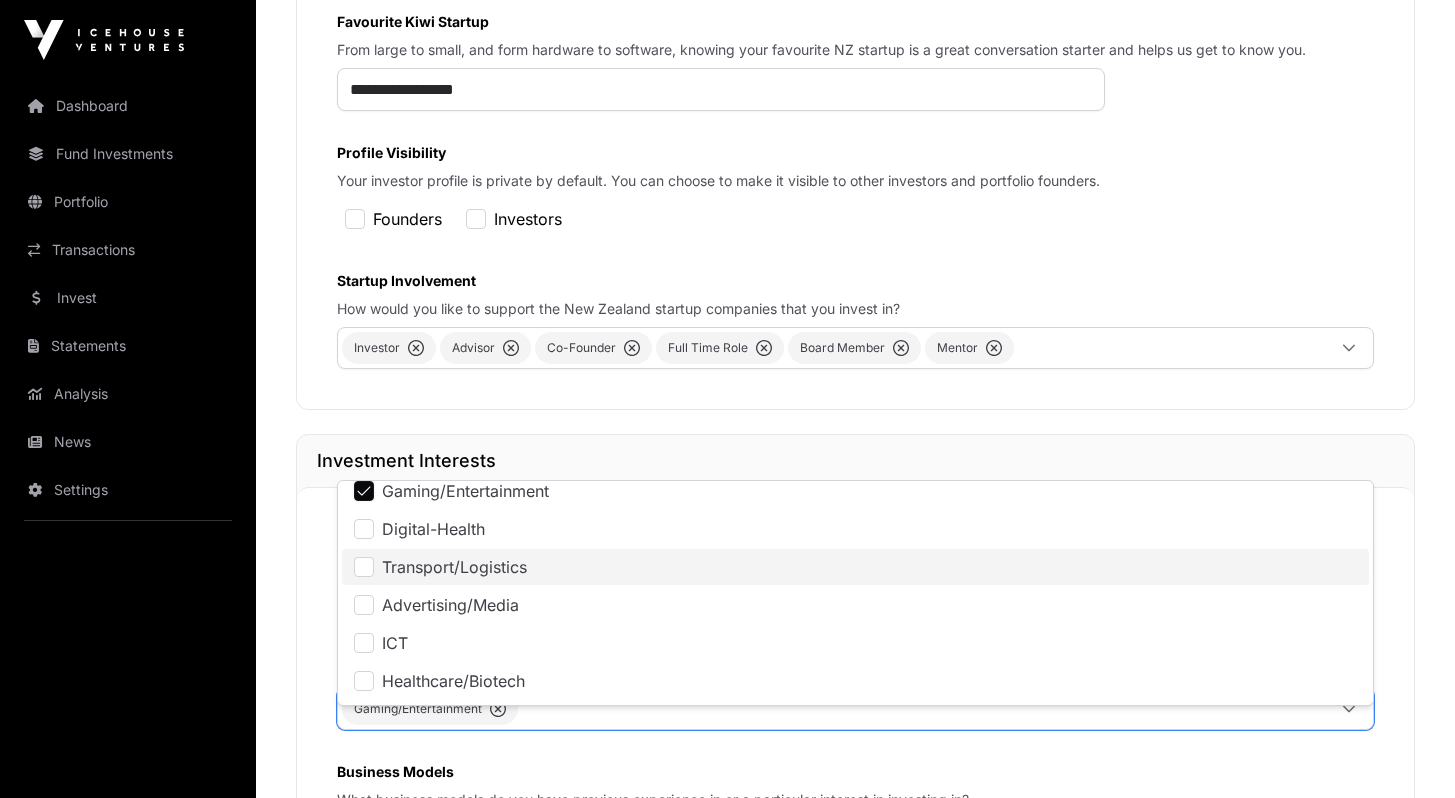 scroll, scrollTop: 0, scrollLeft: 0, axis: both 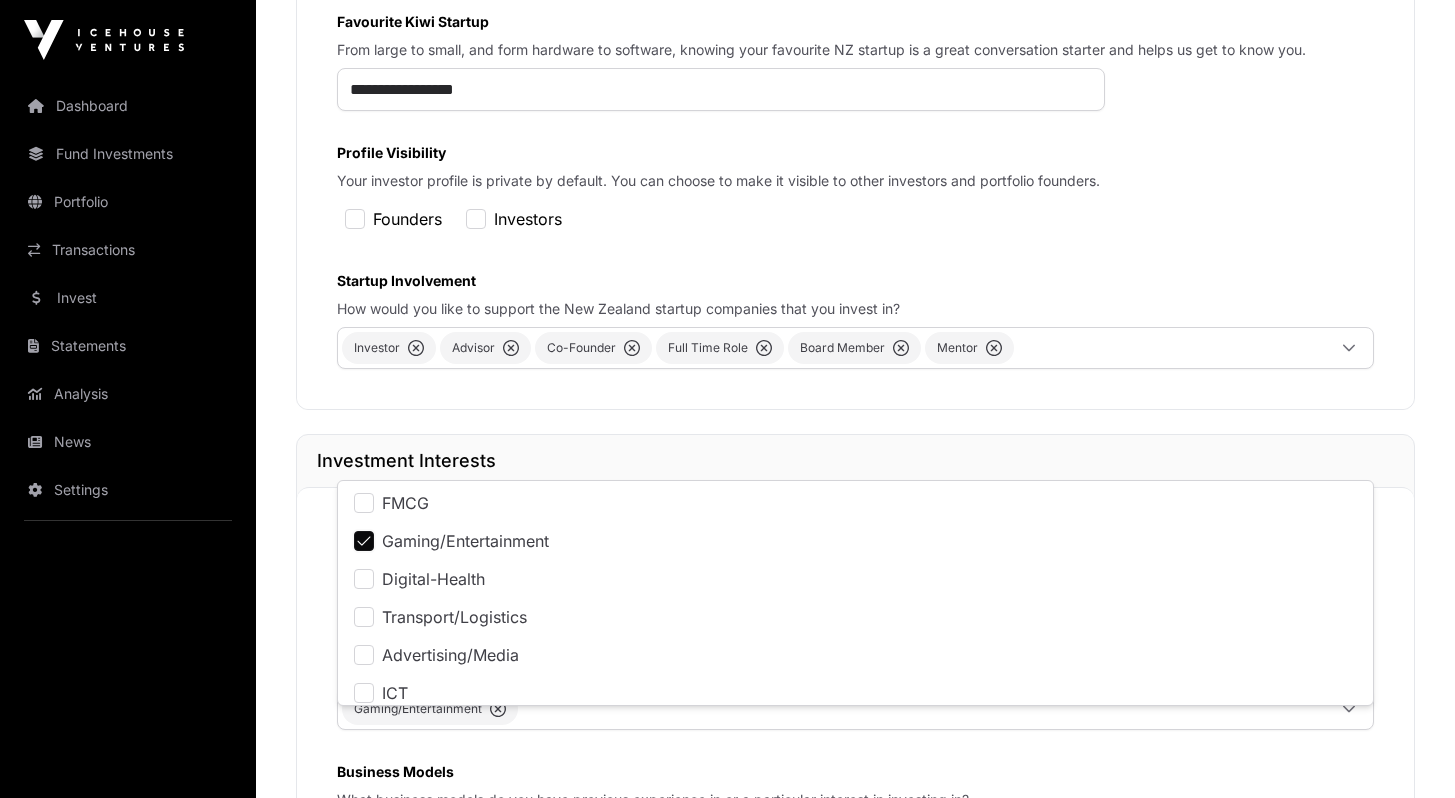 click on "Gaming/Entertainment" 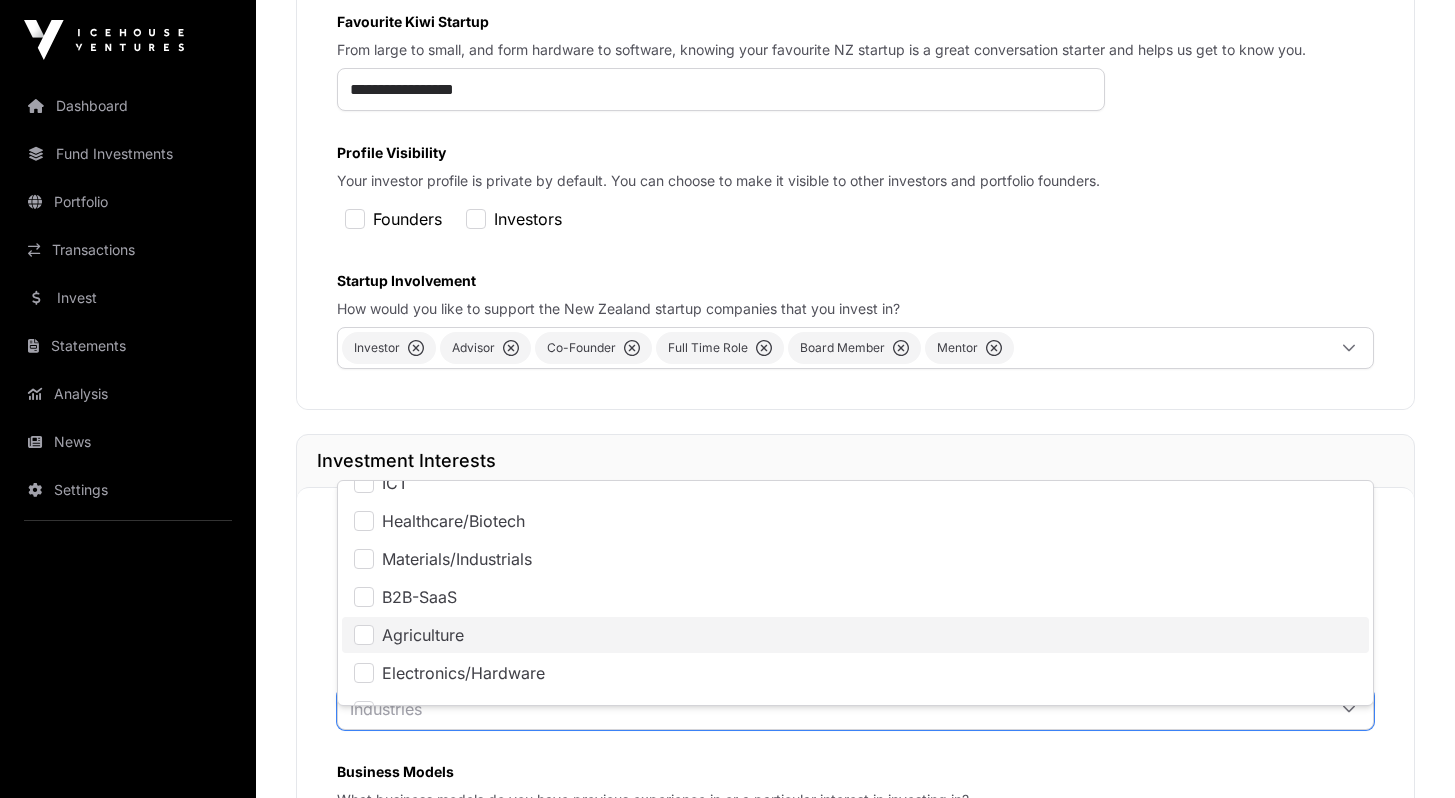 scroll, scrollTop: 255, scrollLeft: 0, axis: vertical 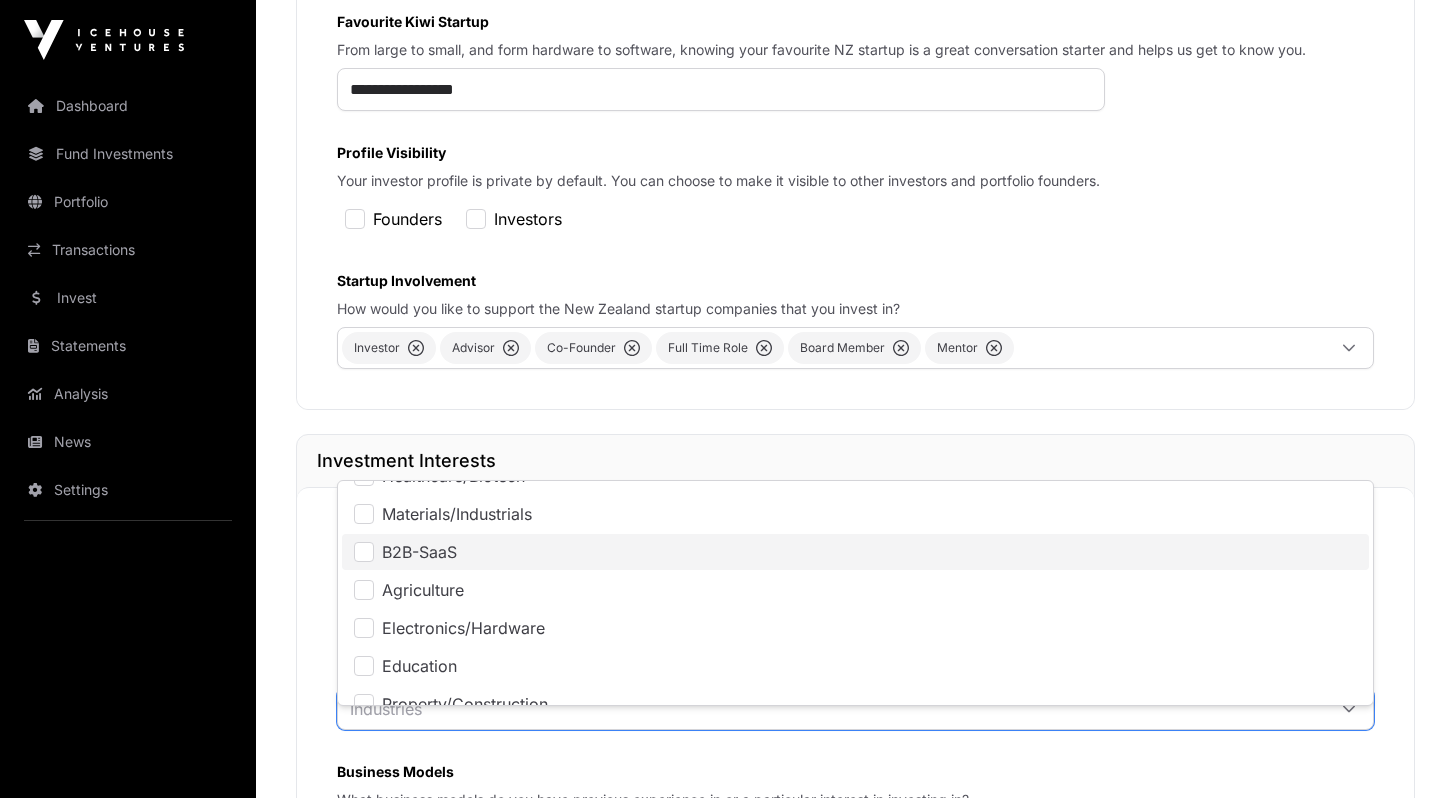 click on "B2B-SaaS" 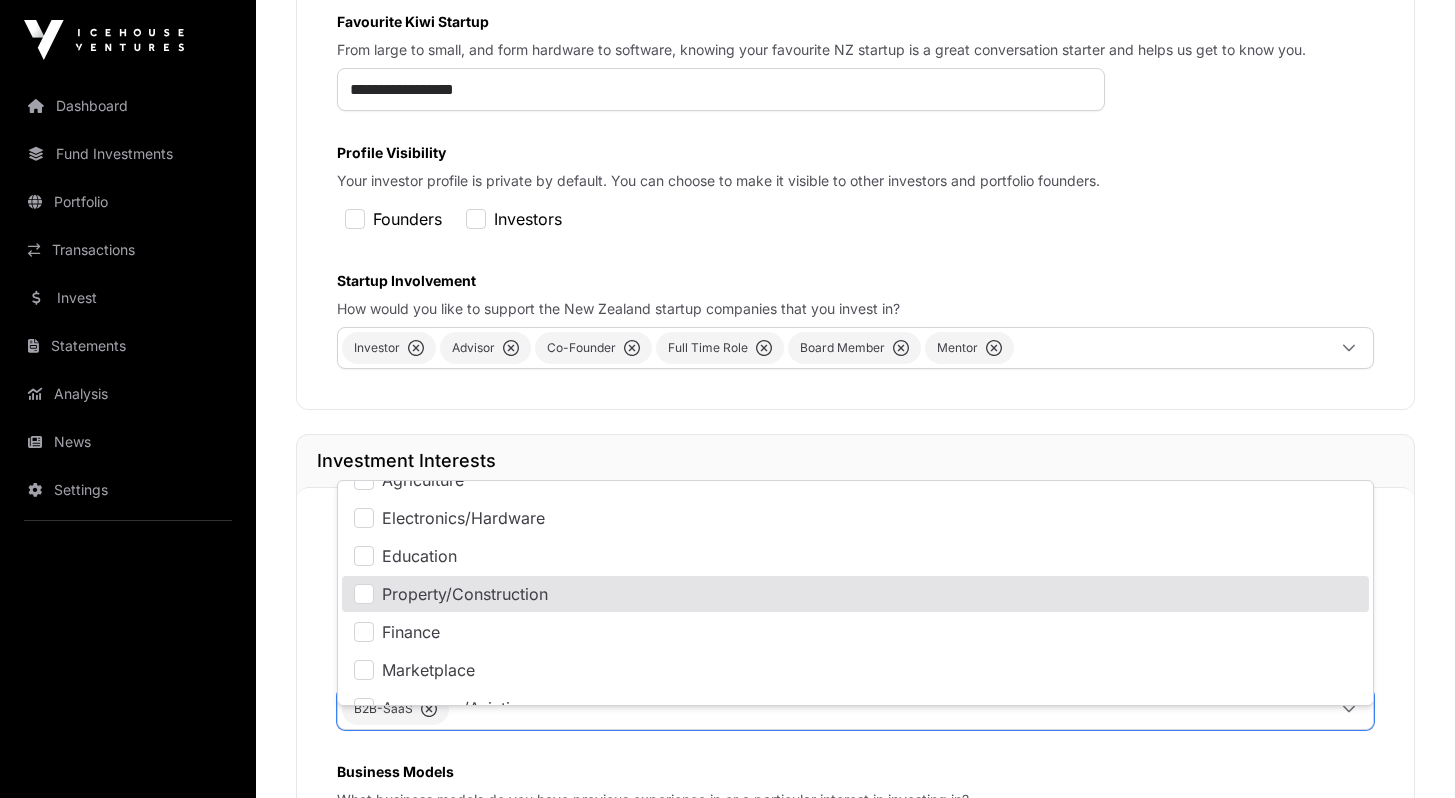 scroll, scrollTop: 428, scrollLeft: 0, axis: vertical 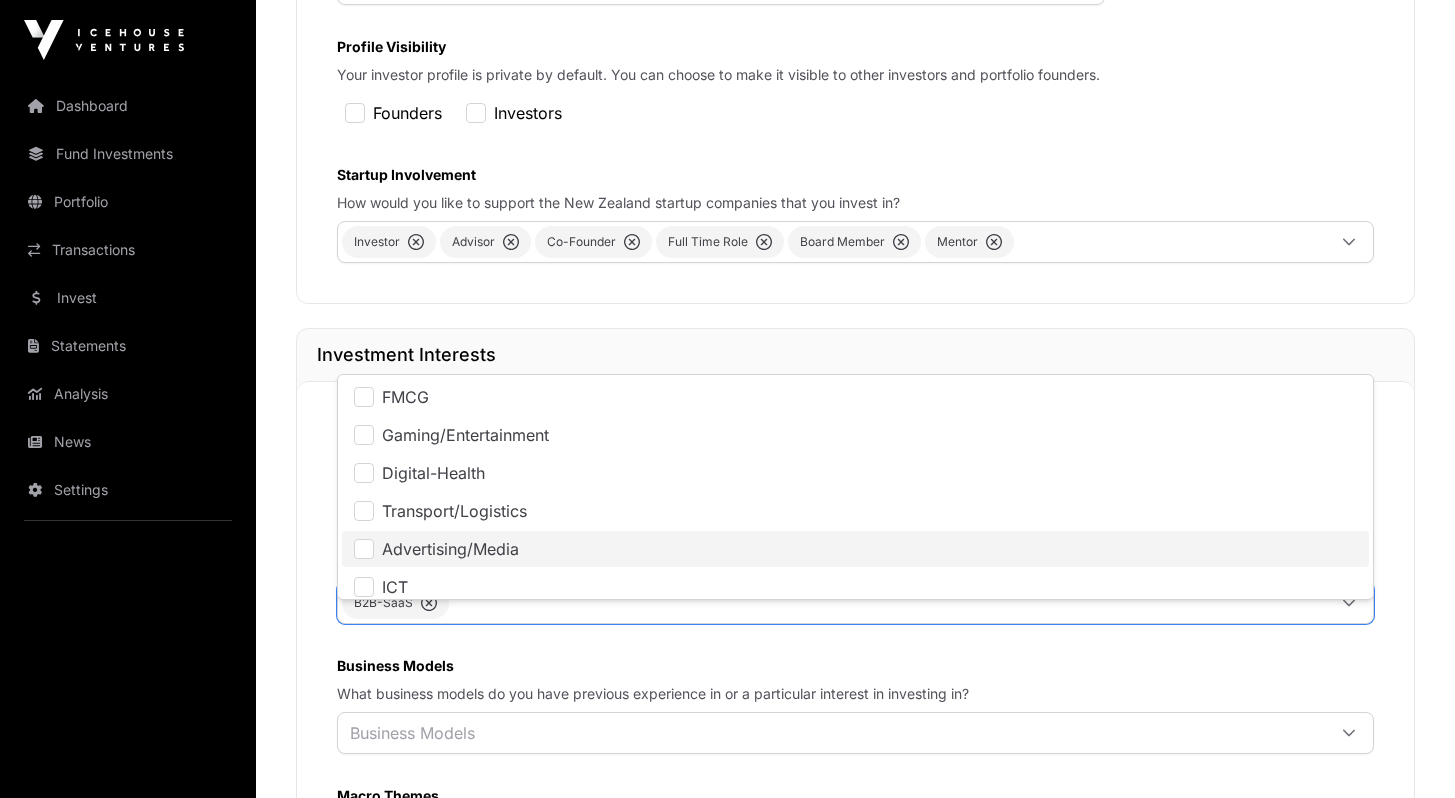 click on "Advertising/Media" 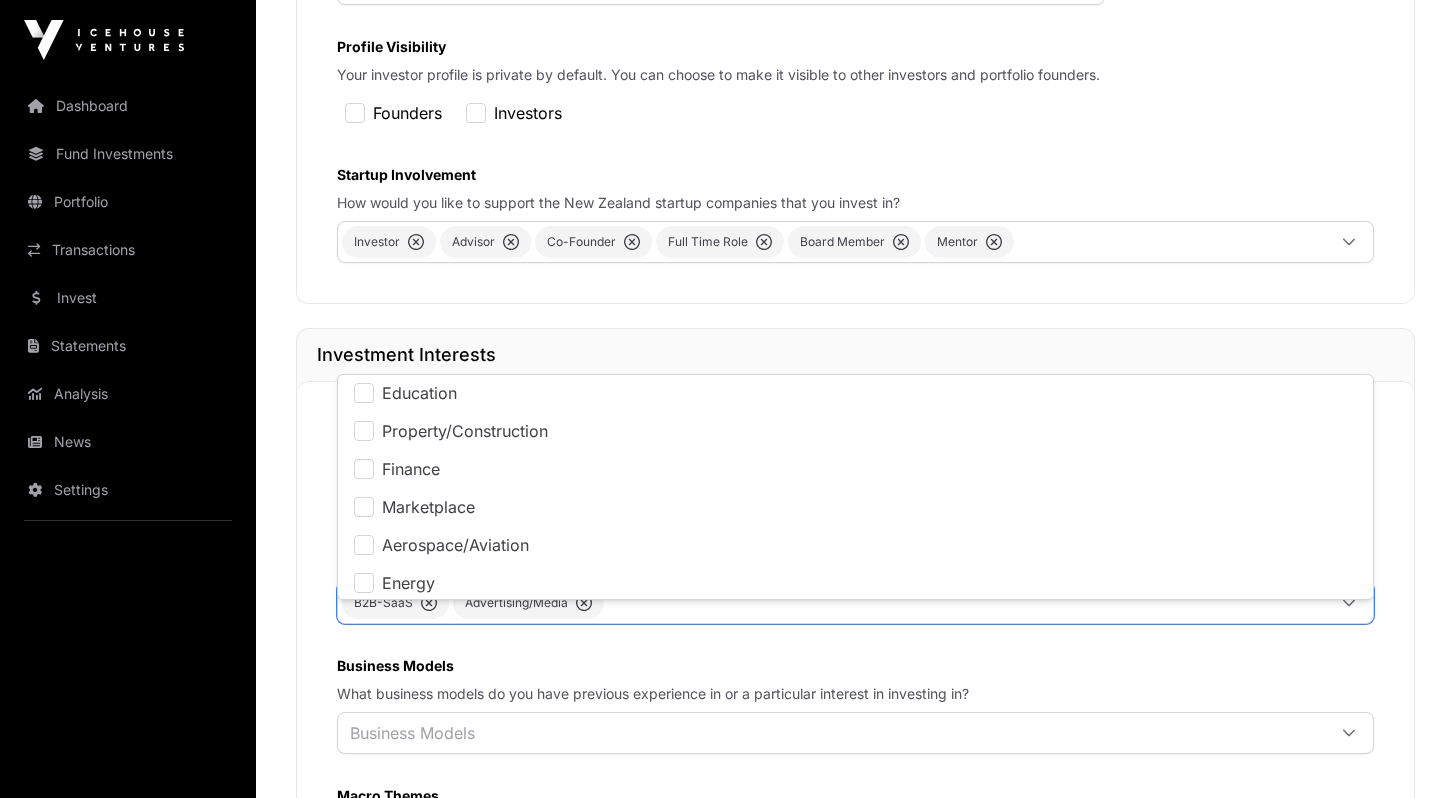 scroll, scrollTop: 428, scrollLeft: 0, axis: vertical 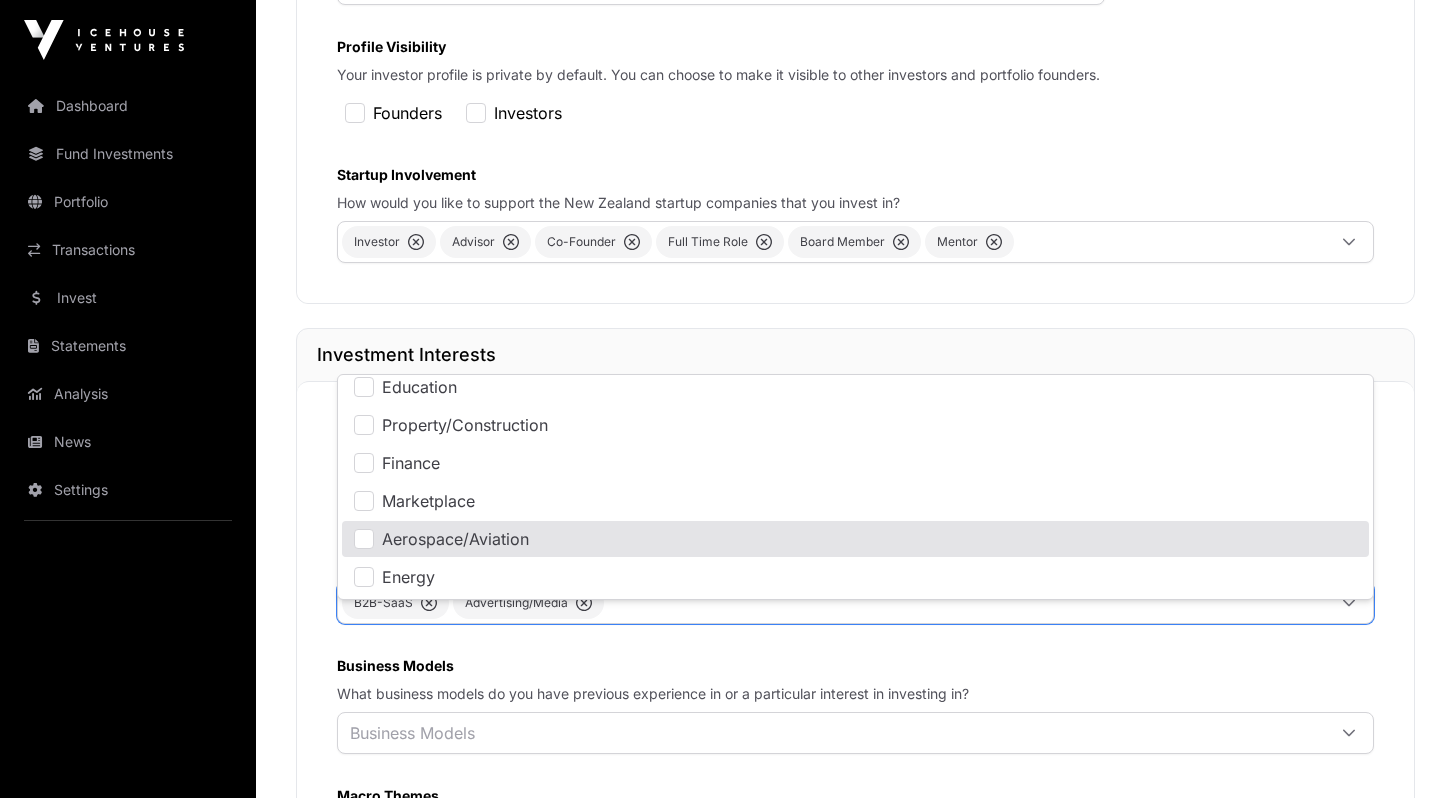click on "We'll use your investment preferences to help us match you with the right startups and to help you connect with other investors and company founders. These preferences are about the areas that you can add value and expertise or make introductions to help companies grow.  Industries  What inustries do you have previous experience in or a particular interest in investing in?  B2B-SaaS Advertising/Media Business Models  What business models do you have previous experience in or a particular interest in investing in?  Business Models Macro Themes  Are there any key macro themes that you are interested in investing in?  Macro Themes Customer Types  What customer types do you have previous experience in or a particular interest in investing in?  Customer Types Impact Investing  What impact areas do you have previous experience in or a particular interest in investing in?  Impact Investing" 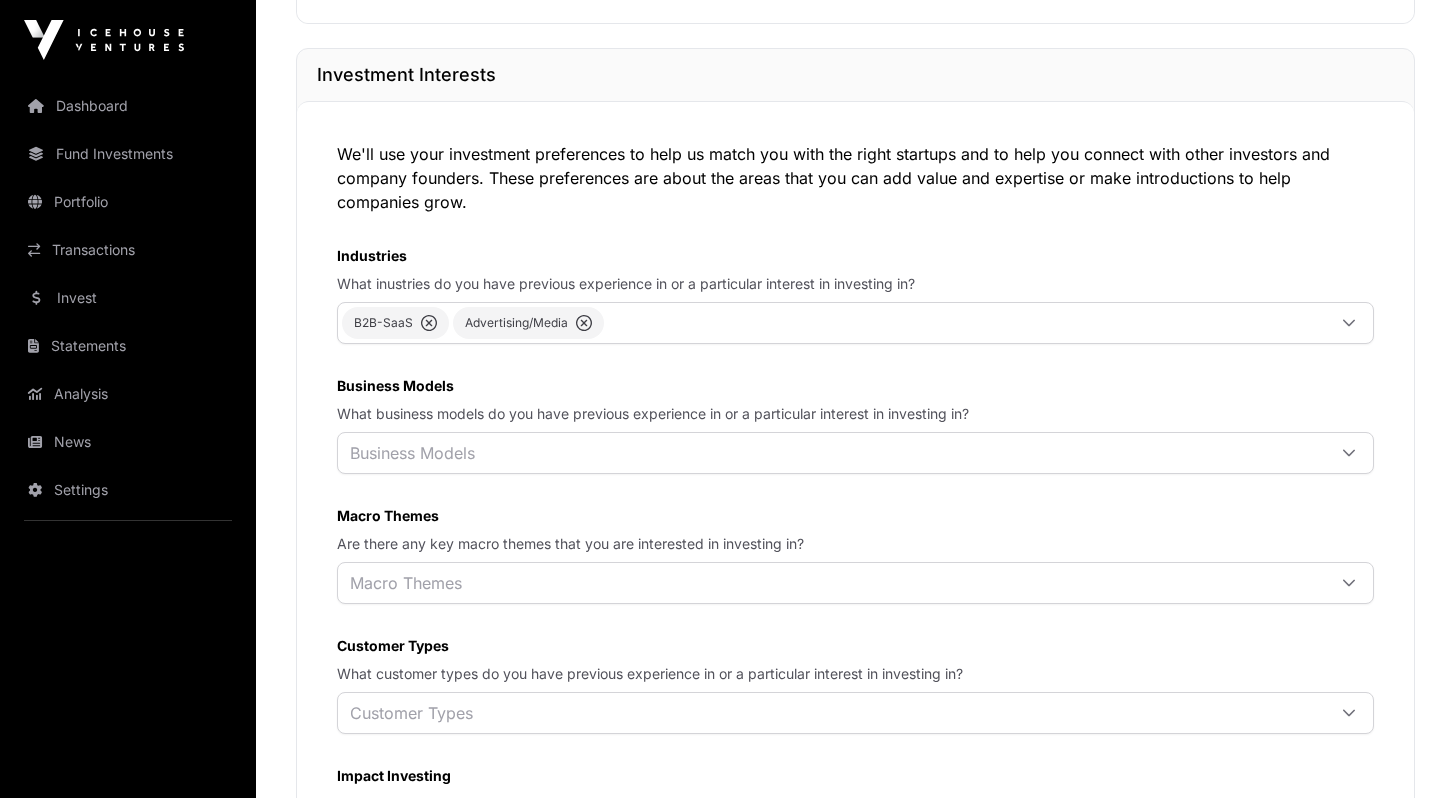 scroll, scrollTop: 930, scrollLeft: 0, axis: vertical 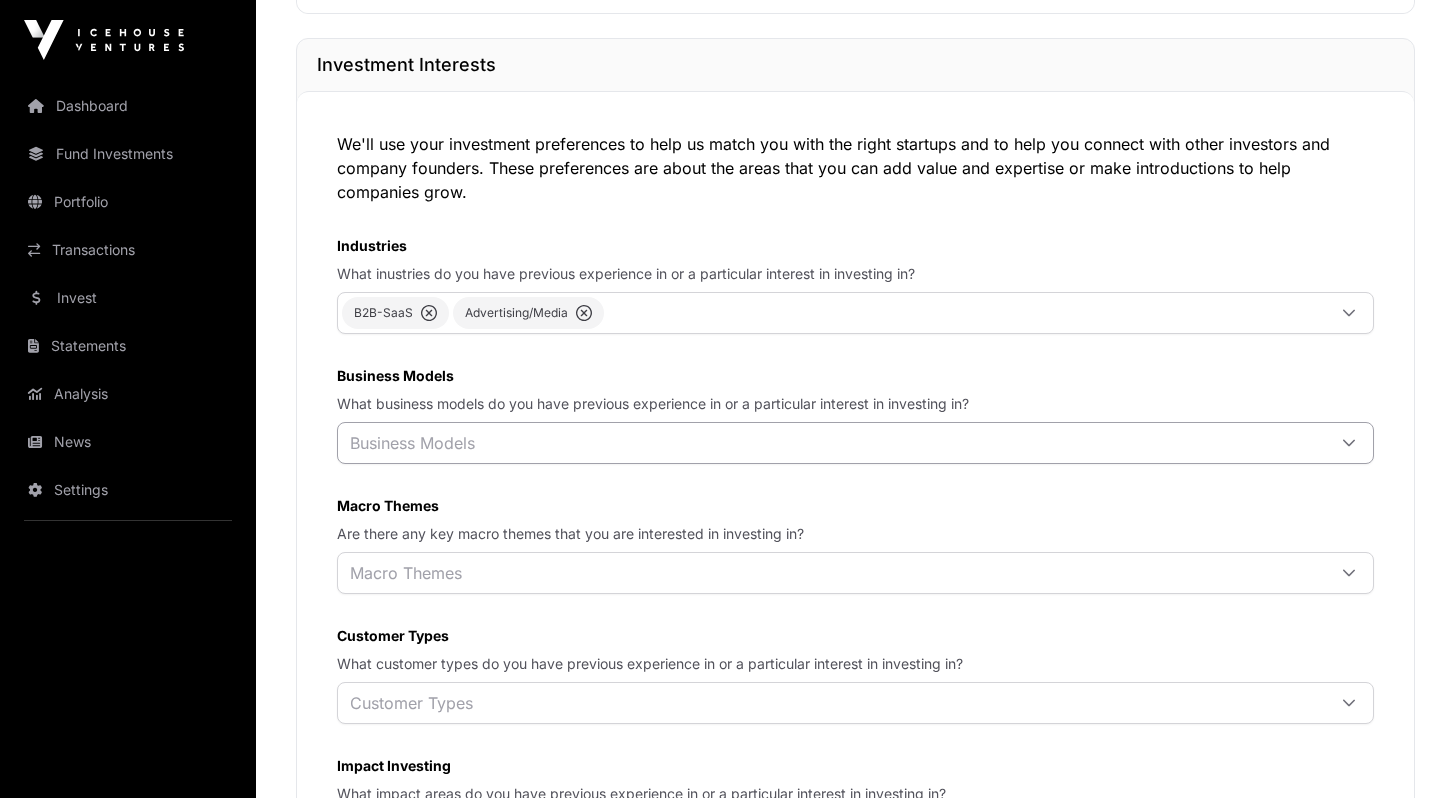 click on "Business Models" 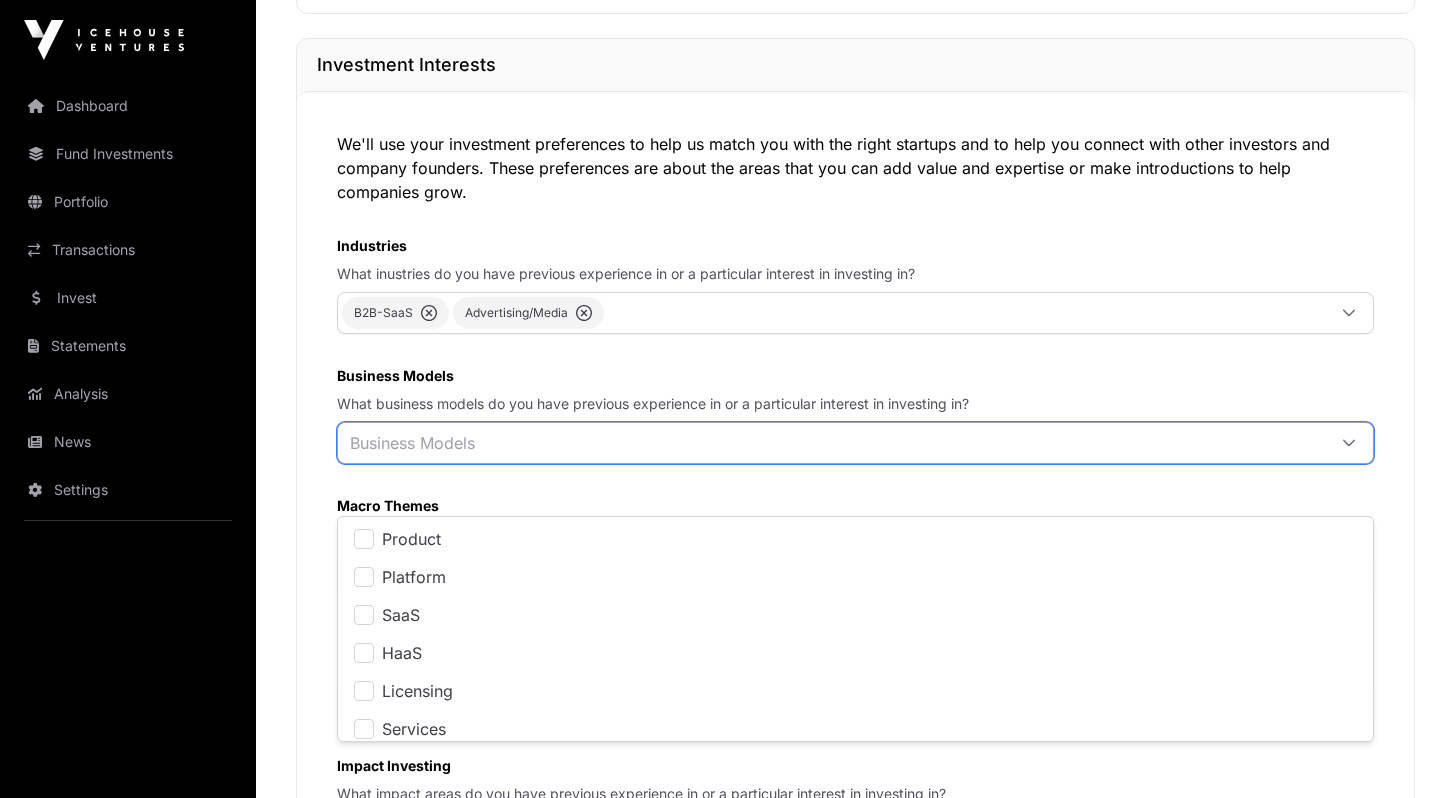 scroll, scrollTop: 20, scrollLeft: 13, axis: both 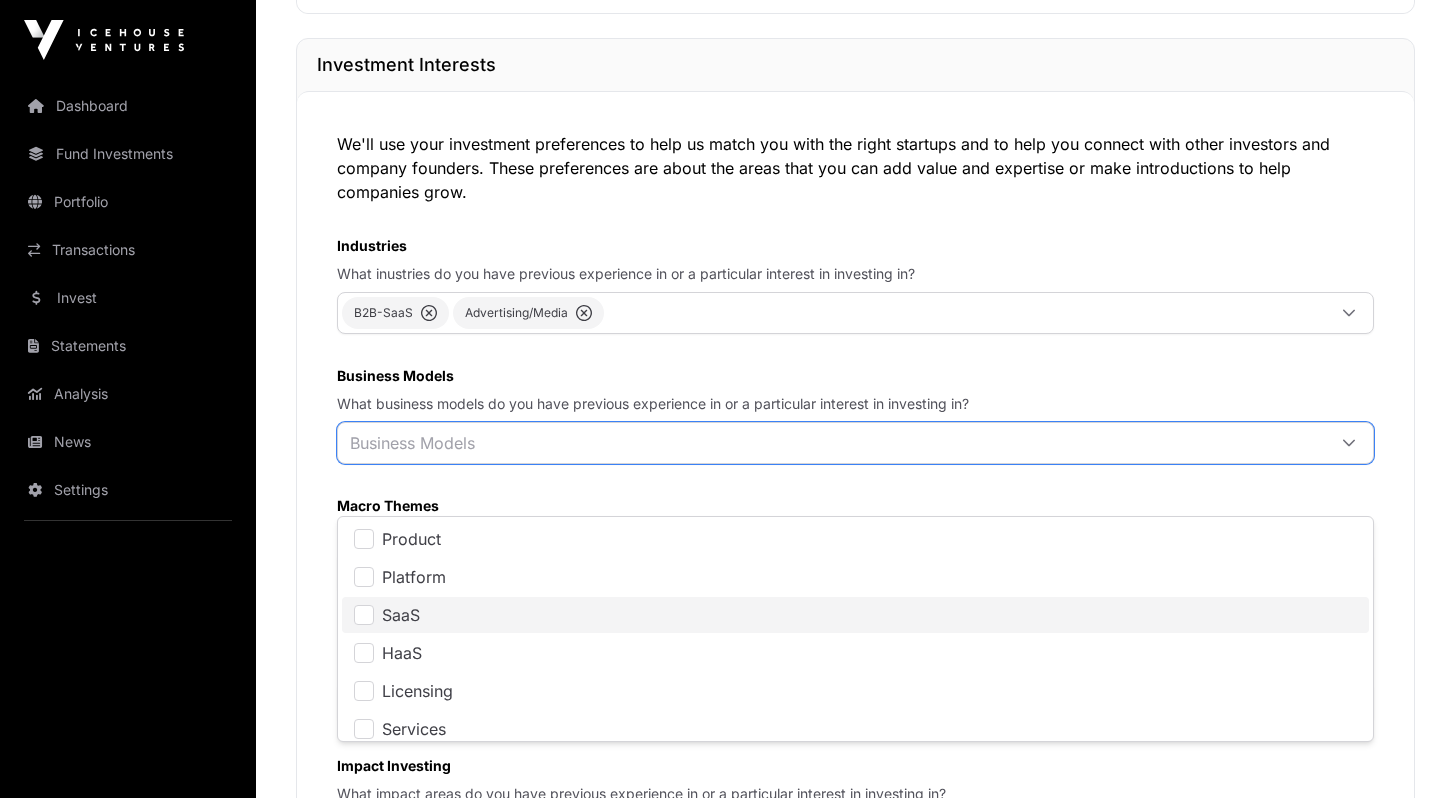 click on "SaaS" 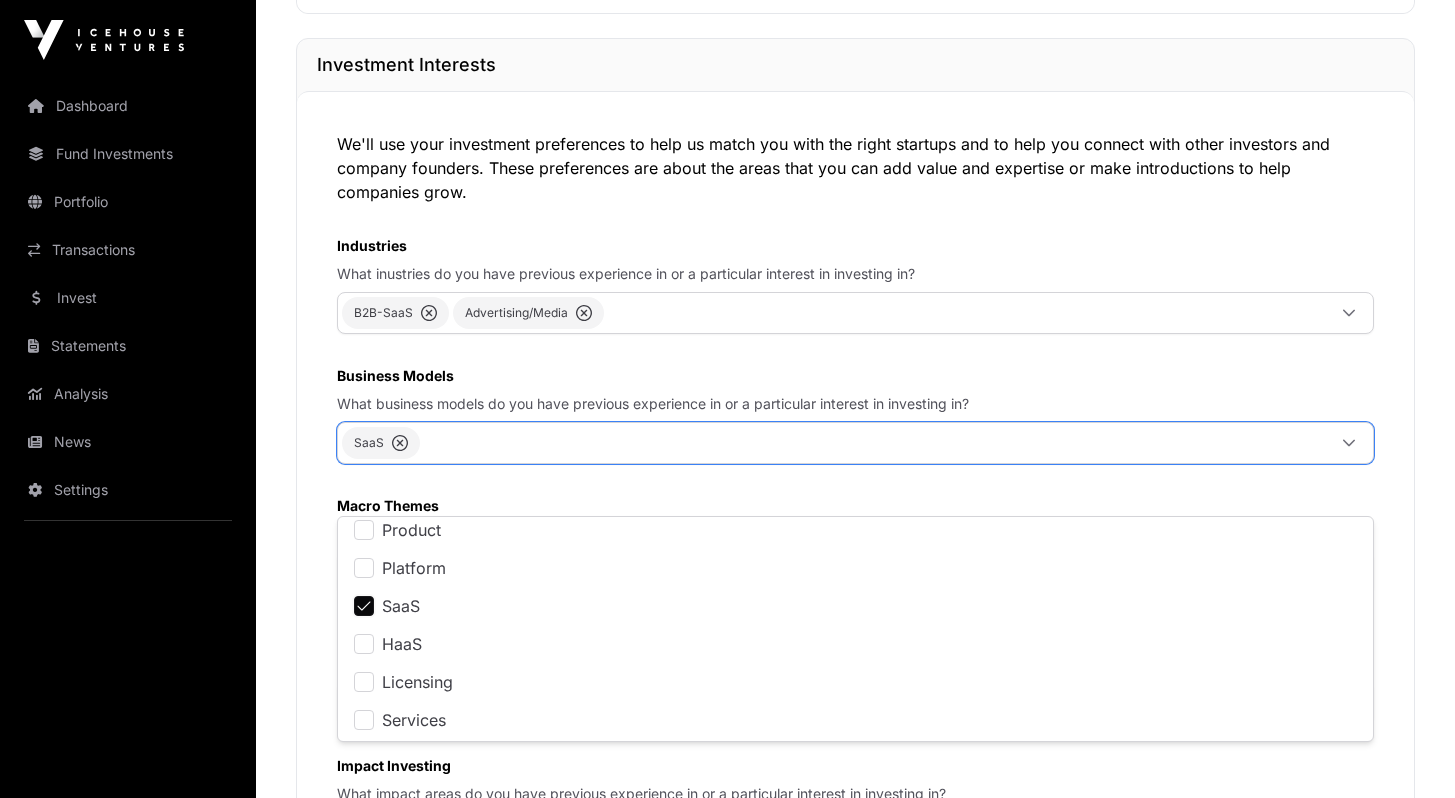 scroll, scrollTop: 10, scrollLeft: 0, axis: vertical 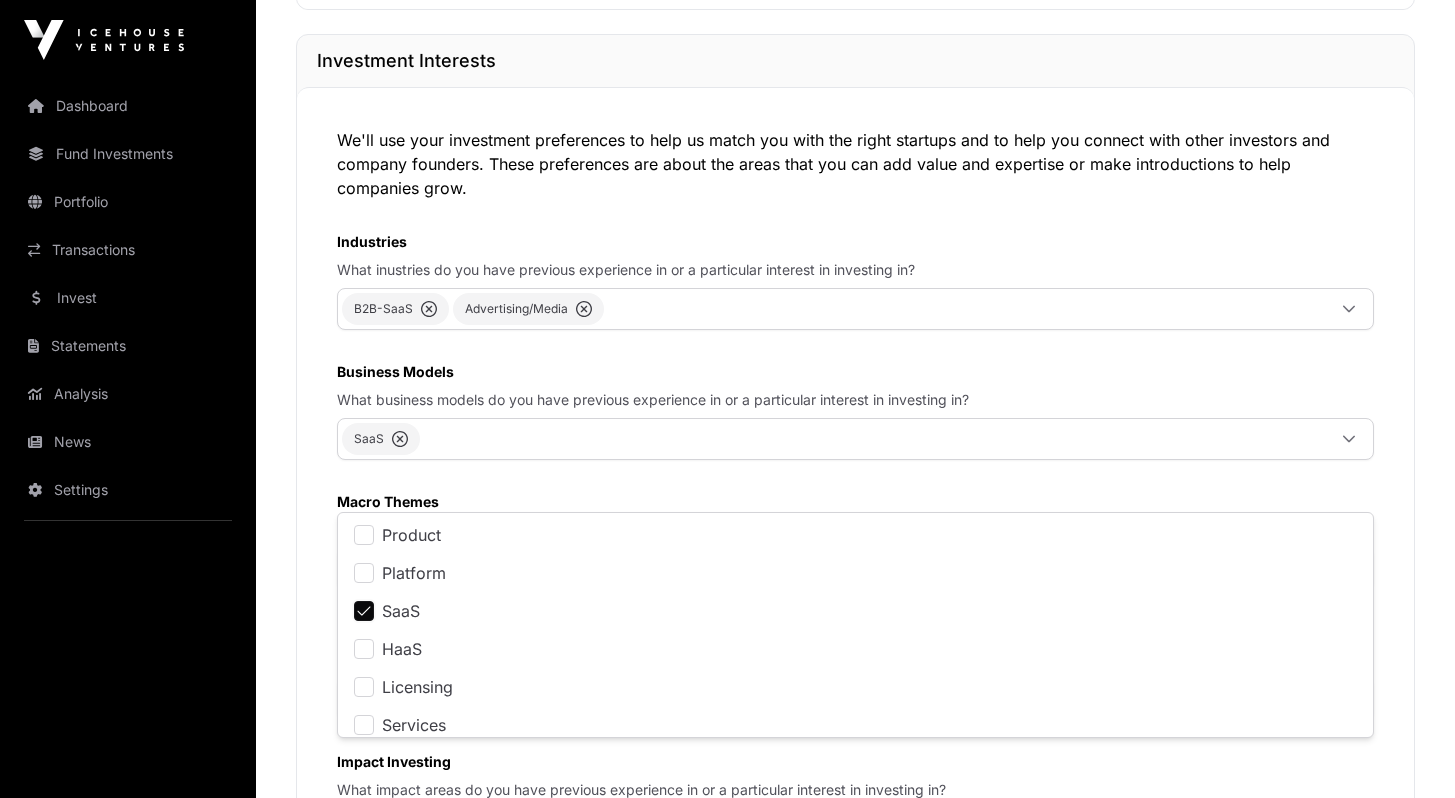 click on "We'll use your investment preferences to help us match you with the right startups and to help you connect with other investors and company founders. These preferences are about the areas that you can add value and expertise or make introductions to help companies grow.  Industries  What inustries do you have previous experience in or a particular interest in investing in?  B2B-SaaS Advertising/Media Business Models  What business models do you have previous experience in or a particular interest in investing in?  SaaS Macro Themes  Are there any key macro themes that you are interested in investing in?  Macro Themes Customer Types  What customer types do you have previous experience in or a particular interest in investing in?  Customer Types Impact Investing  What impact areas do you have previous experience in or a particular interest in investing in?  Impact Investing" 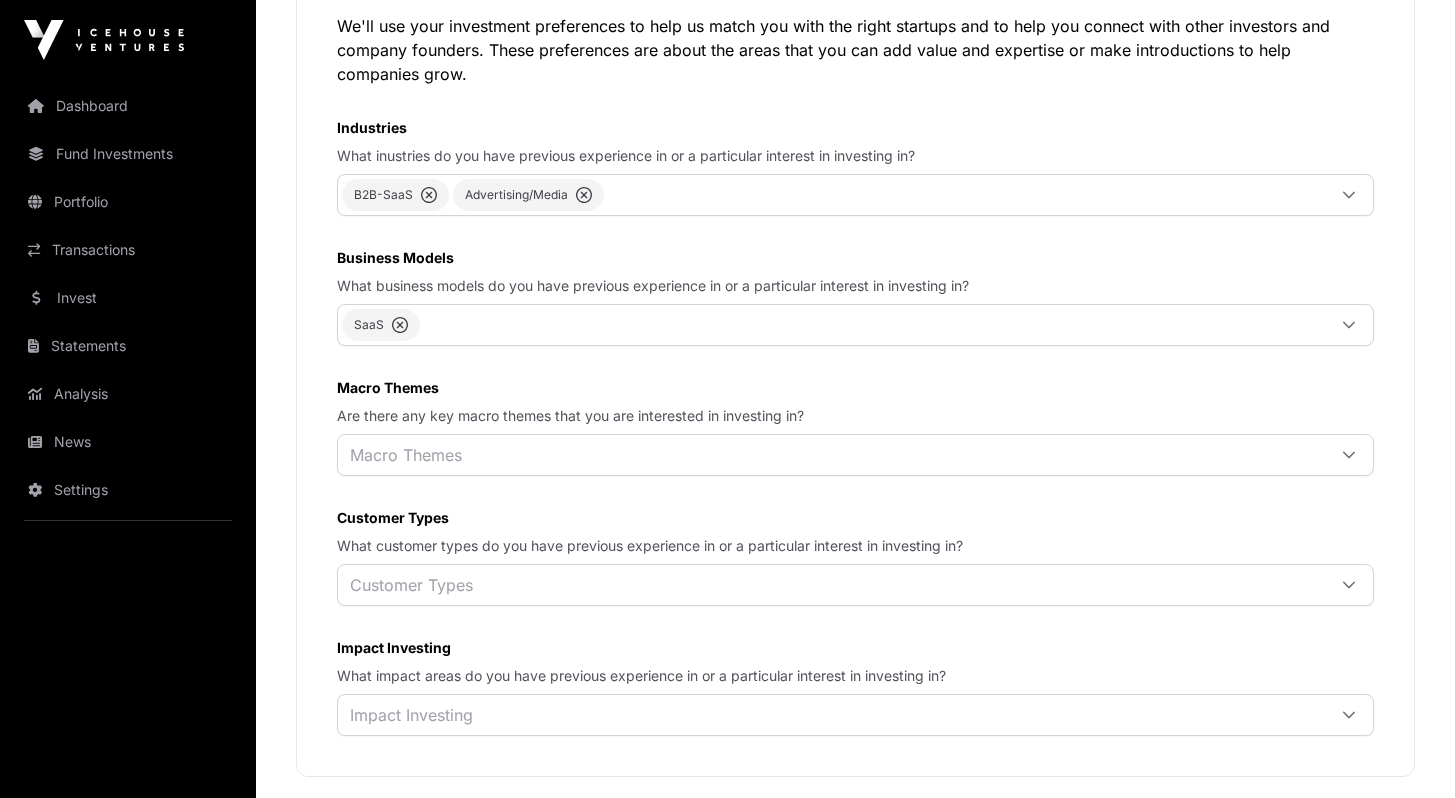 scroll, scrollTop: 1056, scrollLeft: 0, axis: vertical 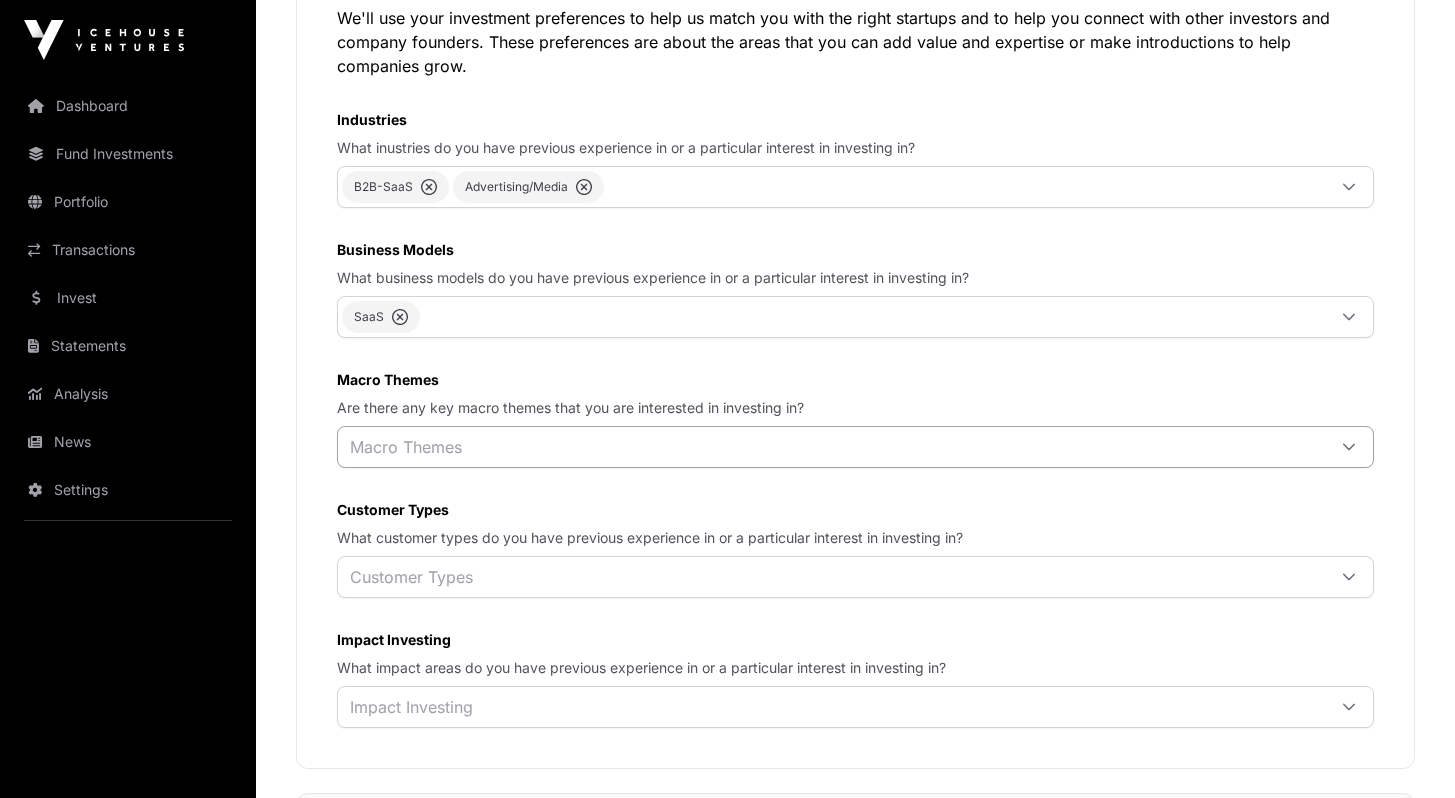 click on "Macro Themes" 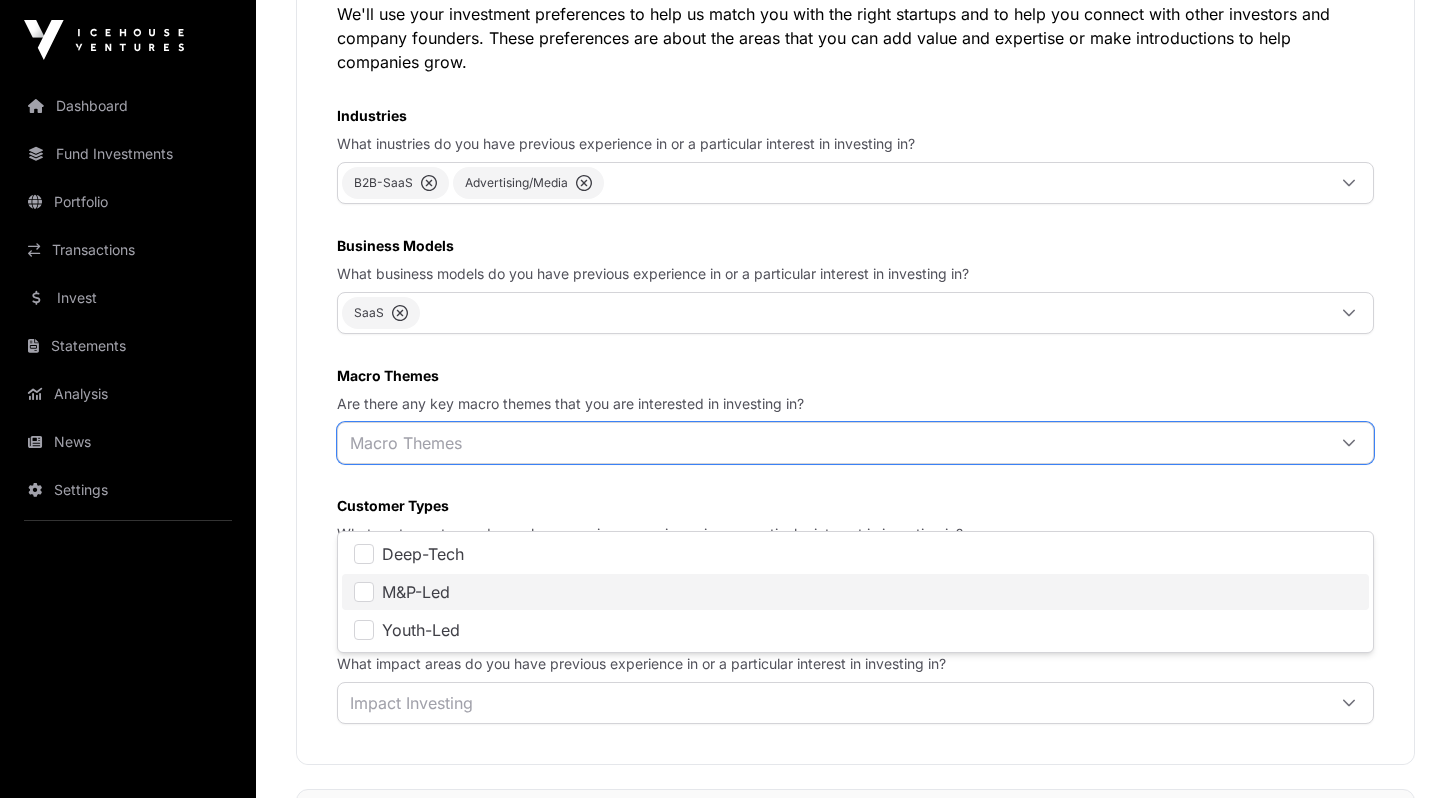 scroll, scrollTop: 1093, scrollLeft: 0, axis: vertical 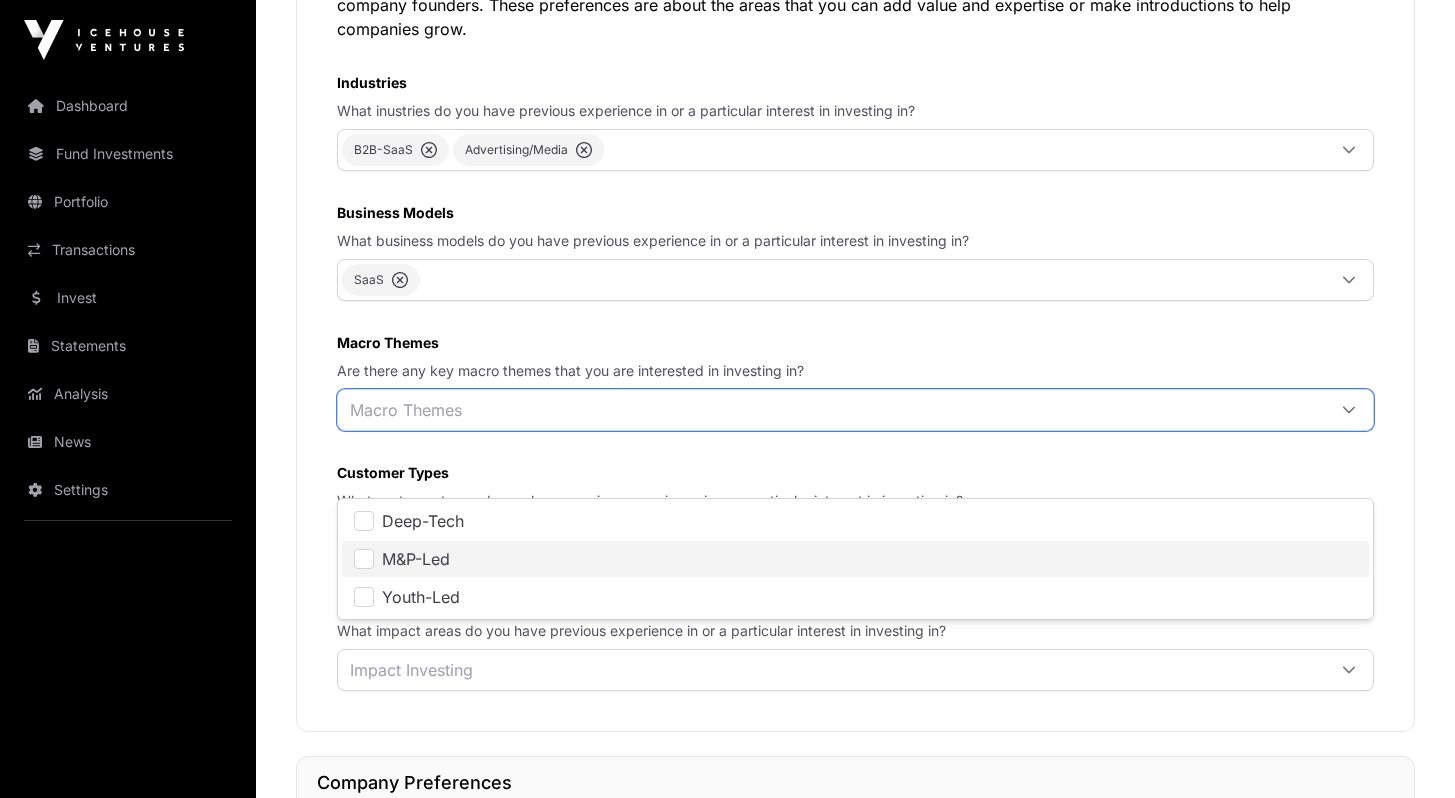 click on "M&P-Led" 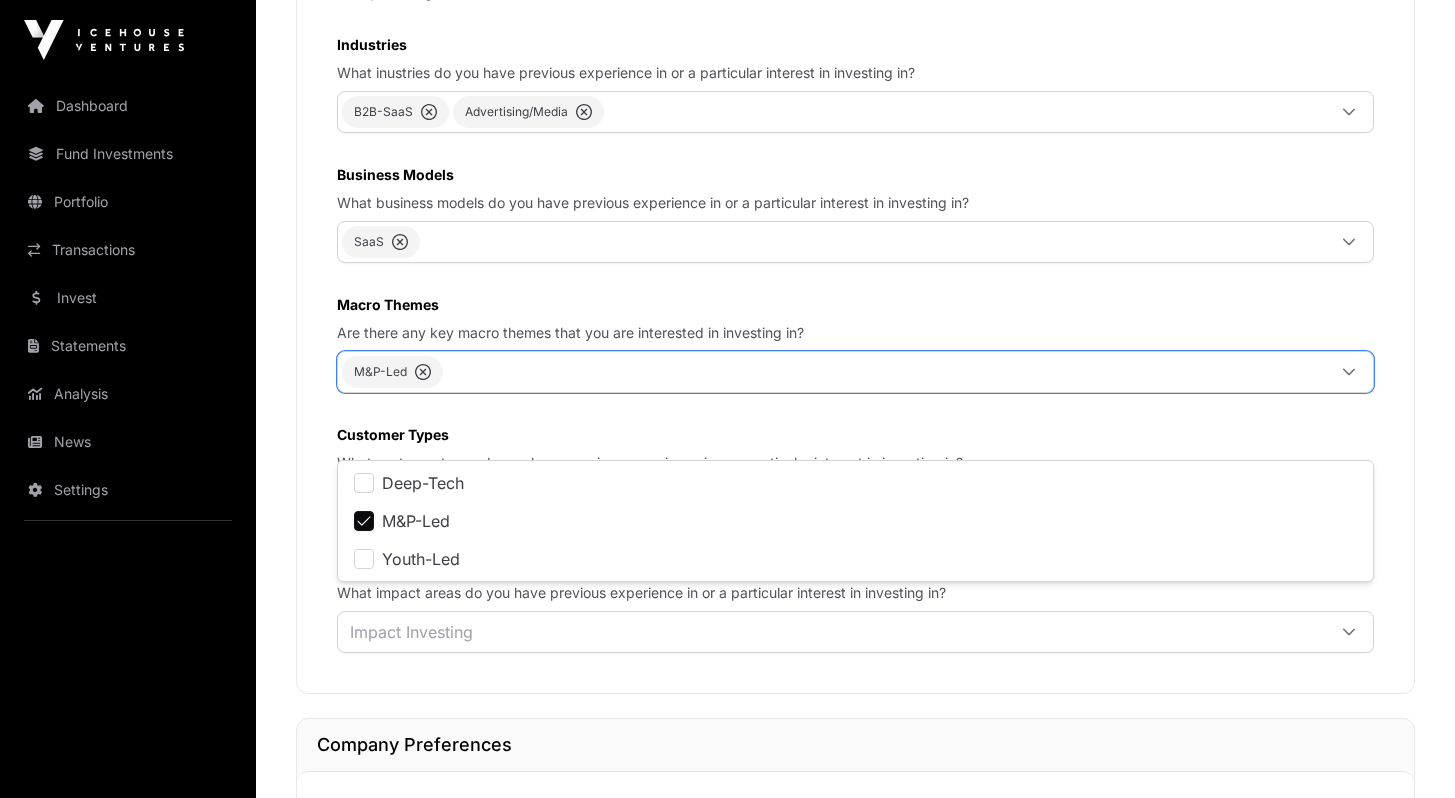 scroll 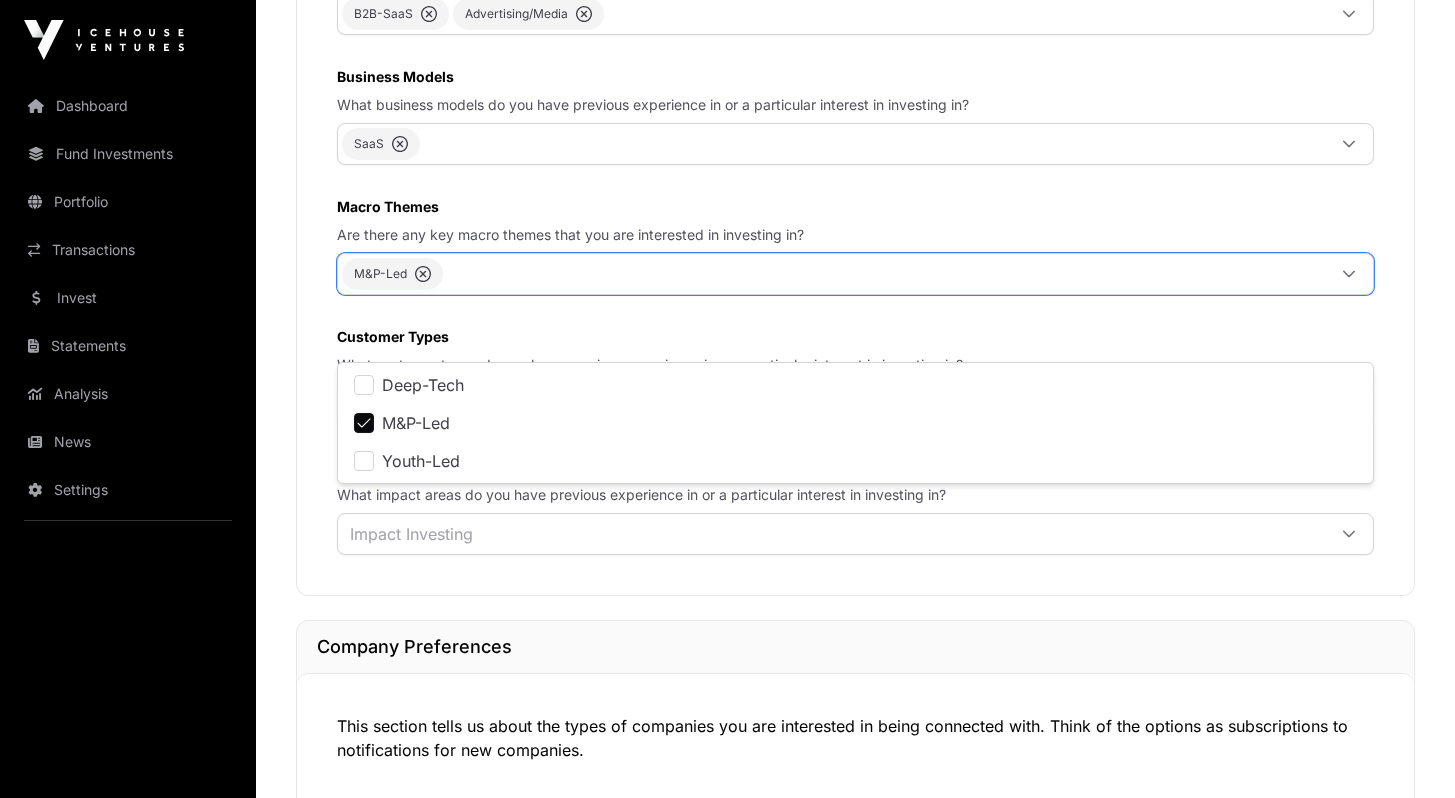 click on "We'll use your investment preferences to help us match you with the right startups and to help you connect with other investors and company founders. These preferences are about the areas that you can add value and expertise or make introductions to help companies grow.  Industries  What inustries do you have previous experience in or a particular interest in investing in?  B2B-SaaS Advertising/Media Business Models  What business models do you have previous experience in or a particular interest in investing in?  SaaS Macro Themes  Are there any key macro themes that you are interested in investing in?  M&P-Led Customer Types  What customer types do you have previous experience in or a particular interest in investing in?  Customer Types Impact Investing  What impact areas do you have previous experience in or a particular interest in investing in?  Impact Investing" 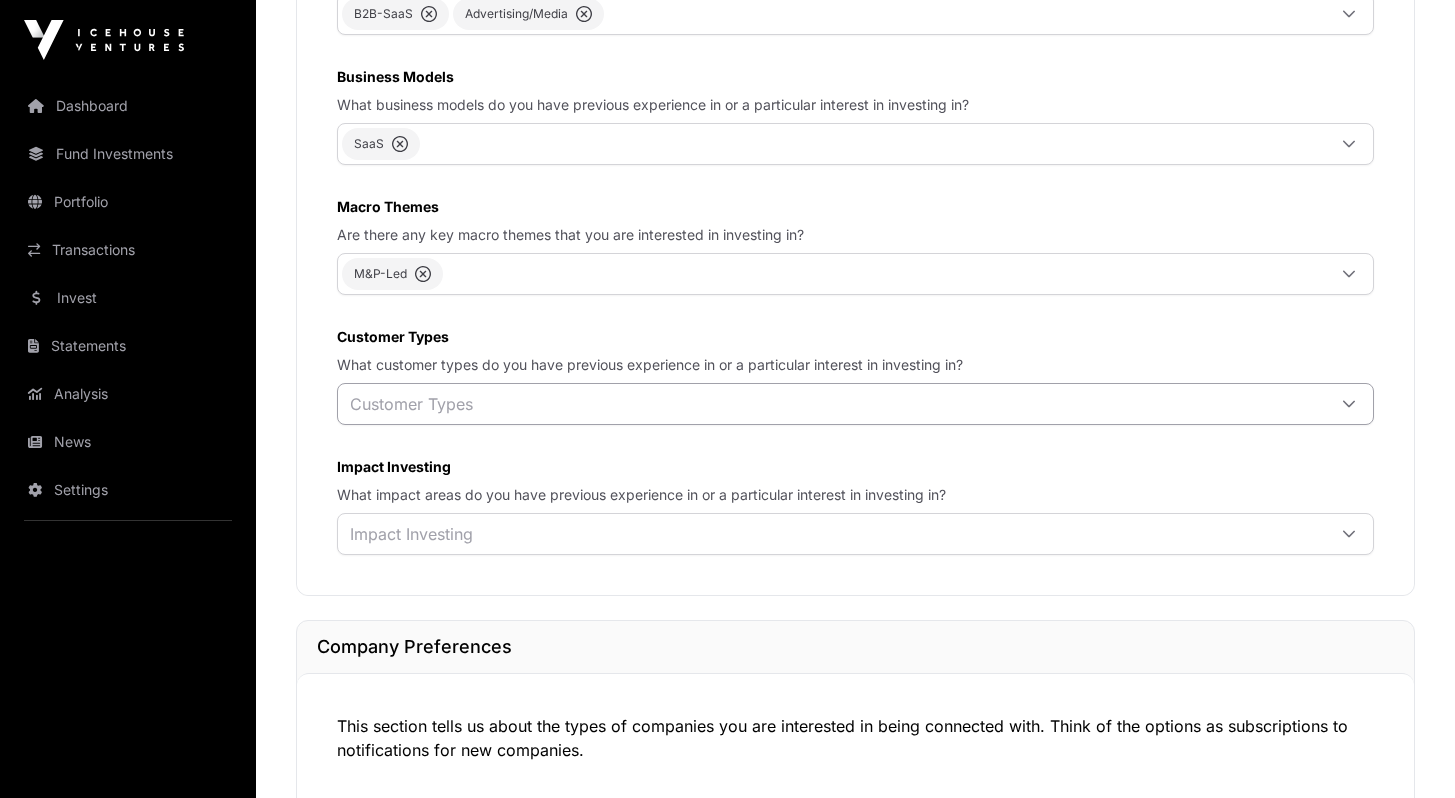 click on "Customer Types" 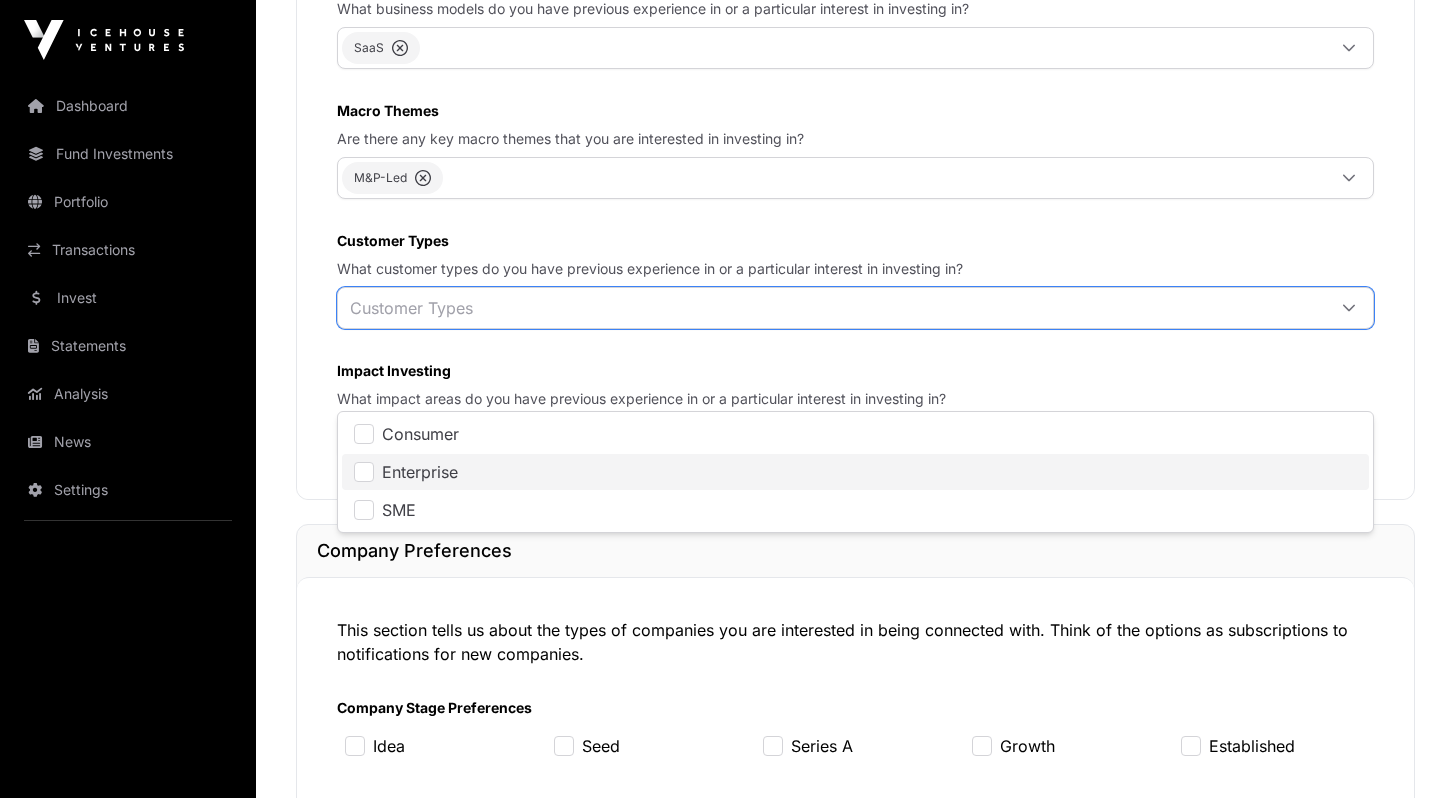 click on "Enterprise" 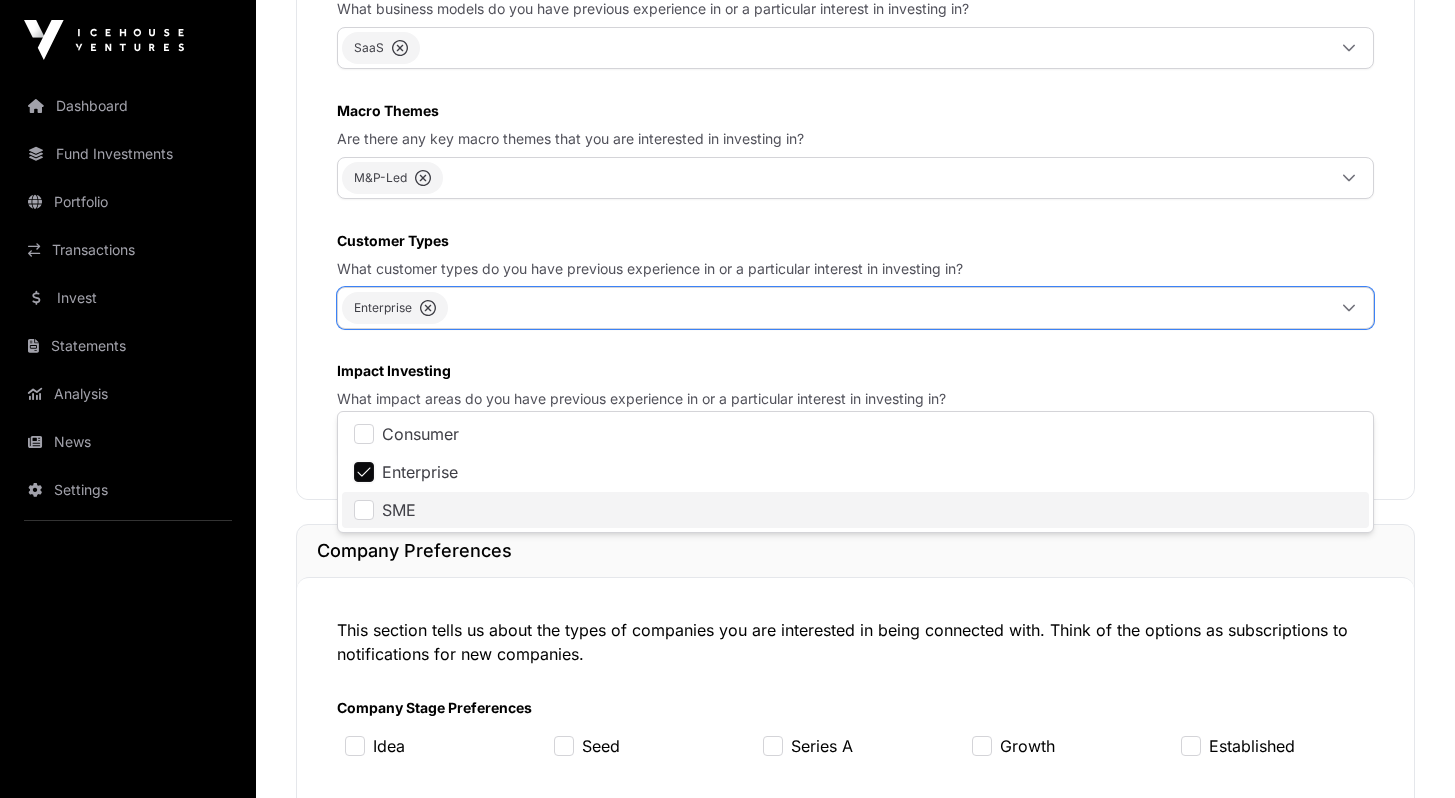 click on "SME" 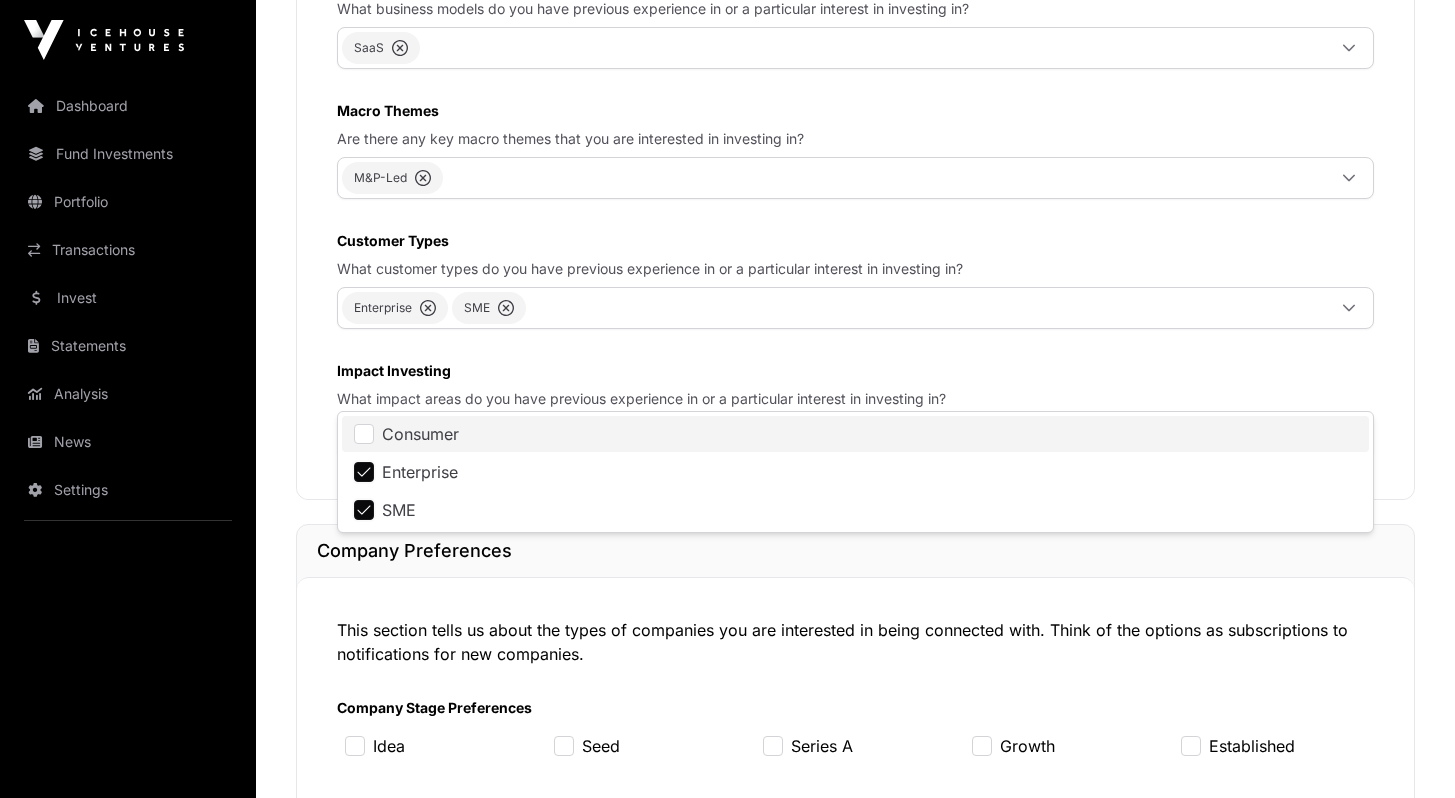 click on "Consumer" 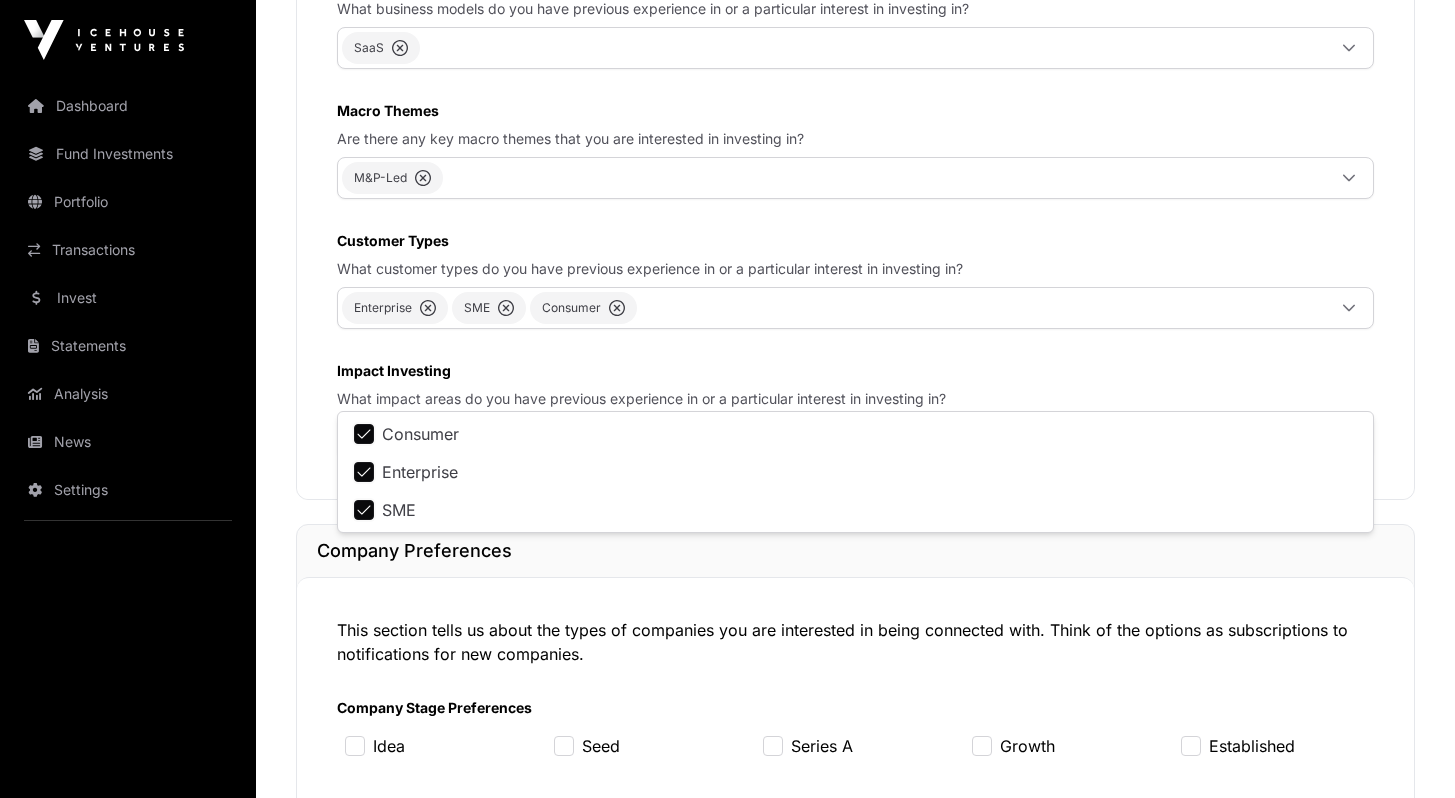 click on "We'll use your investment preferences to help us match you with the right startups and to help you connect with other investors and company founders. These preferences are about the areas that you can add value and expertise or make introductions to help companies grow.  Industries  What inustries do you have previous experience in or a particular interest in investing in?  B2B-SaaS Advertising/Media Business Models  What business models do you have previous experience in or a particular interest in investing in?  SaaS Macro Themes  Are there any key macro themes that you are interested in investing in?  M&P-Led Customer Types  What customer types do you have previous experience in or a particular interest in investing in?  Enterprise SME Consumer Impact Investing  What impact areas do you have previous experience in or a particular interest in investing in?  Impact Investing" 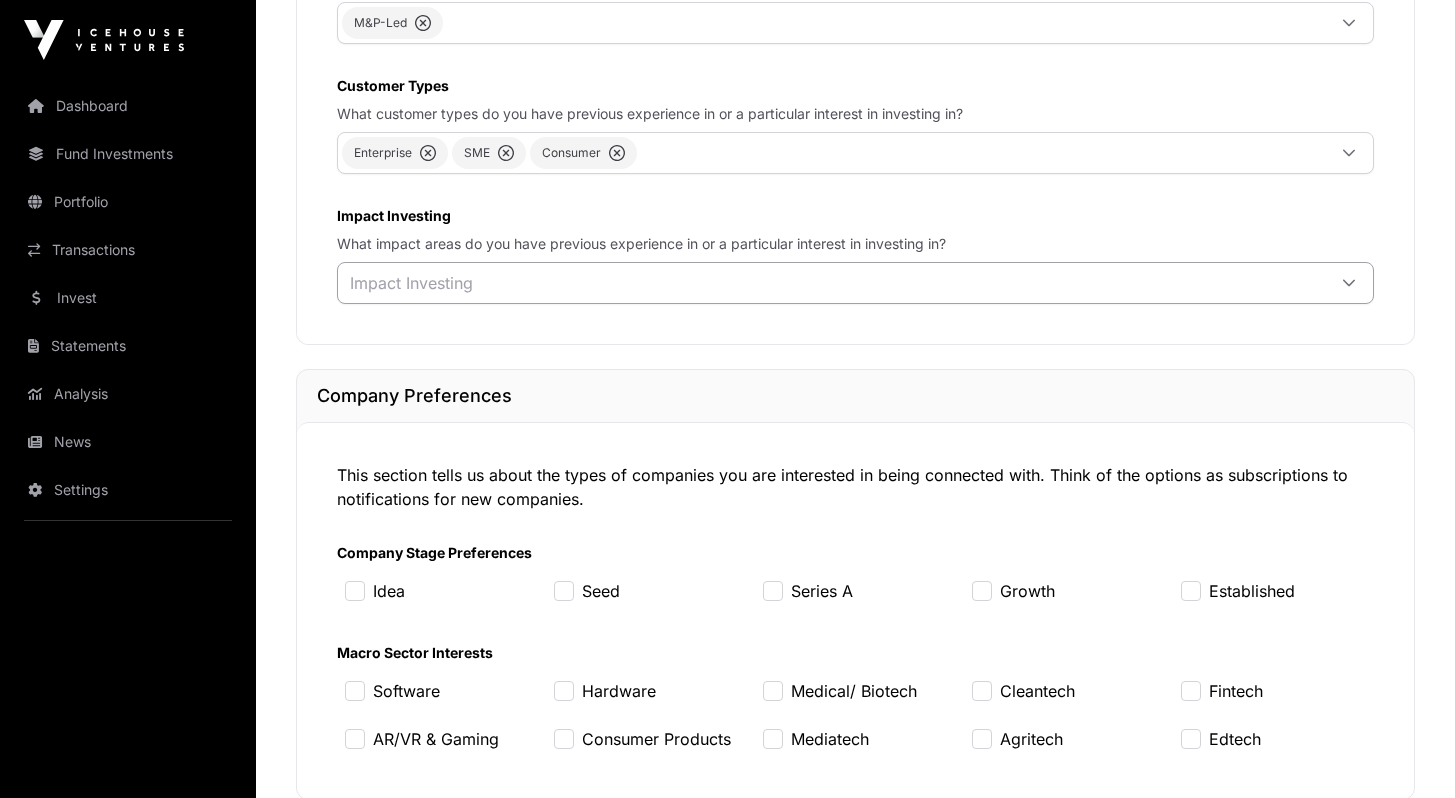 click on "Impact Investing" 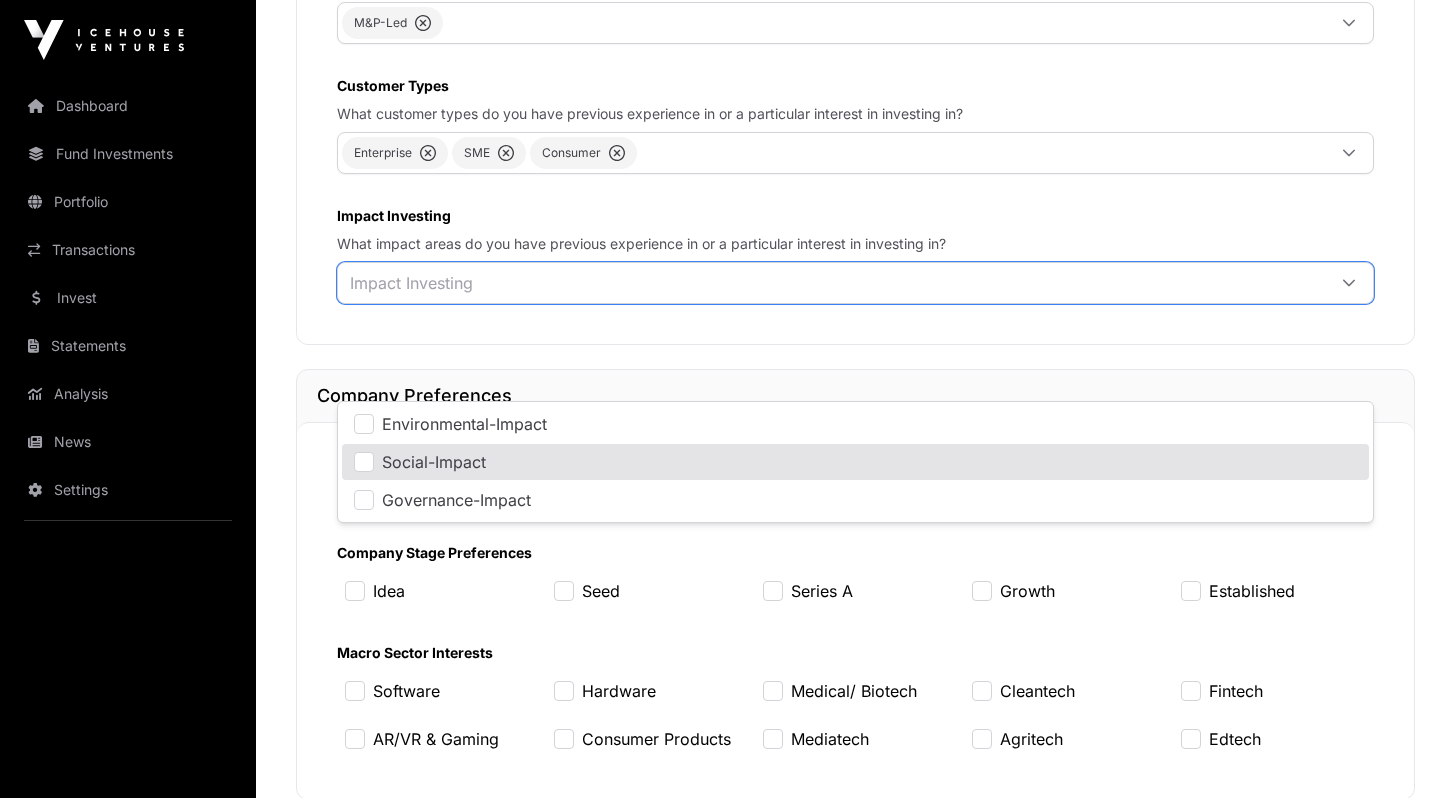 click on "**********" 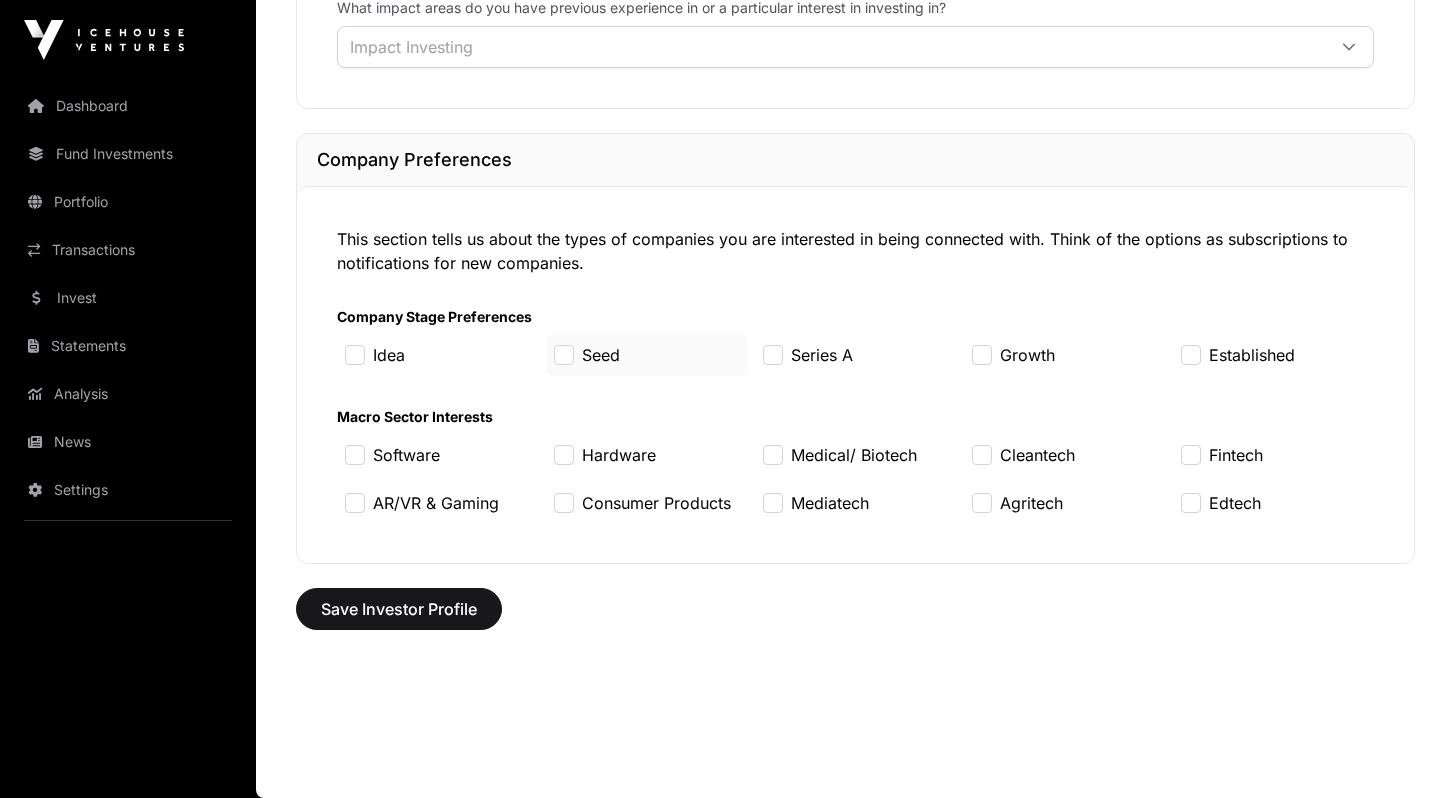 click on "Seed" 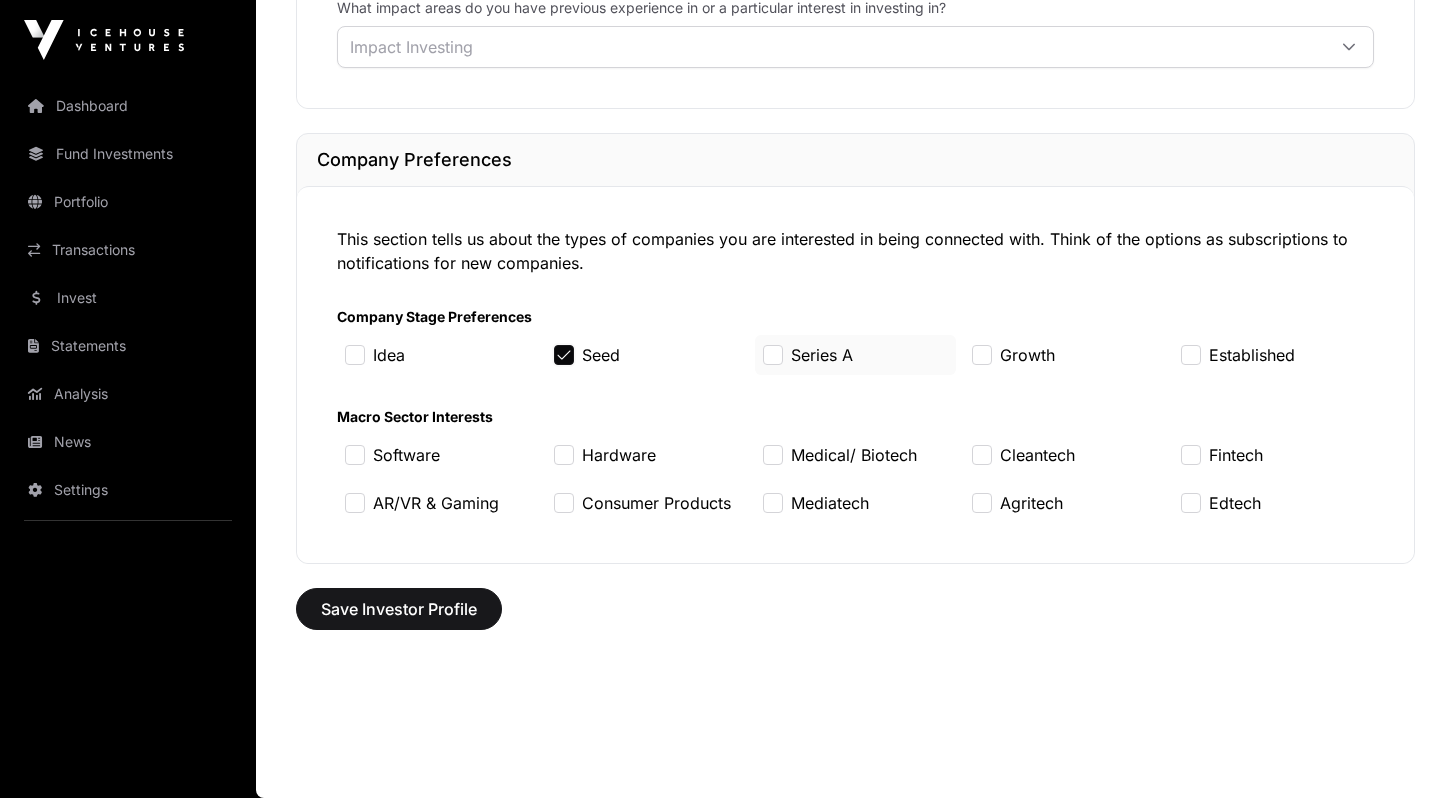 click on "Series A" 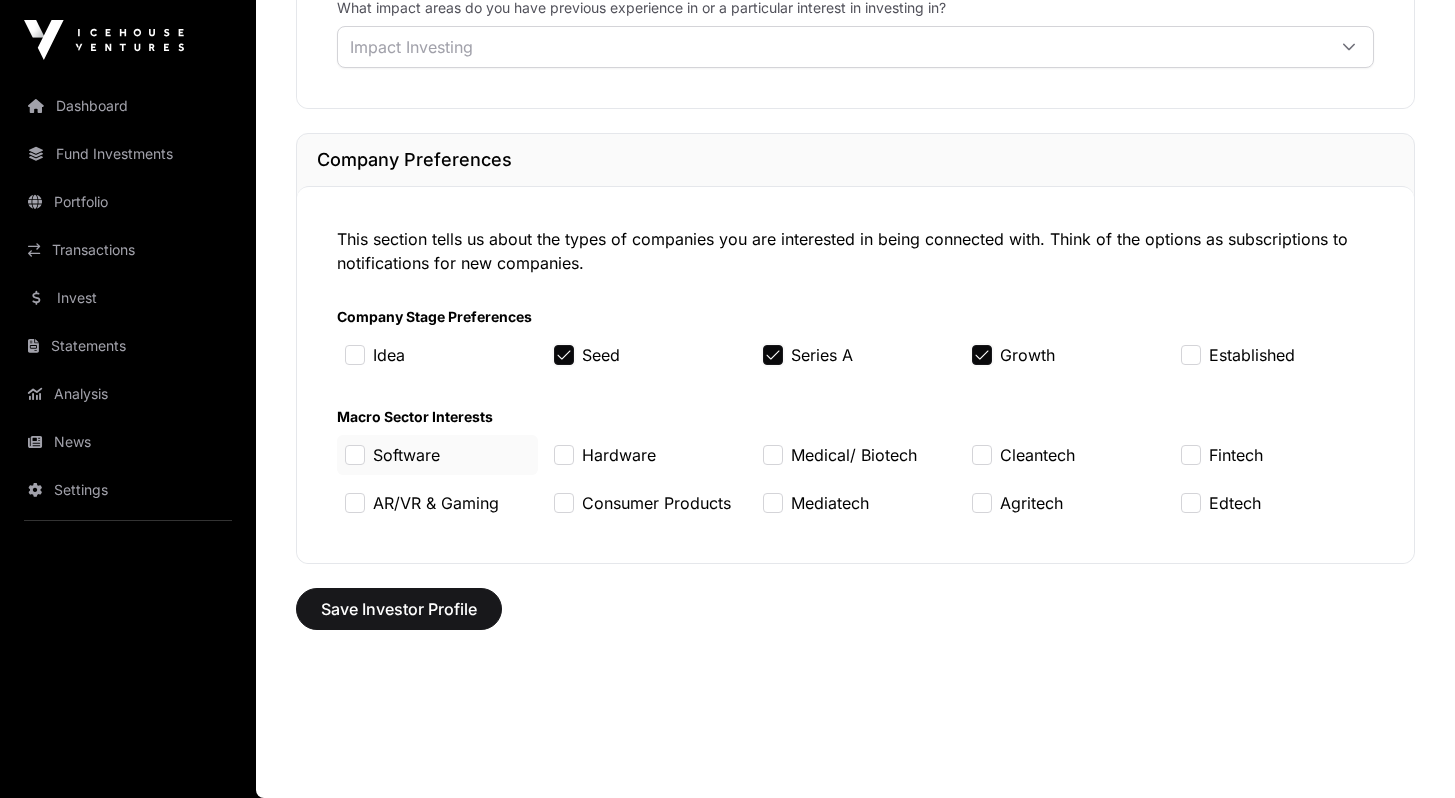 click on "Software" 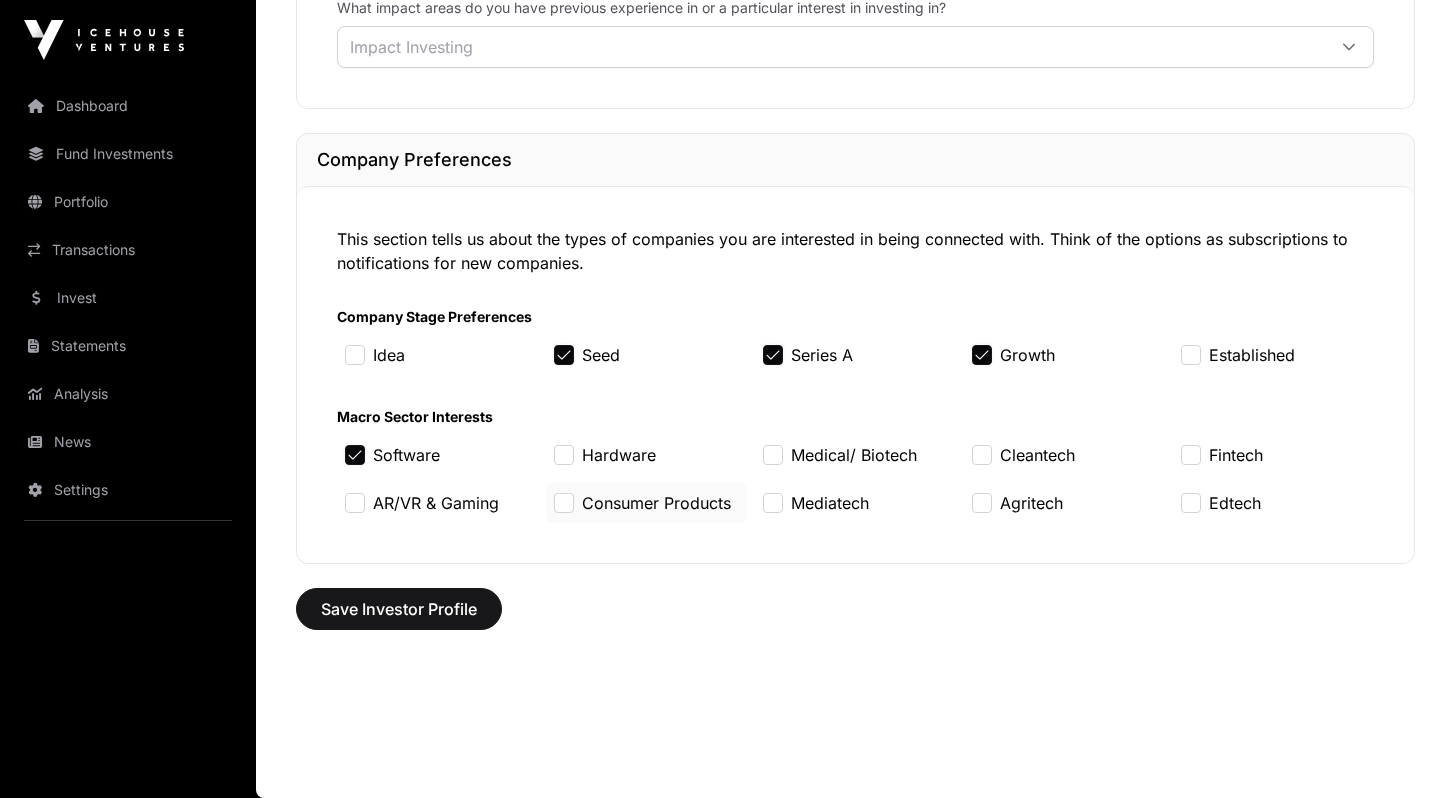 click on "Consumer Products" 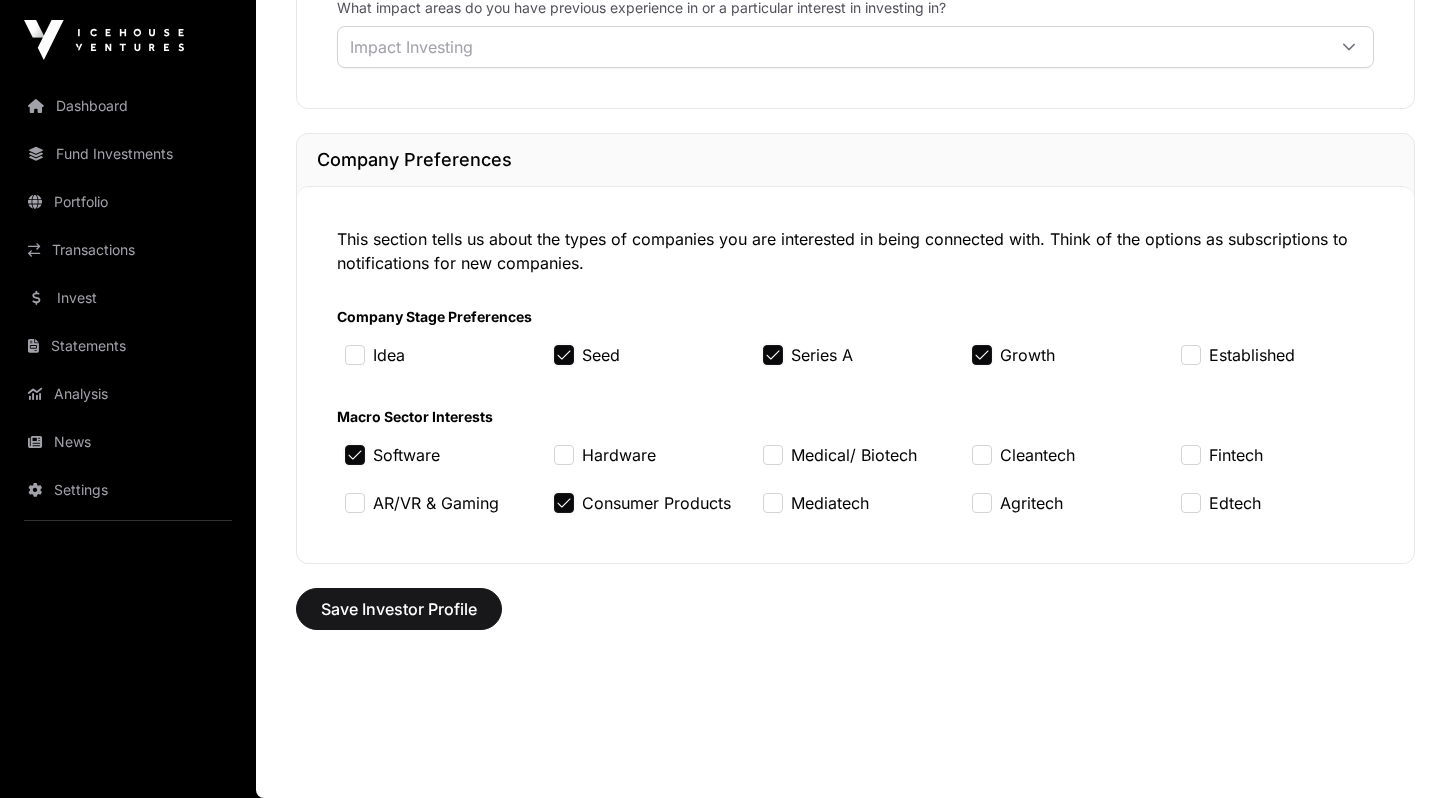 scroll, scrollTop: 1811, scrollLeft: 0, axis: vertical 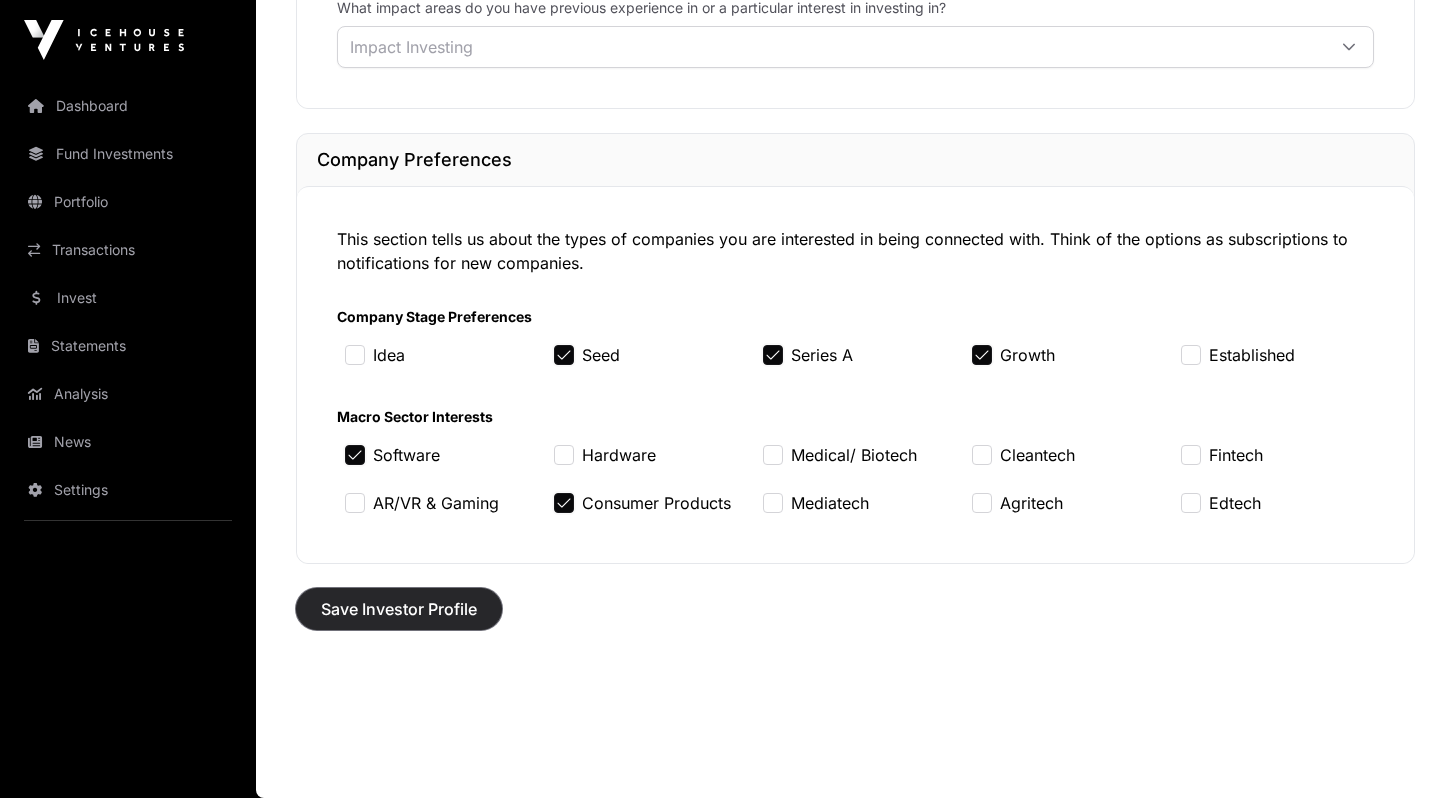 click on "Save Investor Profile" 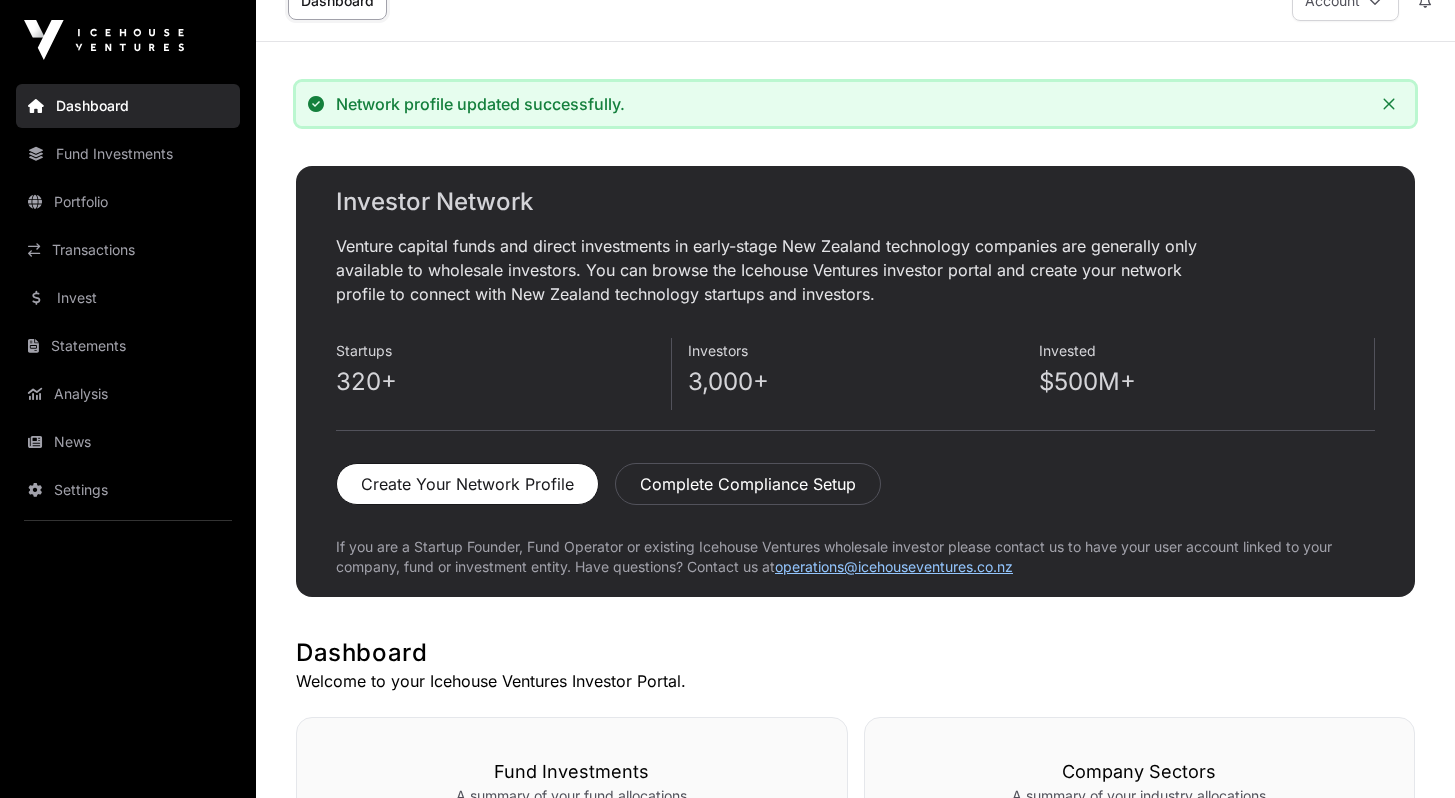 scroll, scrollTop: 278, scrollLeft: 0, axis: vertical 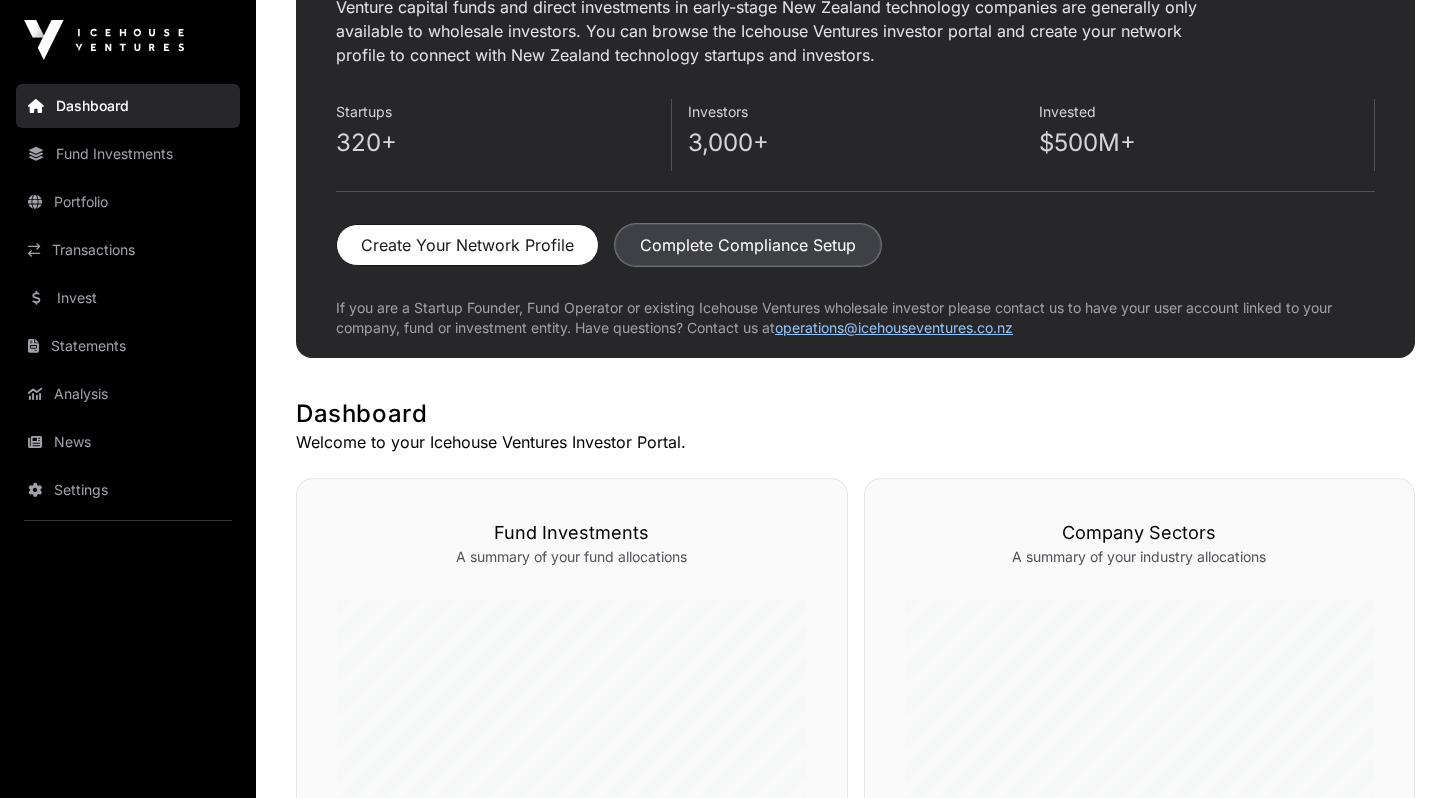 click on "Complete Compliance Setup" 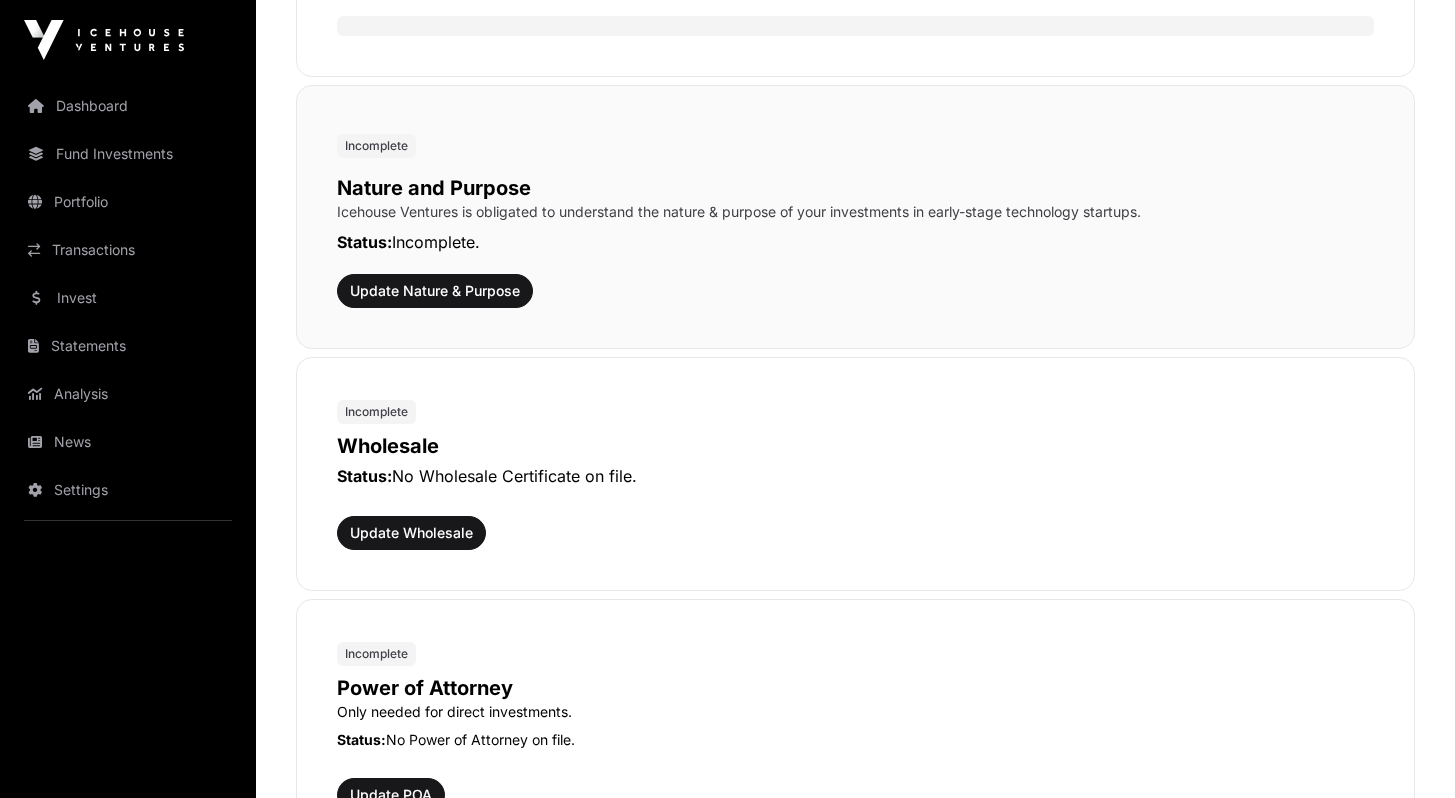 scroll, scrollTop: 531, scrollLeft: 0, axis: vertical 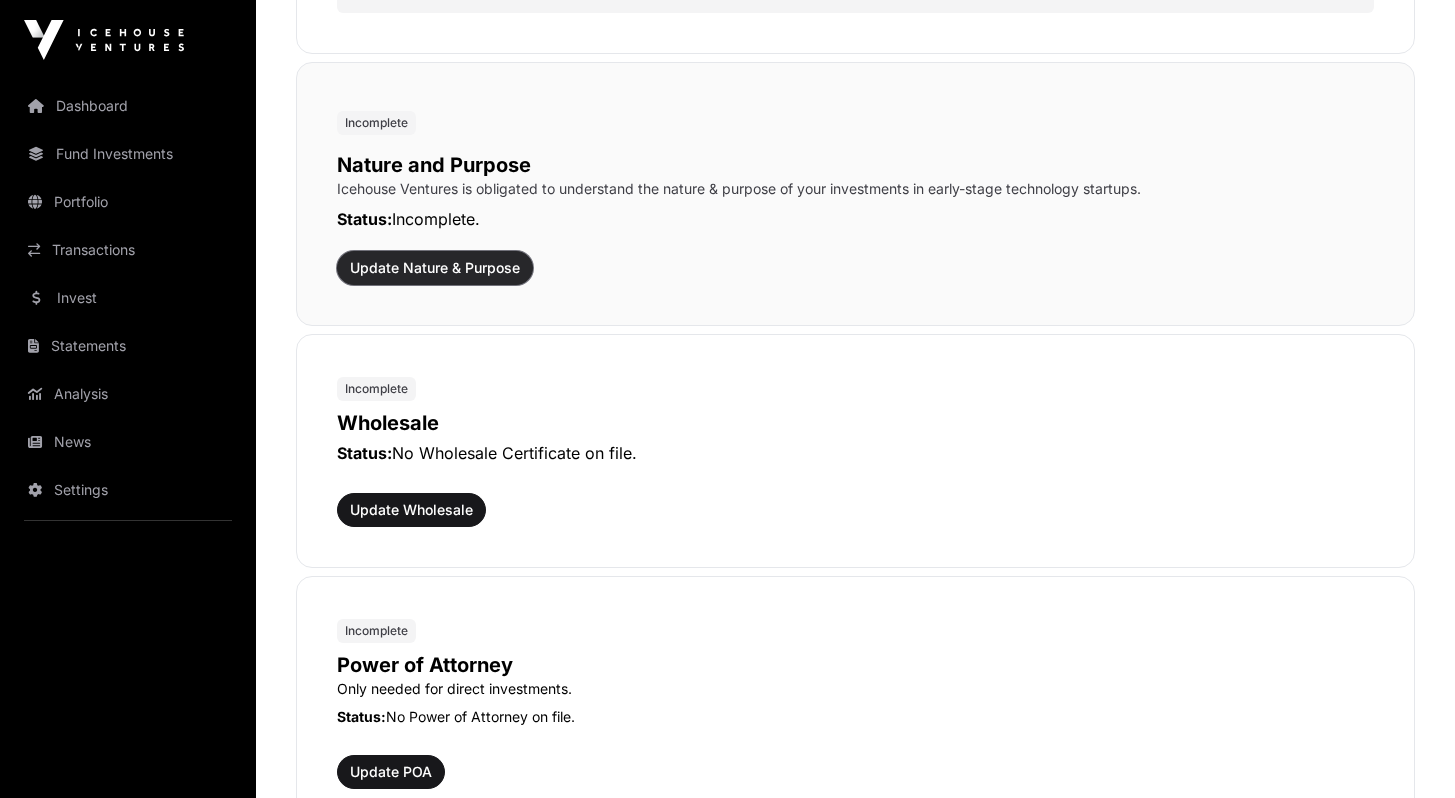 click on "Update Nature & Purpose" 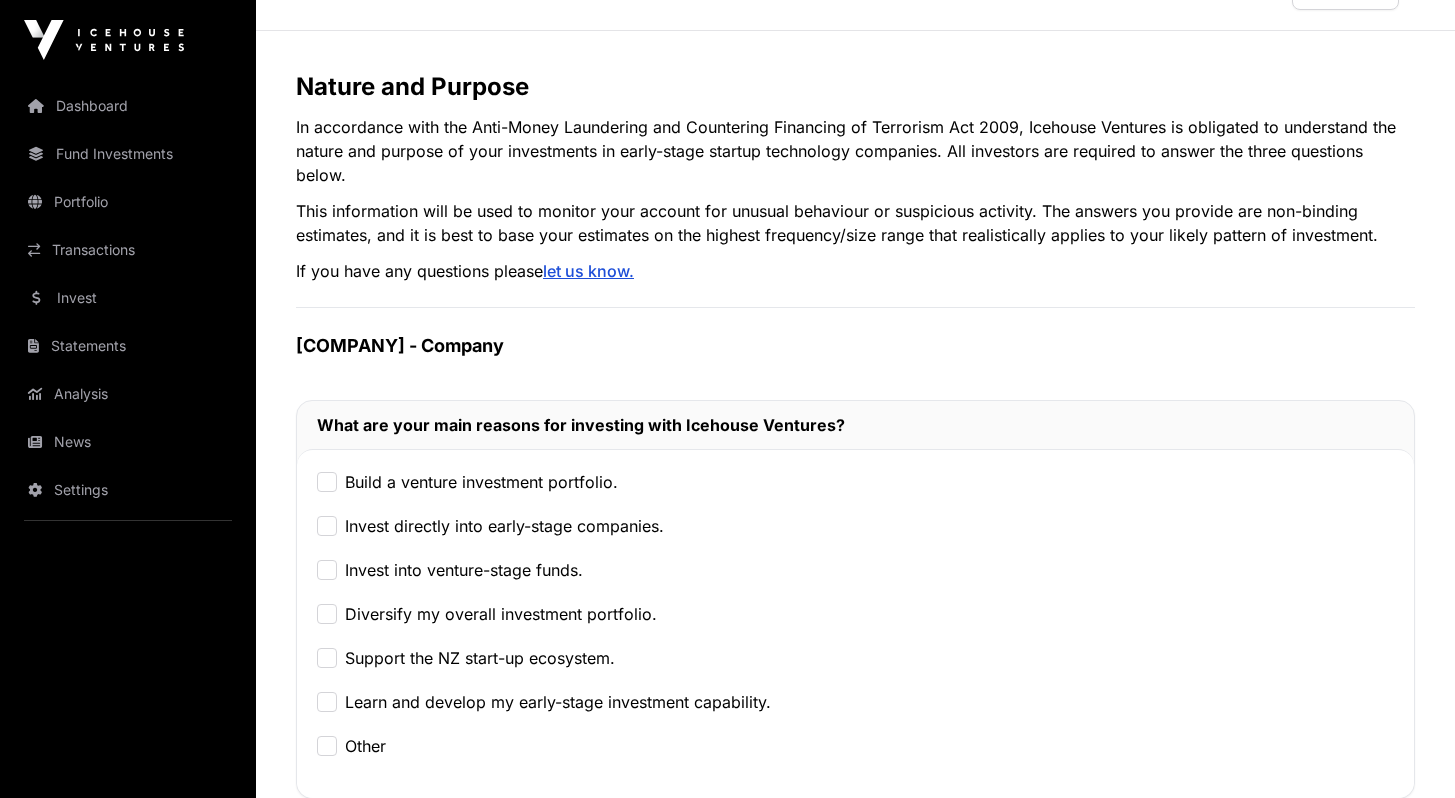 scroll, scrollTop: 70, scrollLeft: 0, axis: vertical 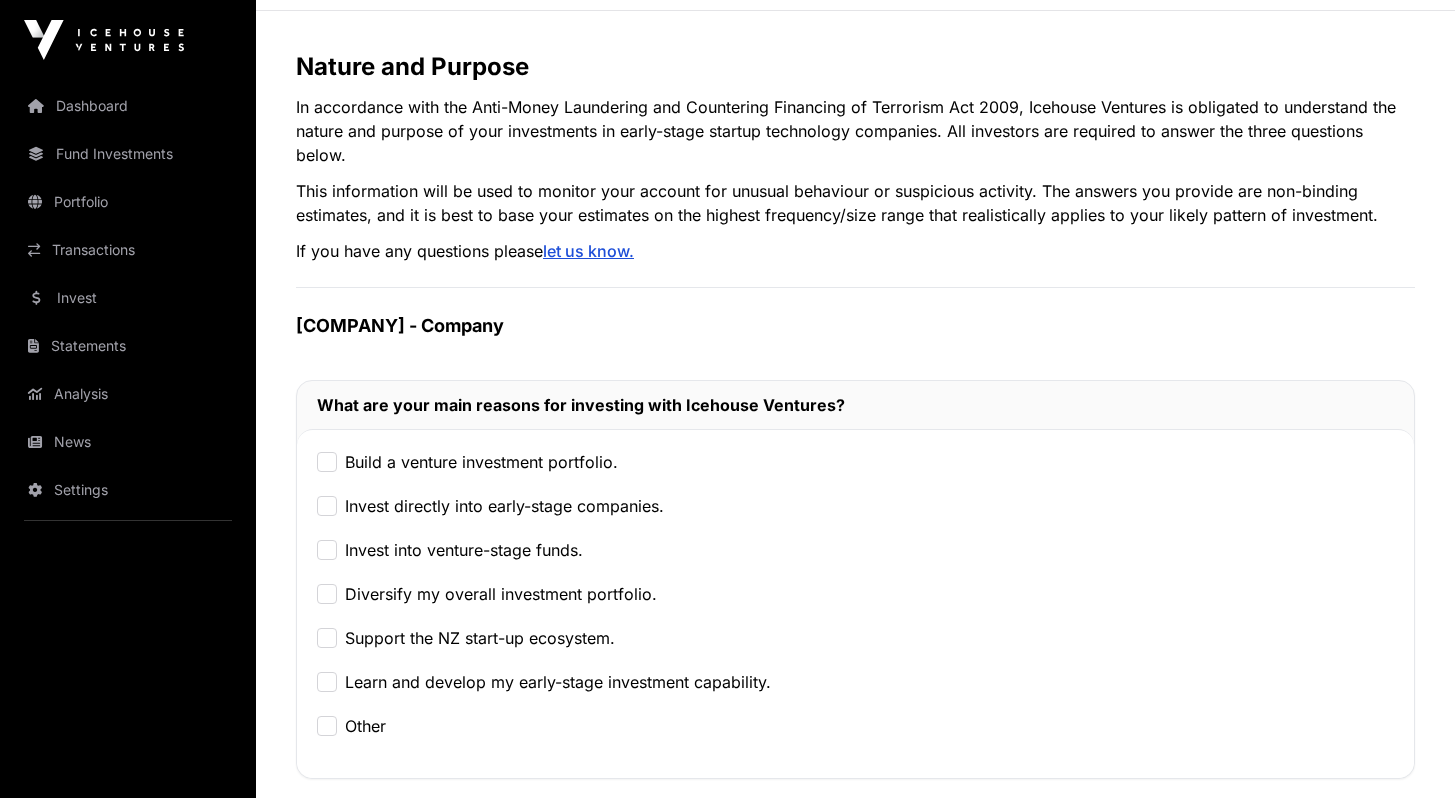 click on "Build a venture investment portfolio." 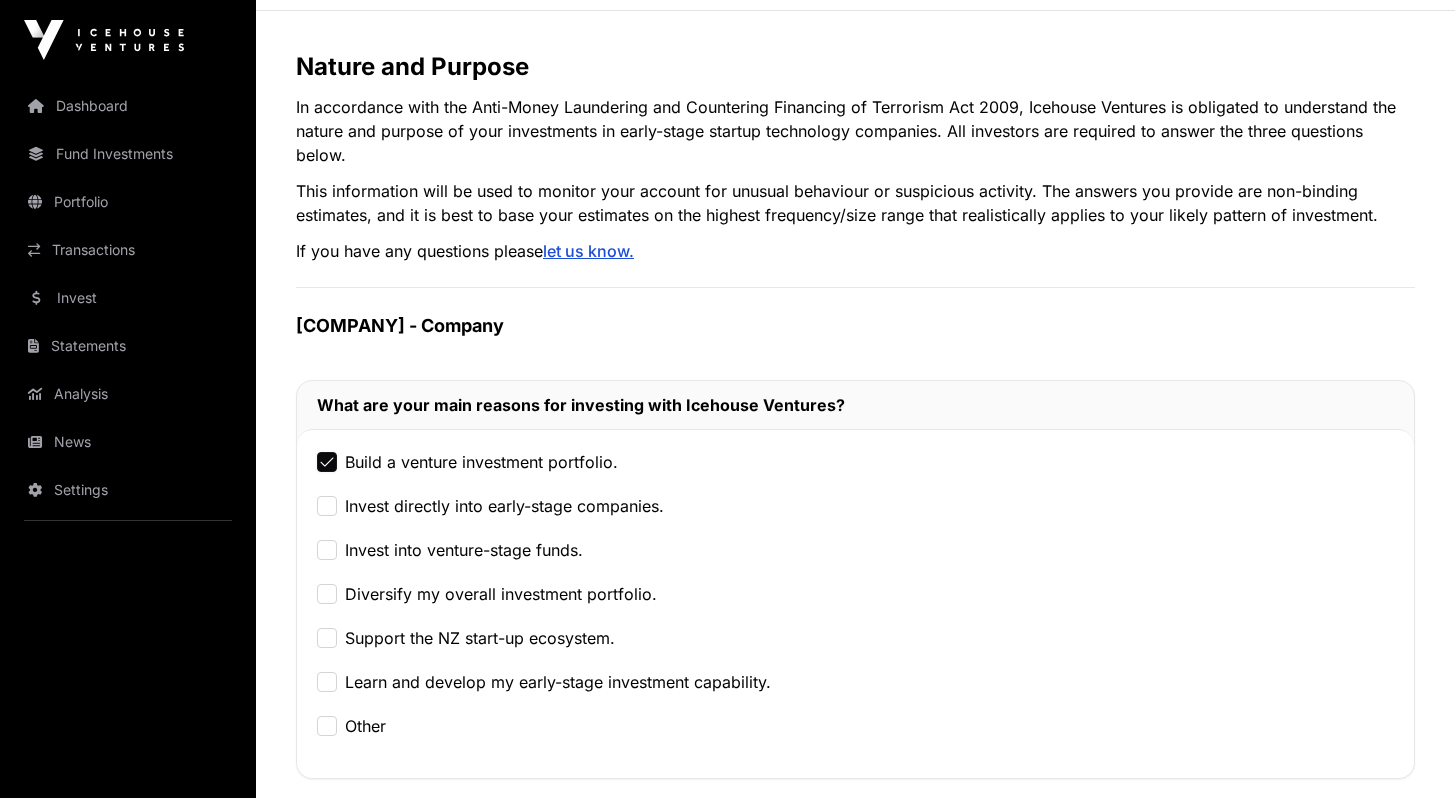 click on "Invest directly into early-stage companies." 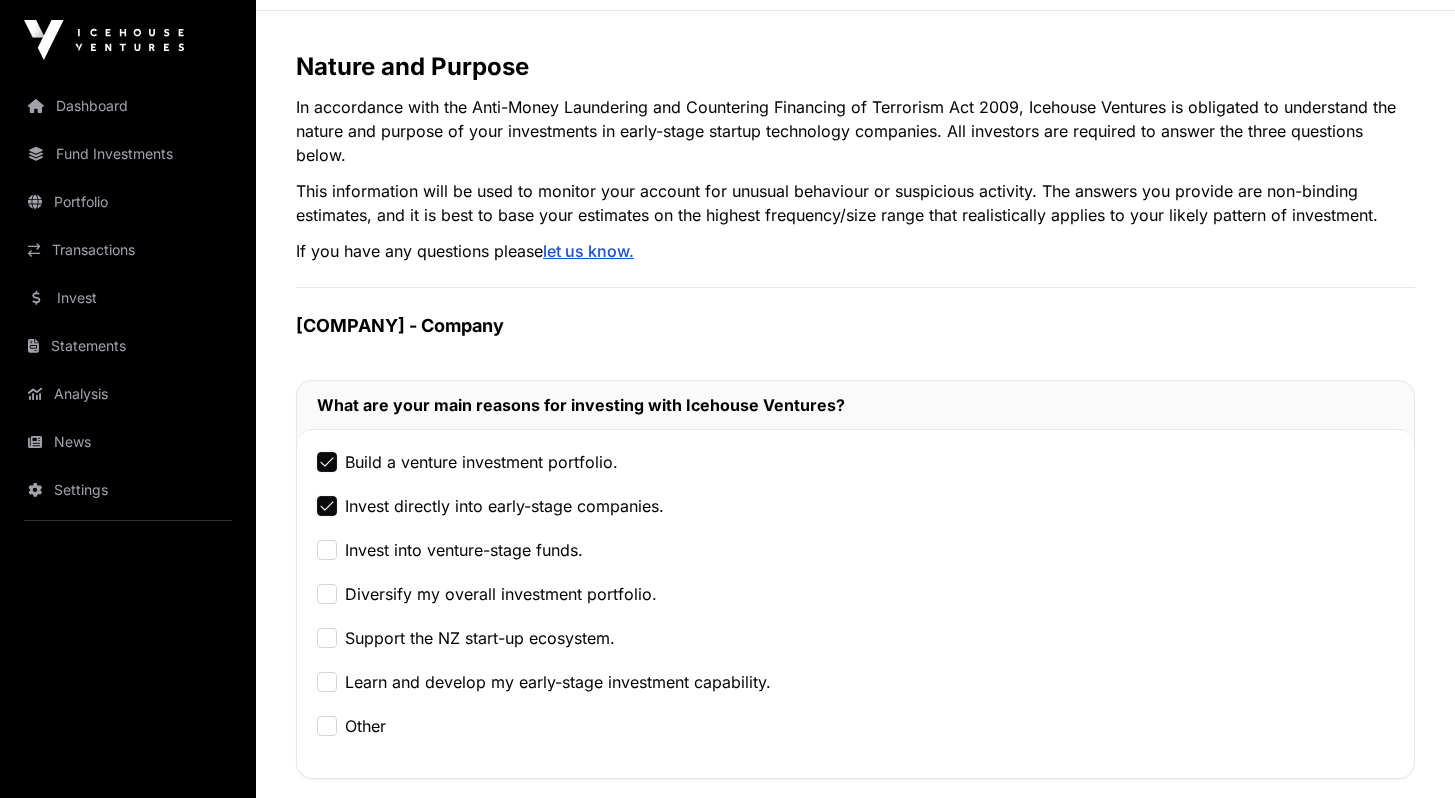 click on "Invest into venture-stage funds." 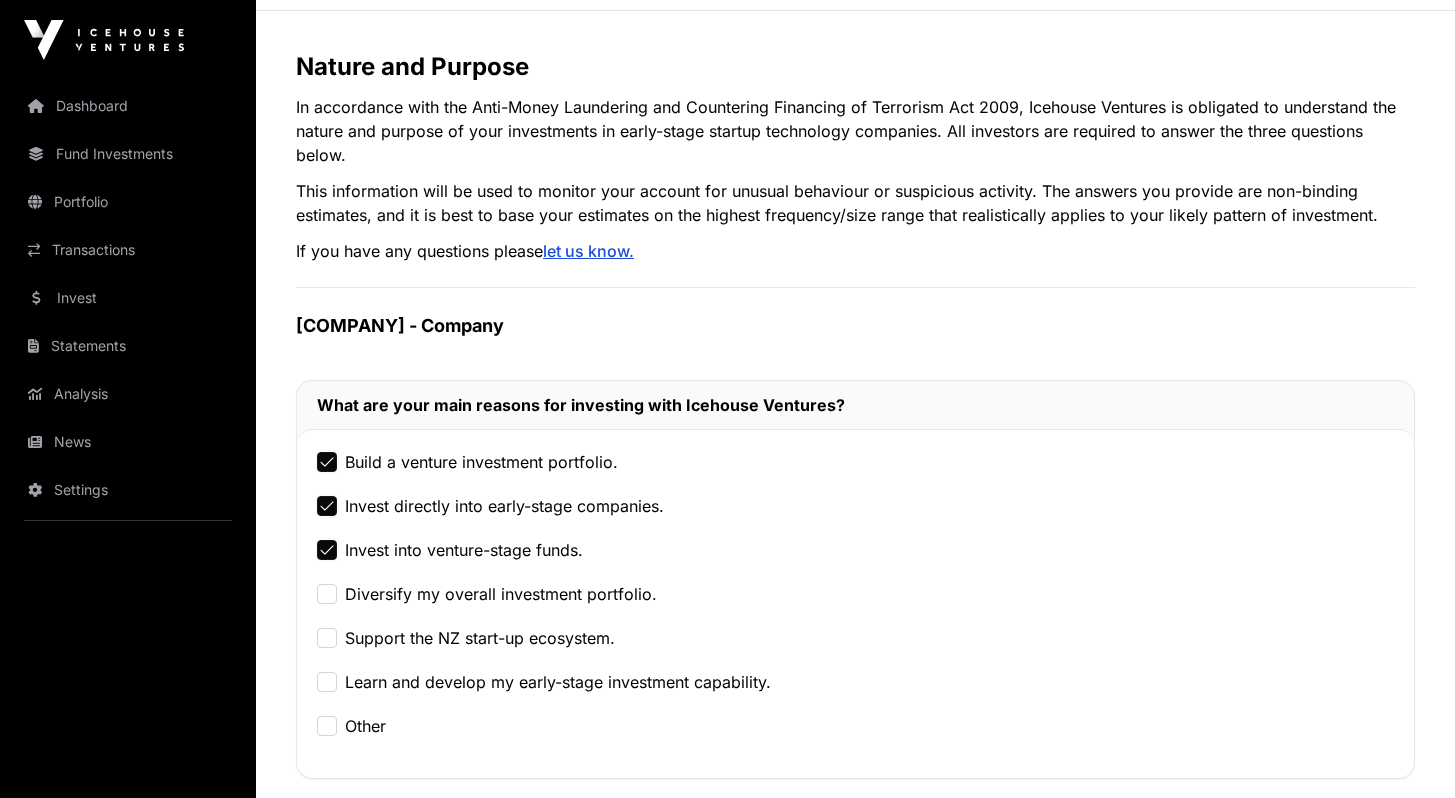 scroll, scrollTop: 108, scrollLeft: 0, axis: vertical 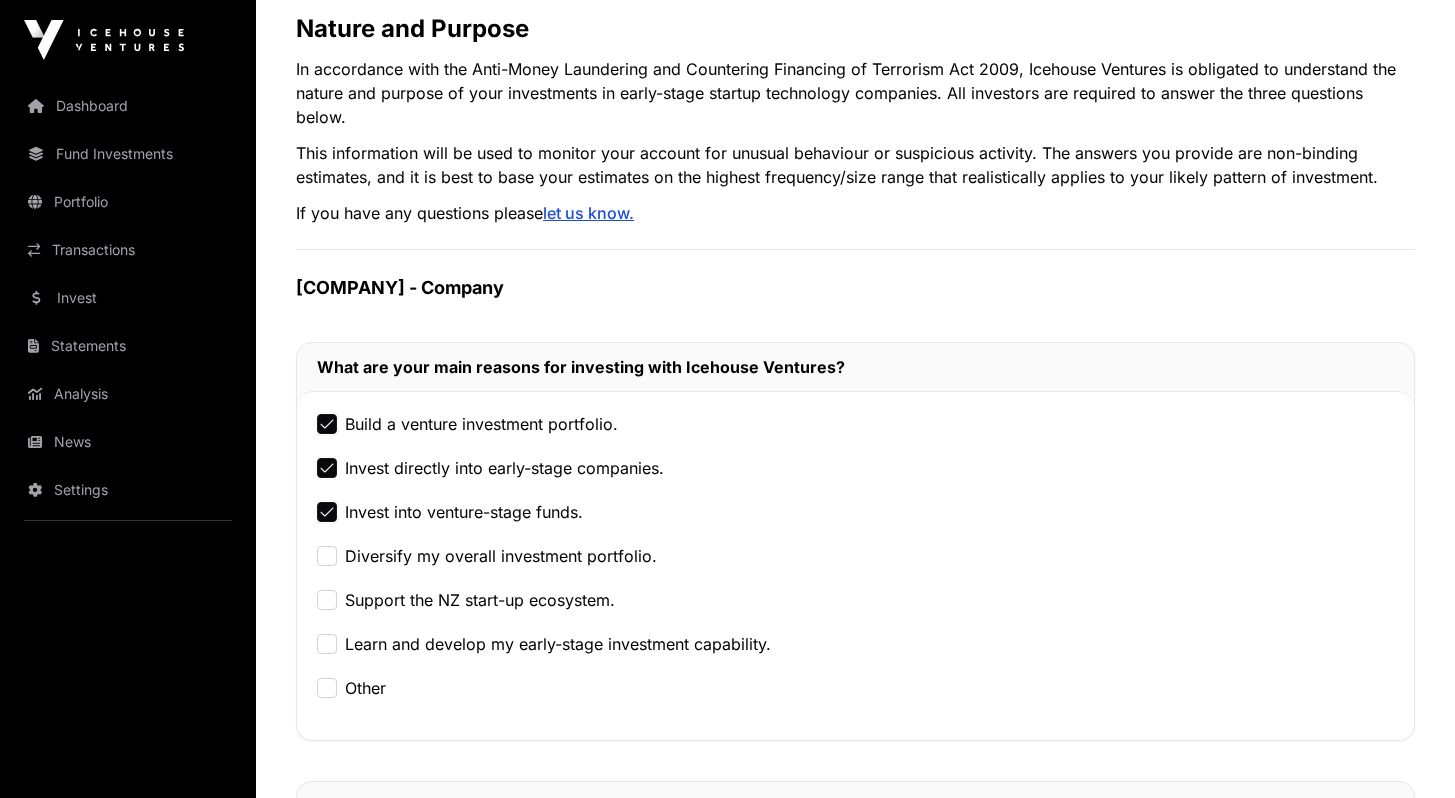 click on "Build a venture investment portfolio. Invest directly into early-stage companies. Invest into venture-stage funds. Diversify my overall investment portfolio. Support the NZ start-up ecosystem. Learn and develop my early-stage investment capability. Other" 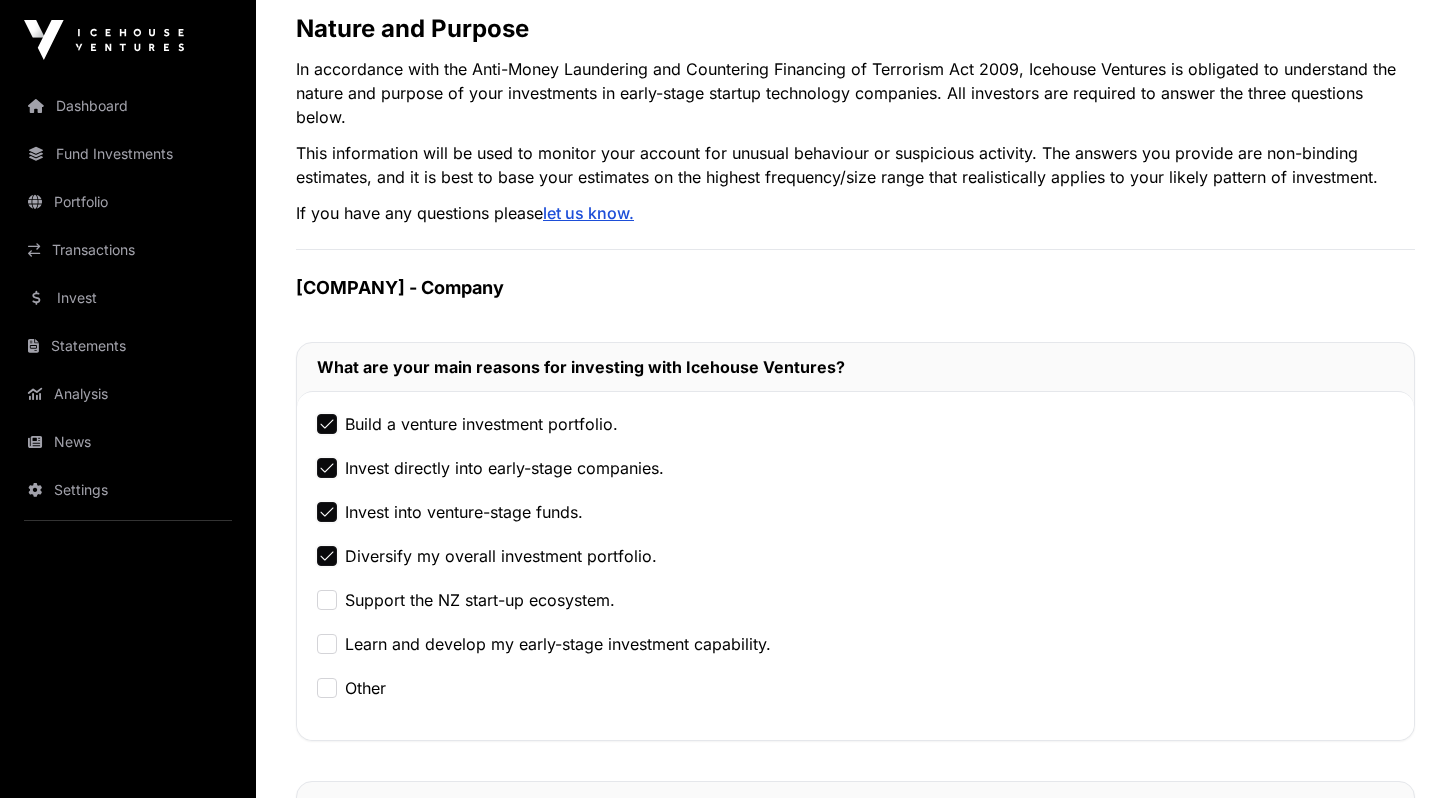click on "Support the NZ start-up ecosystem." 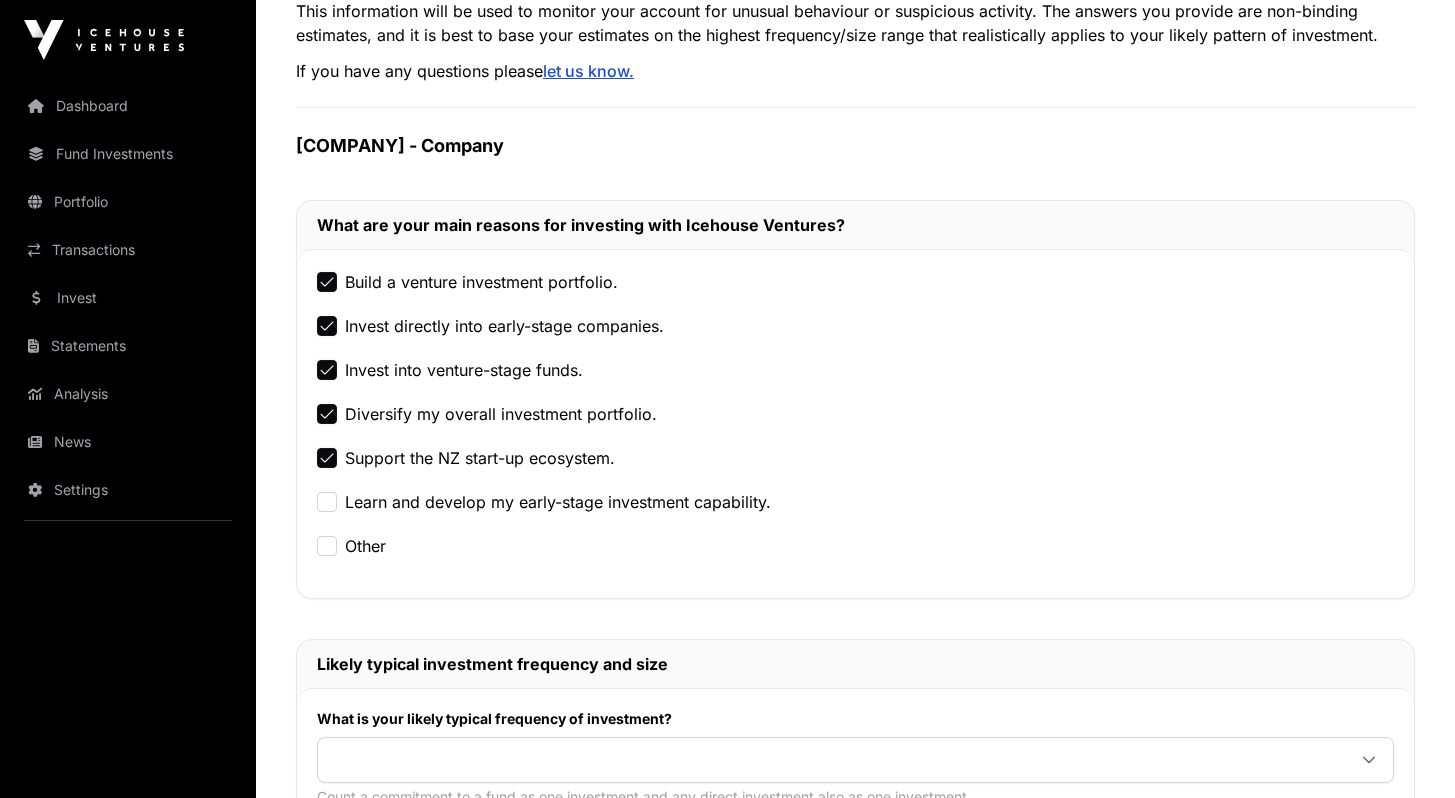 scroll, scrollTop: 469, scrollLeft: 0, axis: vertical 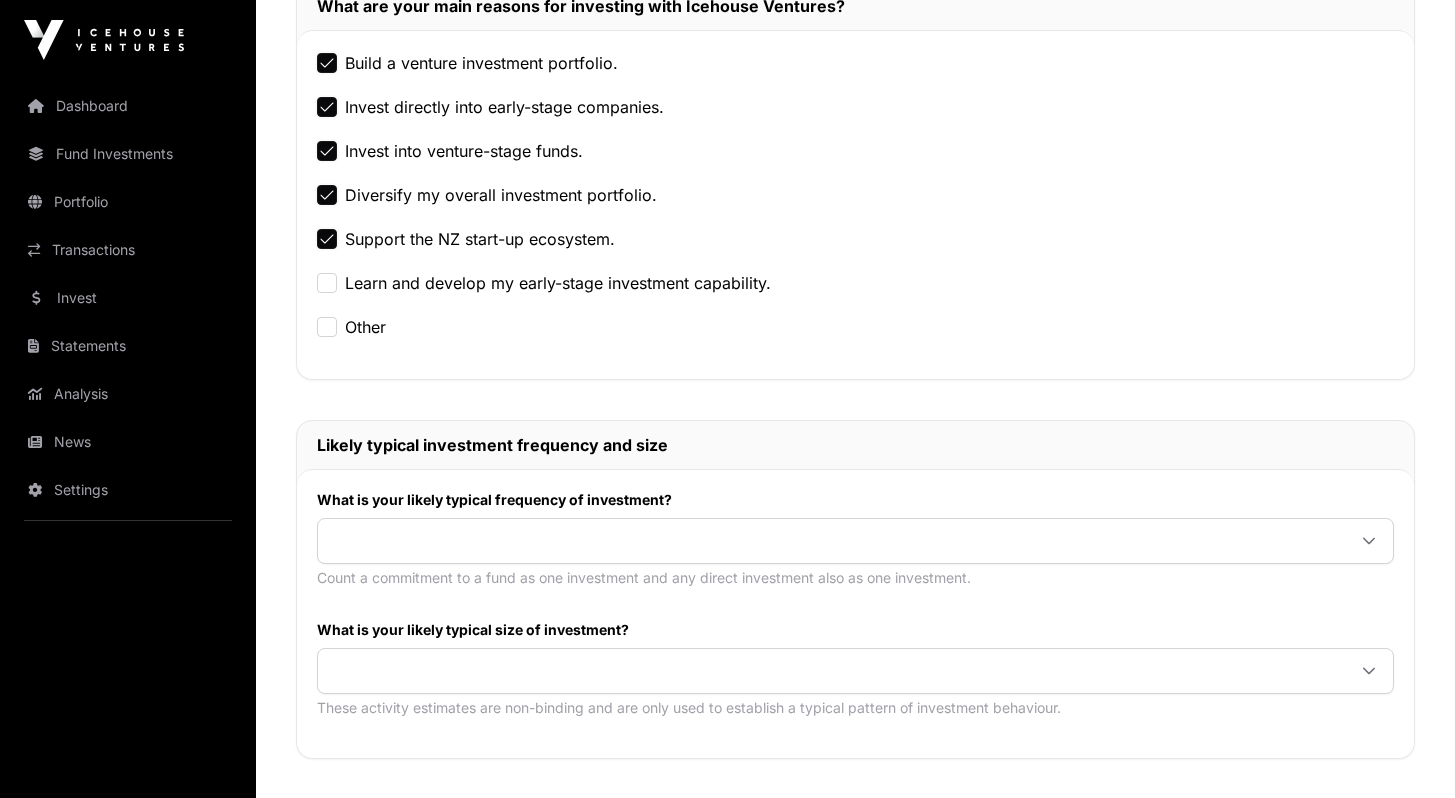 click on "Learn and develop my early-stage investment capability." 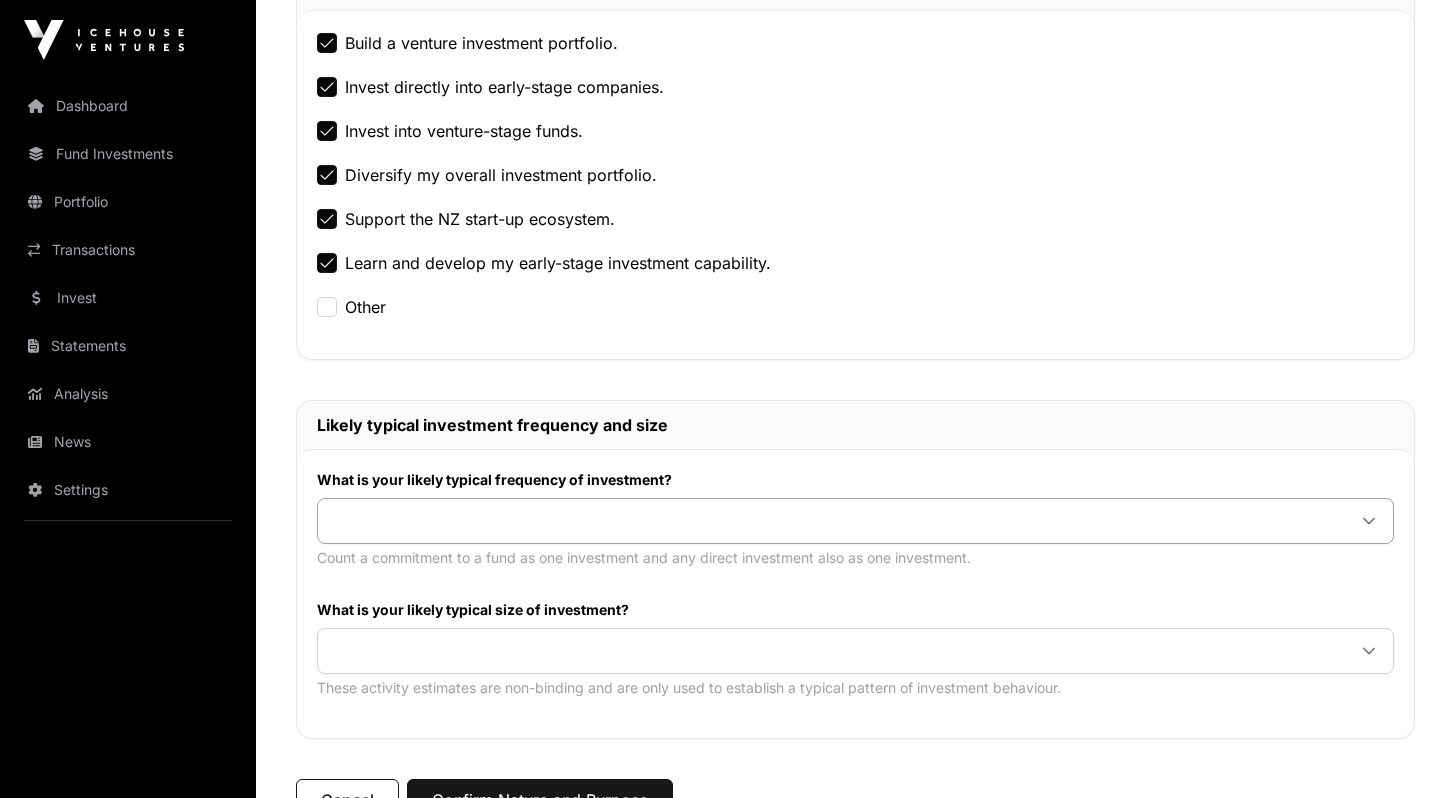 scroll, scrollTop: 508, scrollLeft: 0, axis: vertical 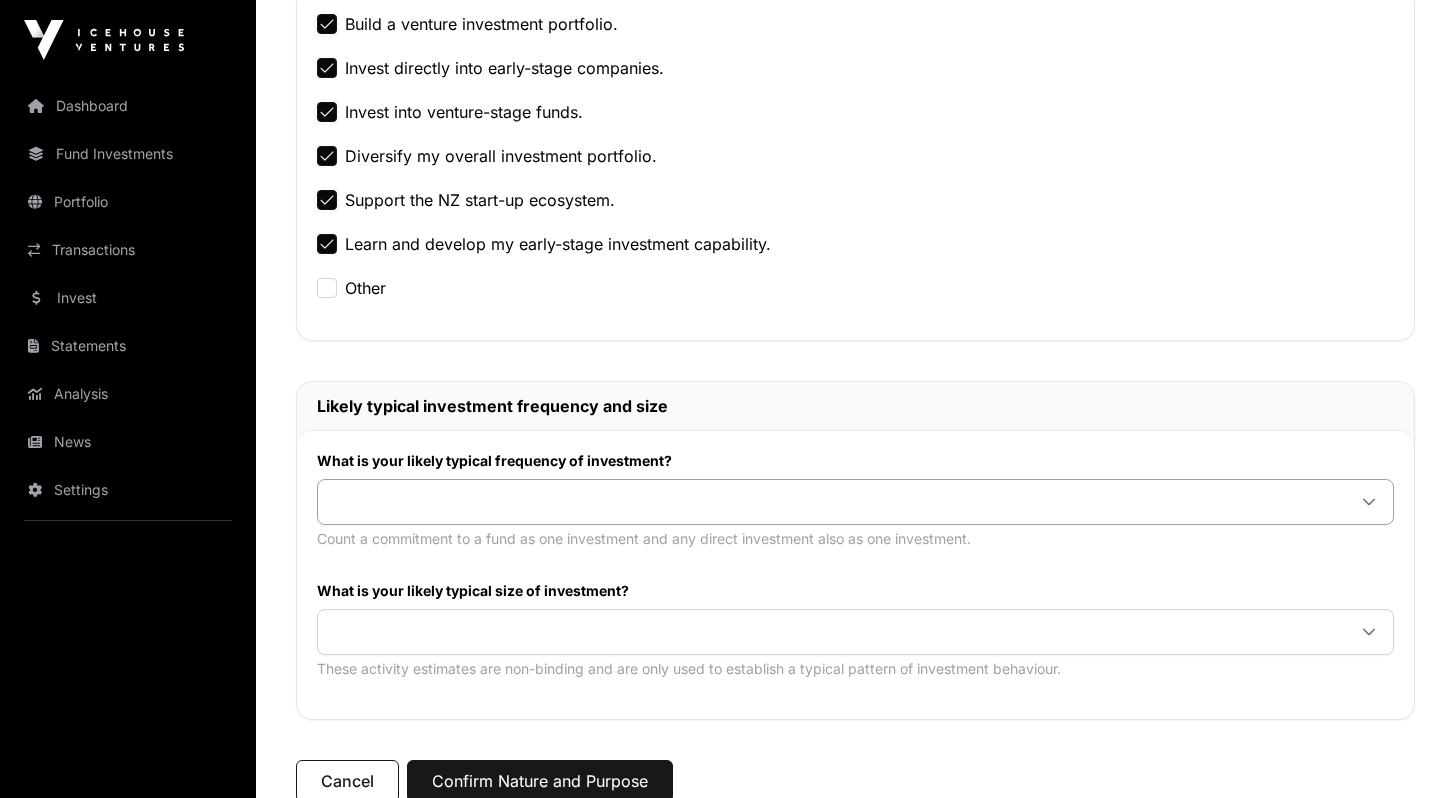click 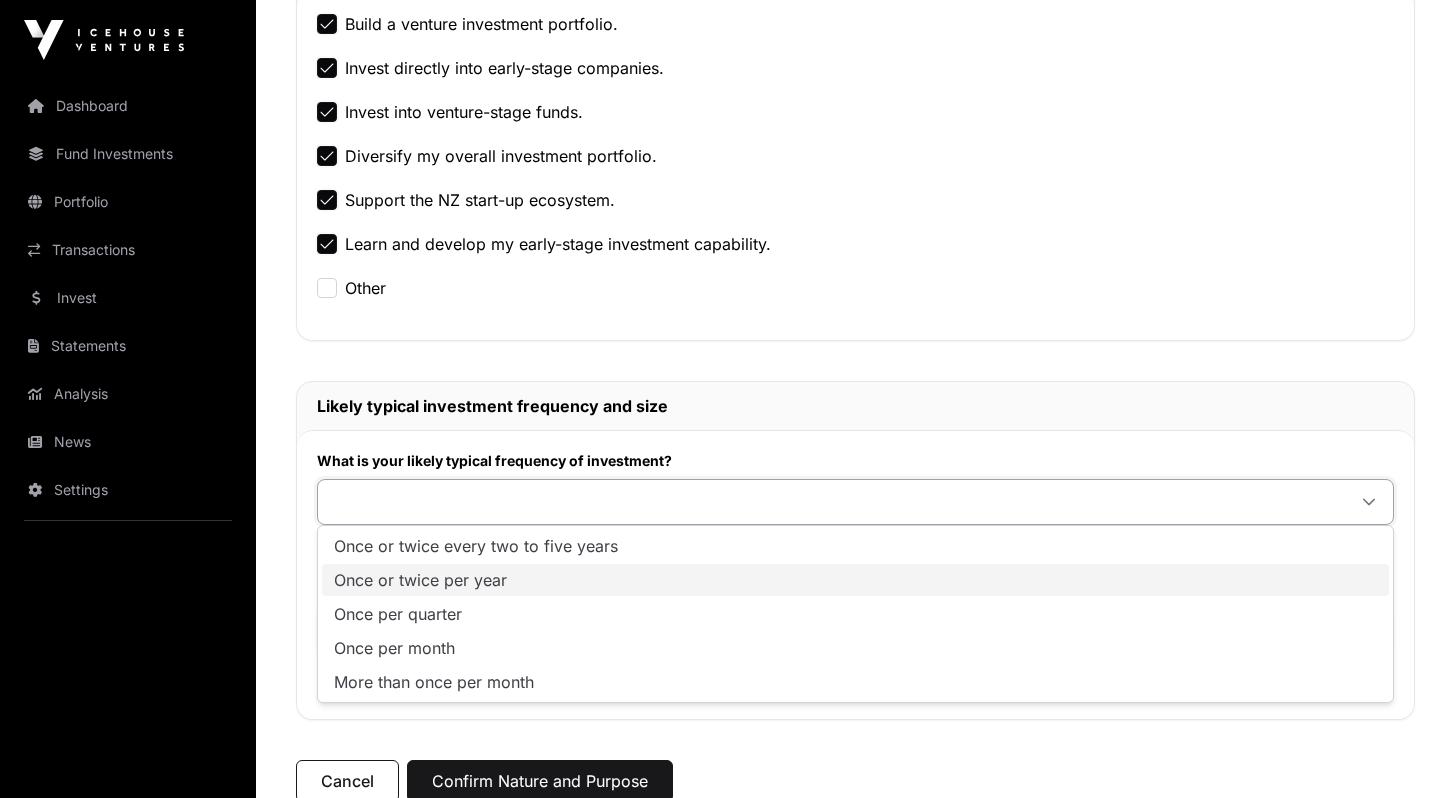 scroll, scrollTop: 512, scrollLeft: 0, axis: vertical 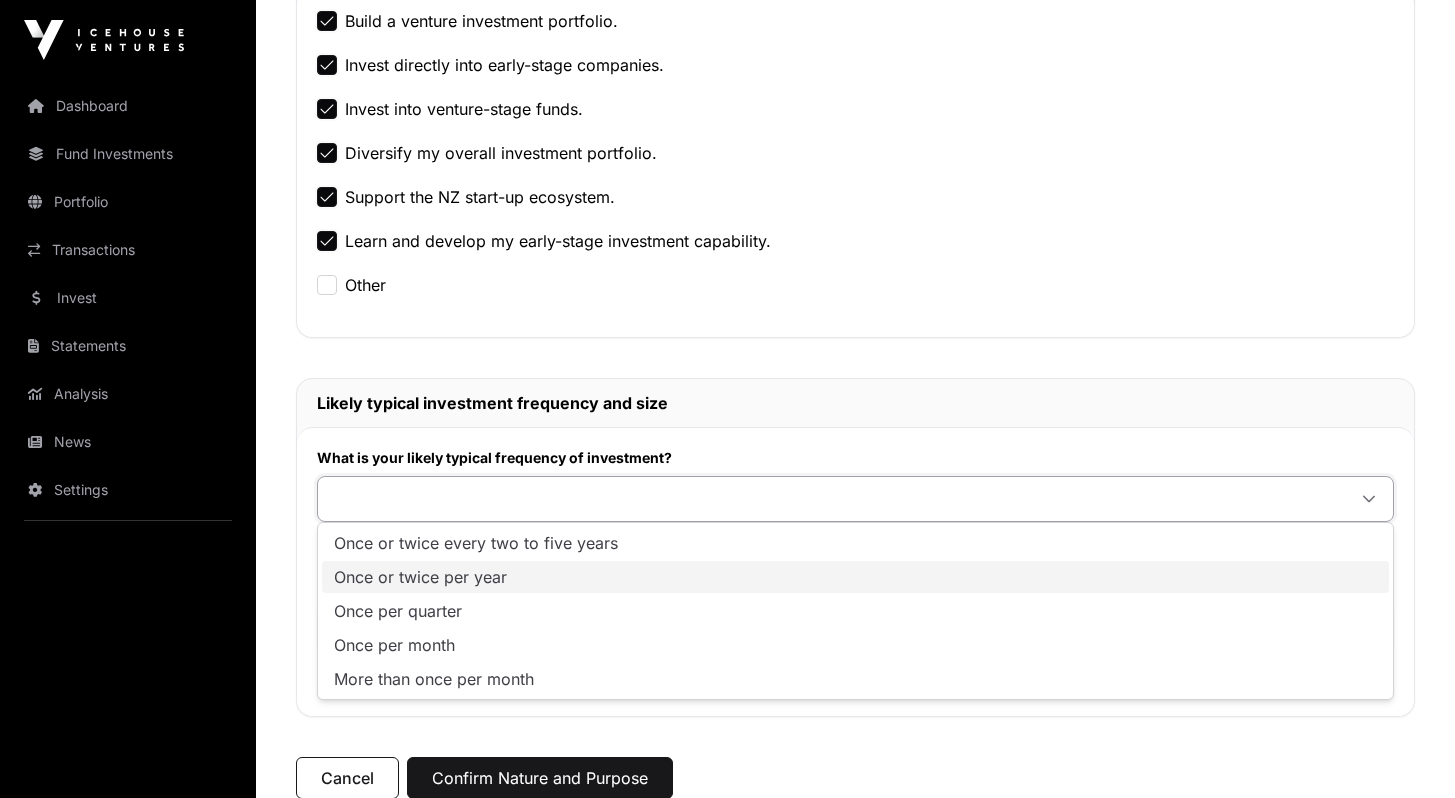 click on "Once or twice per year" 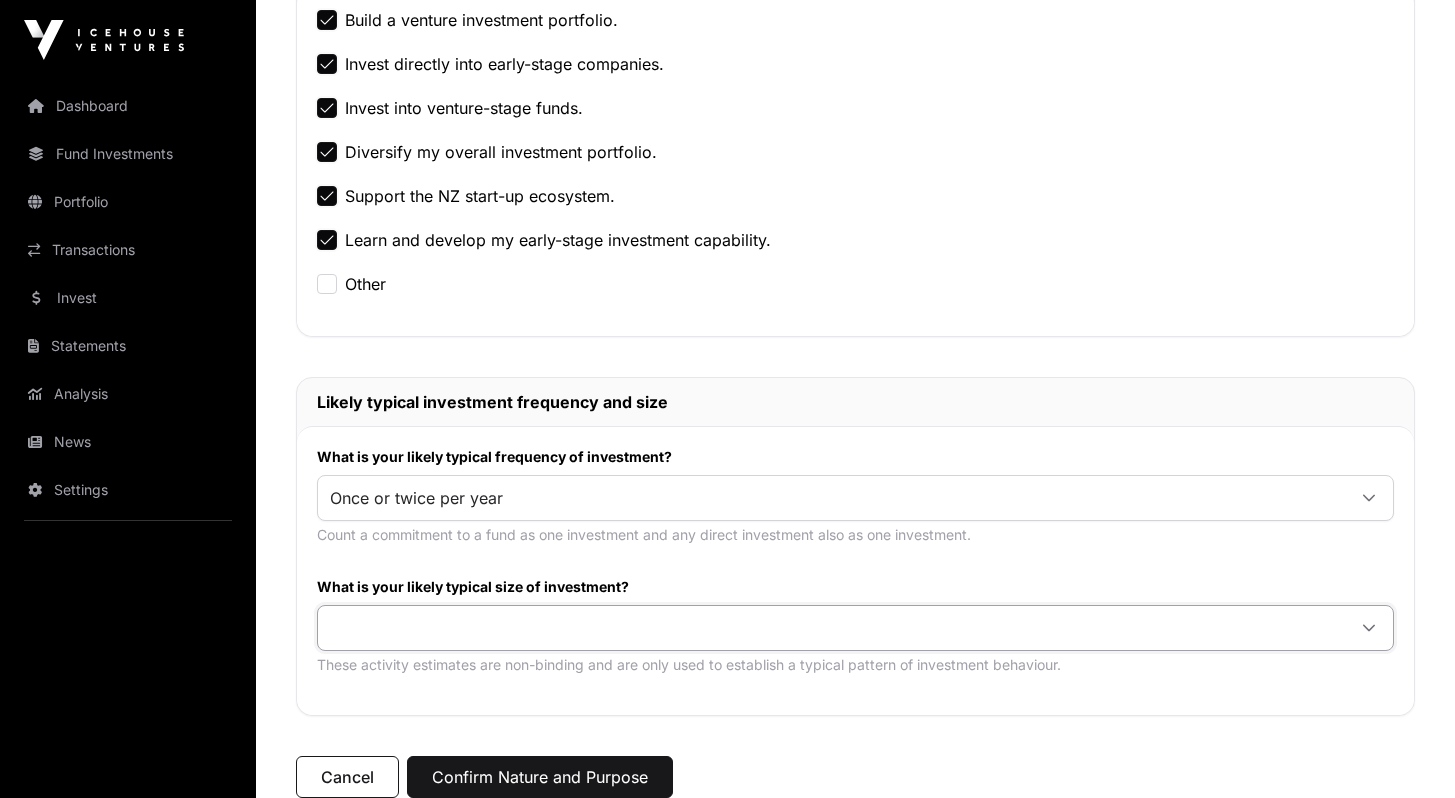 click 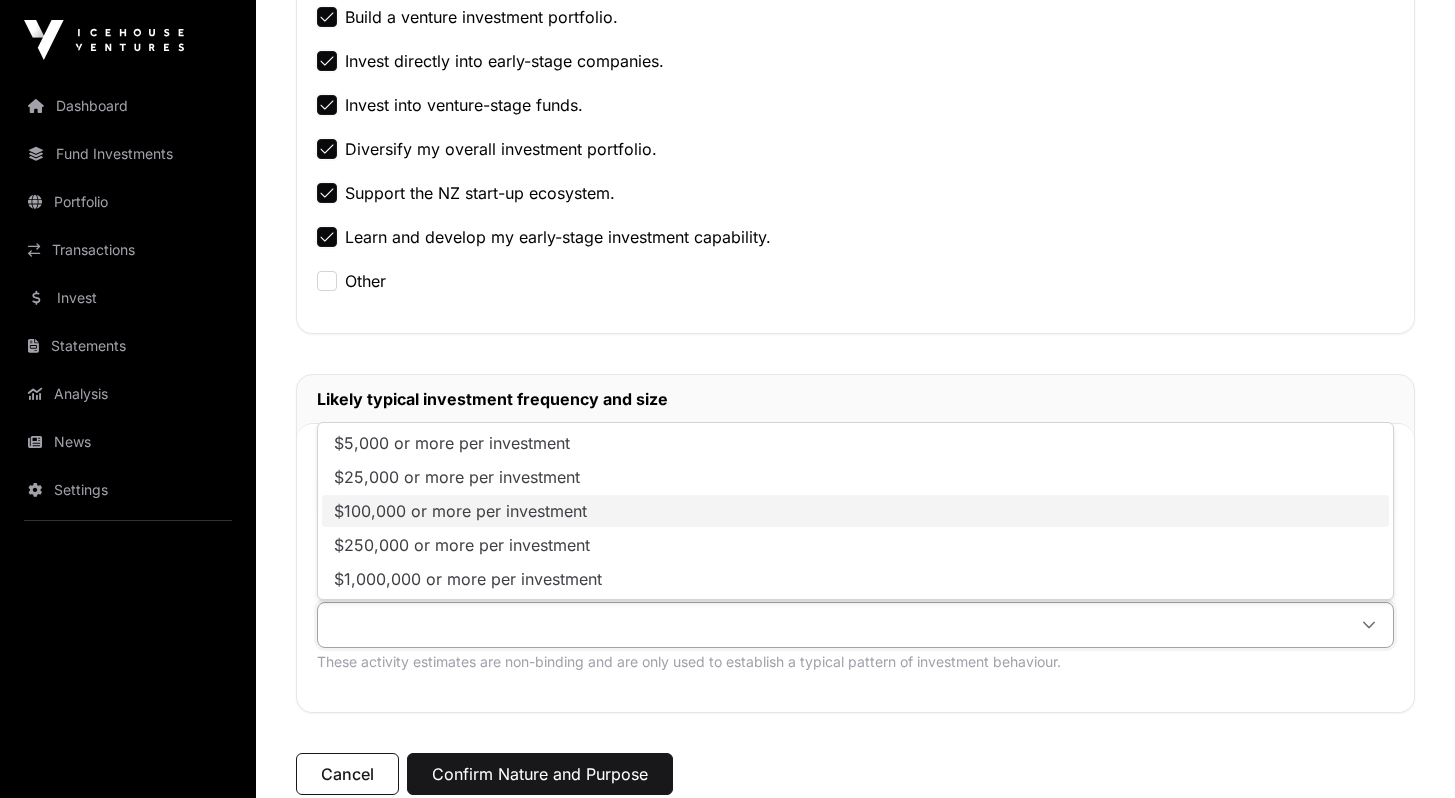 scroll, scrollTop: 520, scrollLeft: 0, axis: vertical 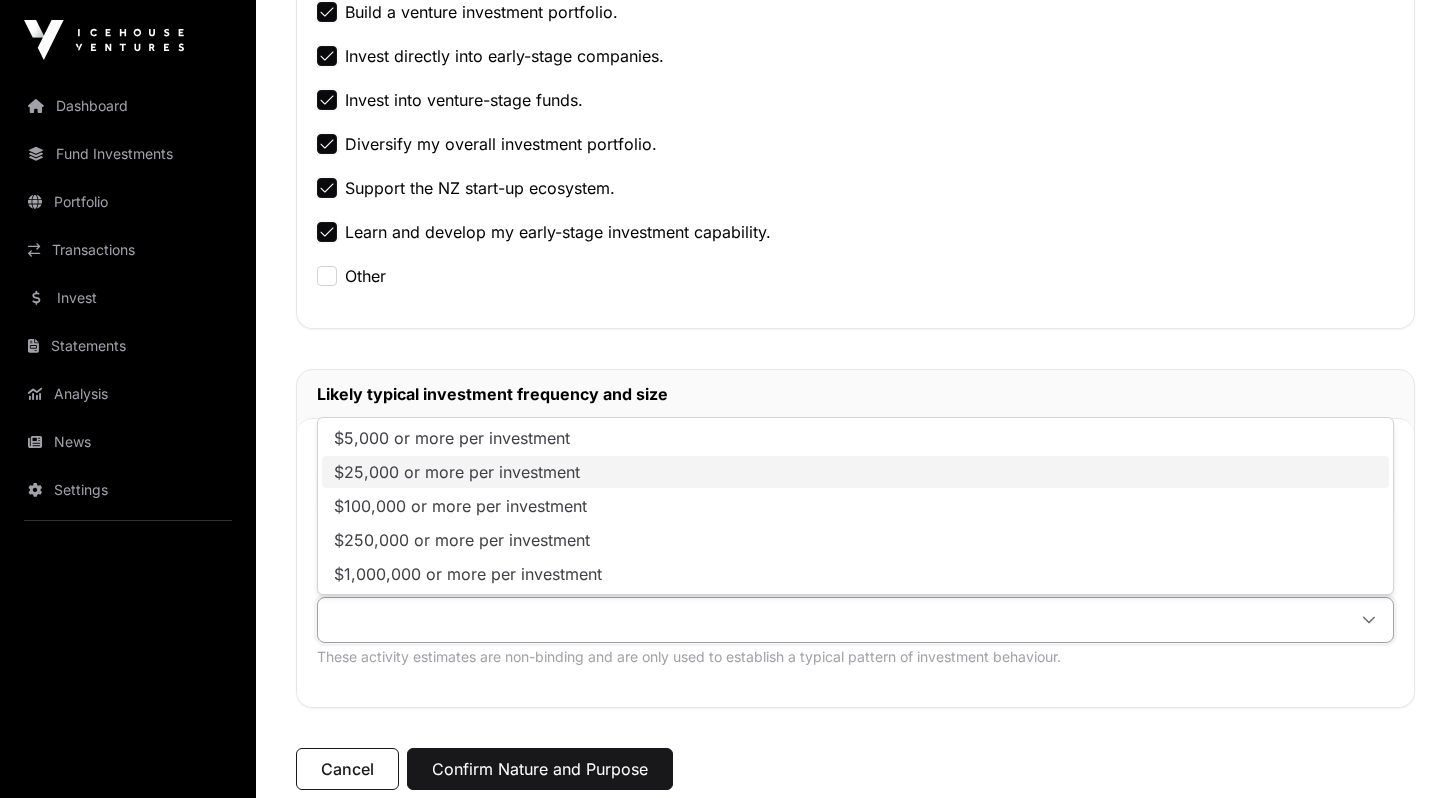 click on "$25,000 or more per investment" 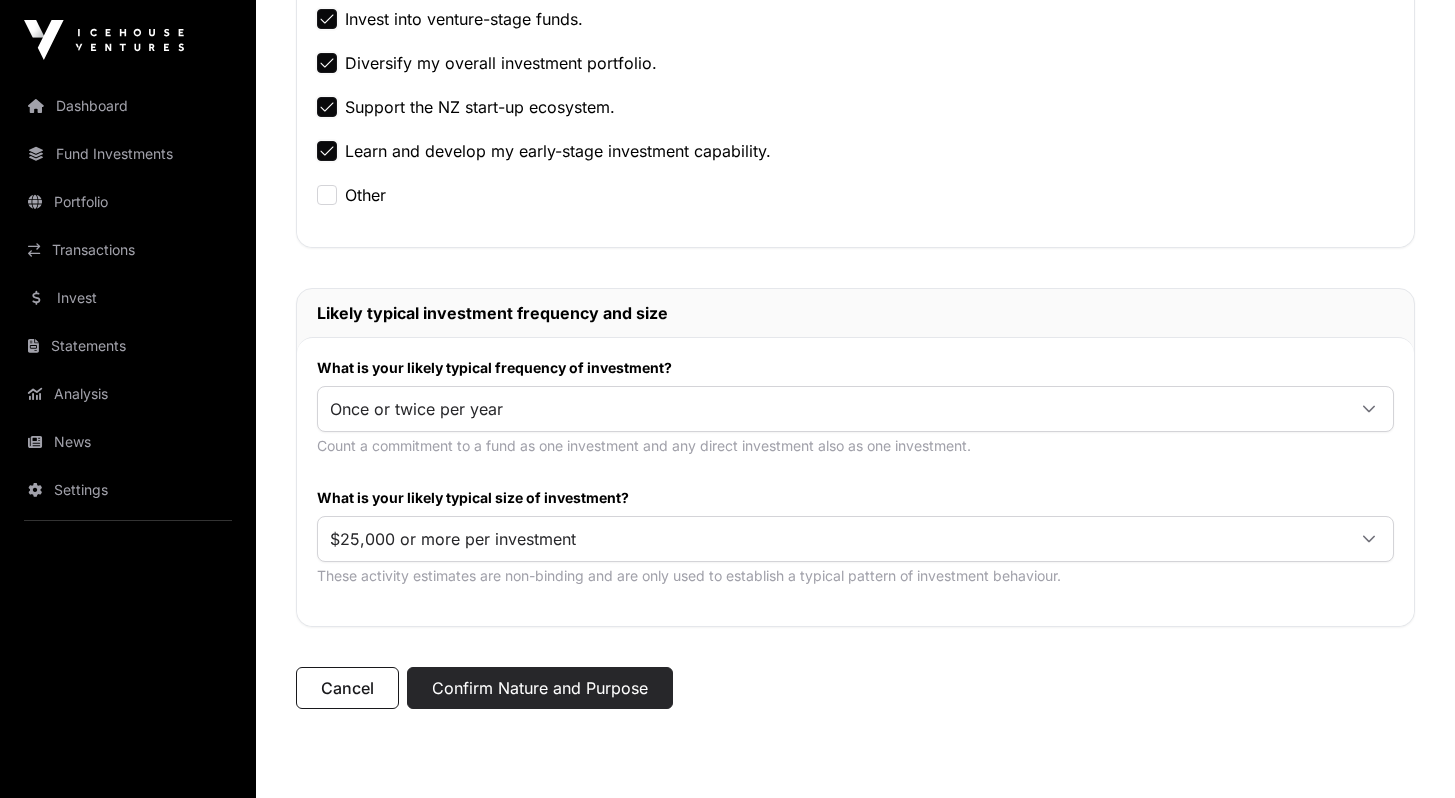 scroll, scrollTop: 675, scrollLeft: 0, axis: vertical 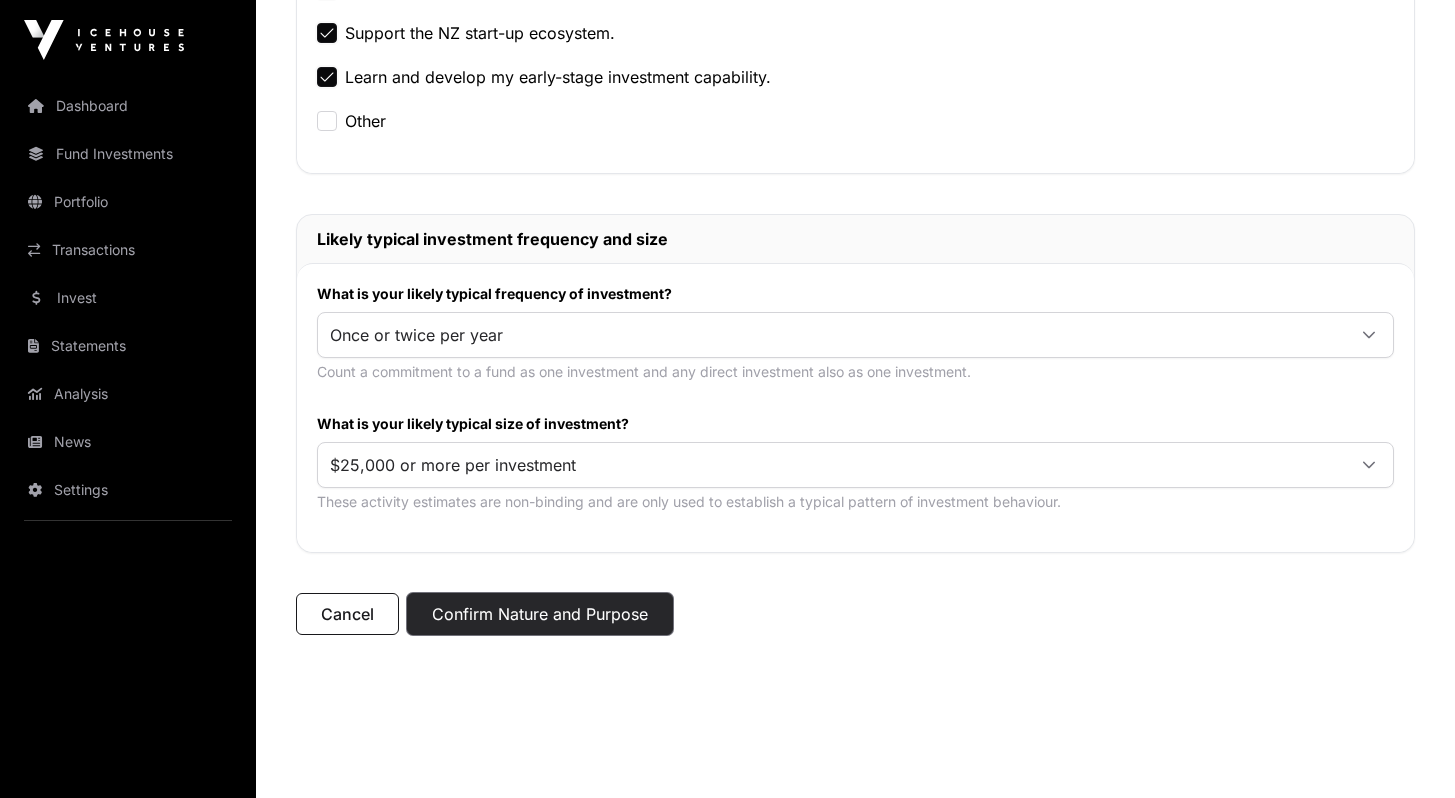 click on "Confirm Nature and Purpose" 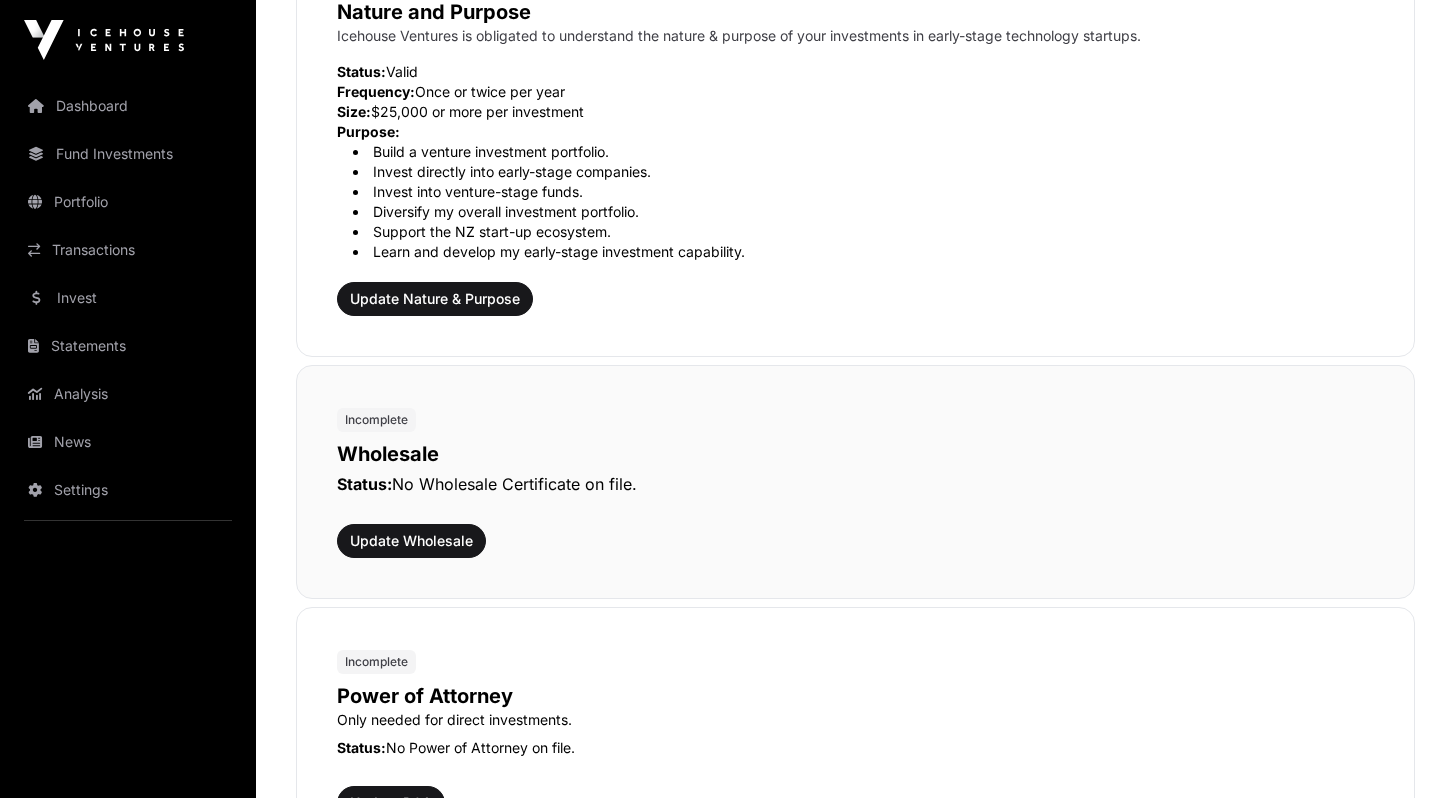 scroll, scrollTop: 799, scrollLeft: 0, axis: vertical 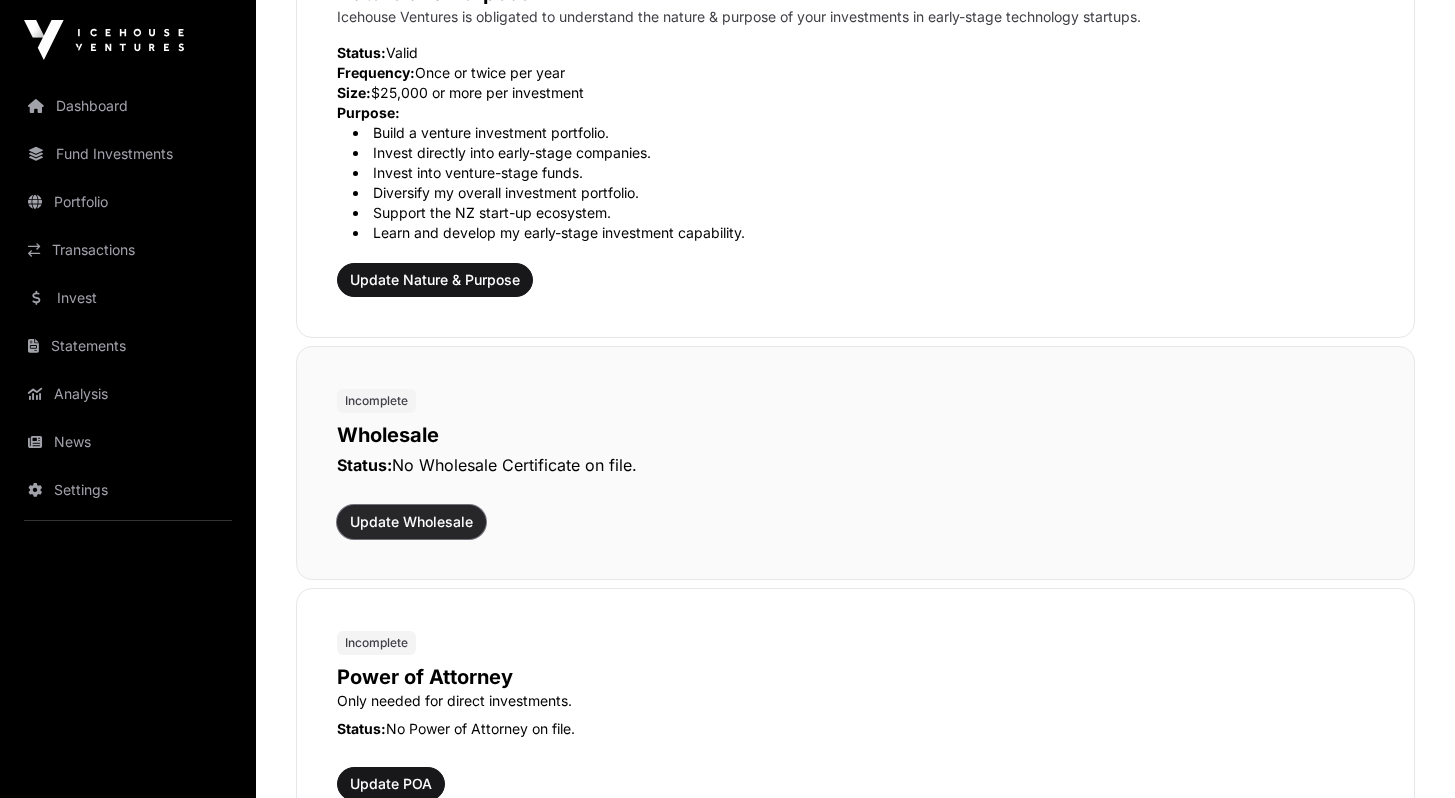 click on "Update Wholesale" 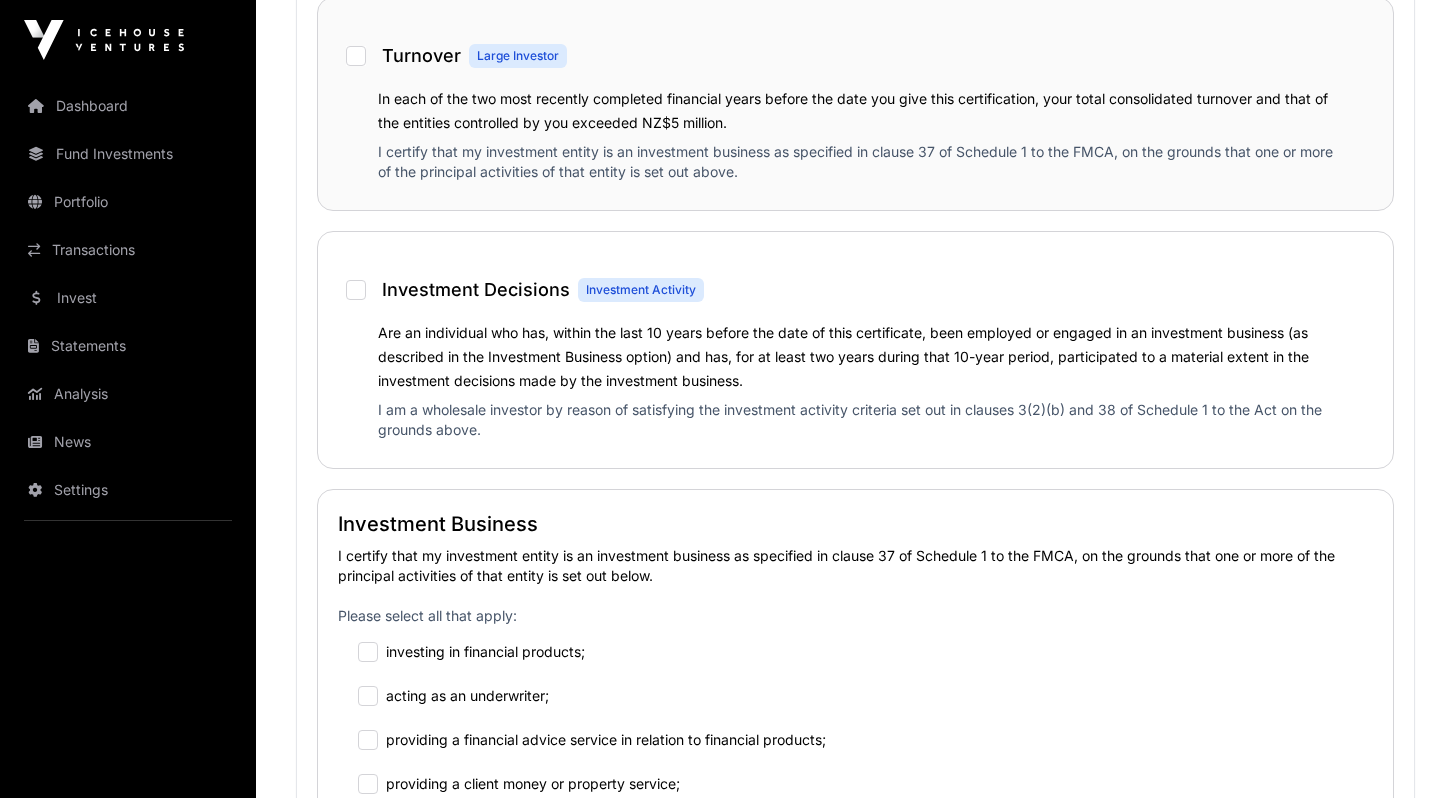 scroll, scrollTop: 1310, scrollLeft: 0, axis: vertical 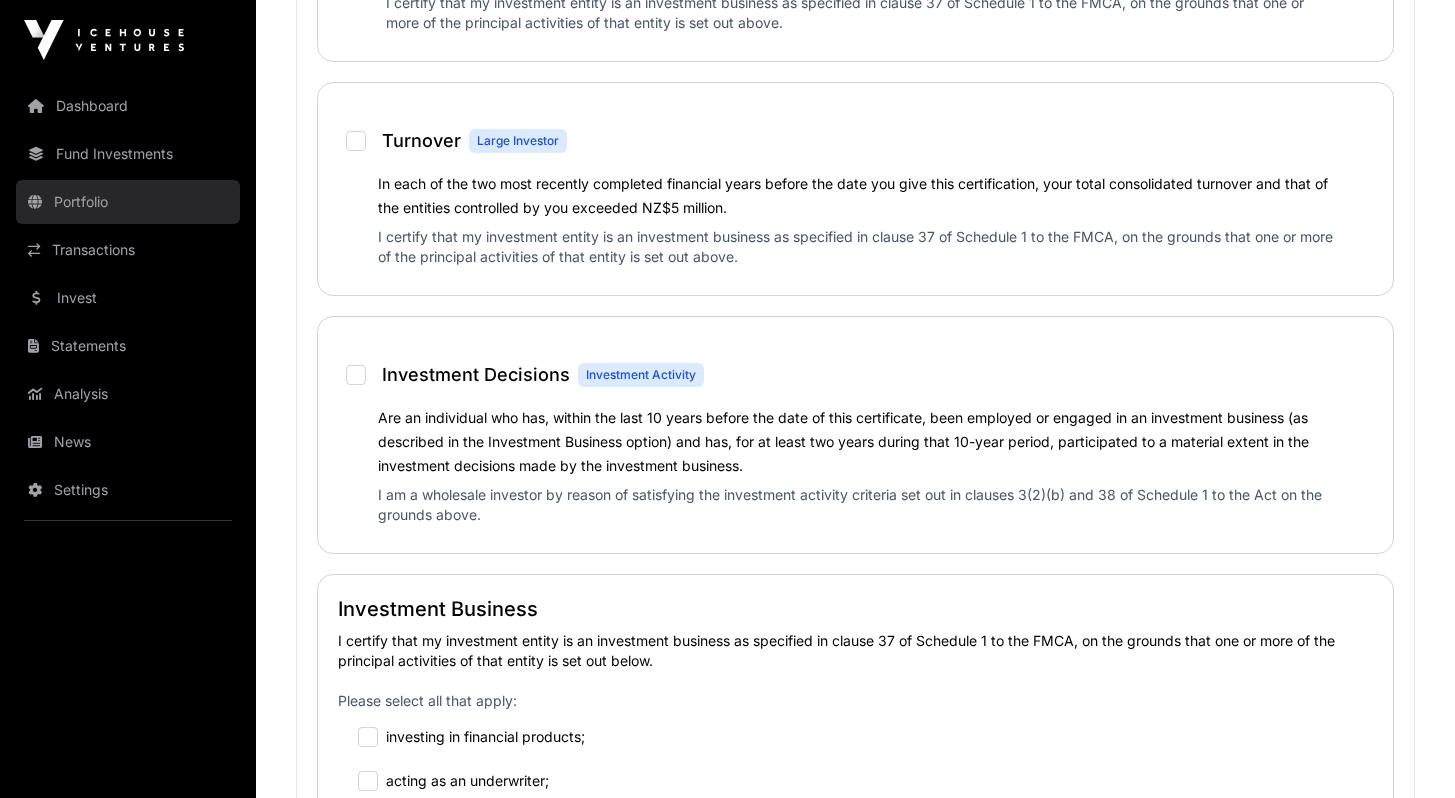 click on "Portfolio" 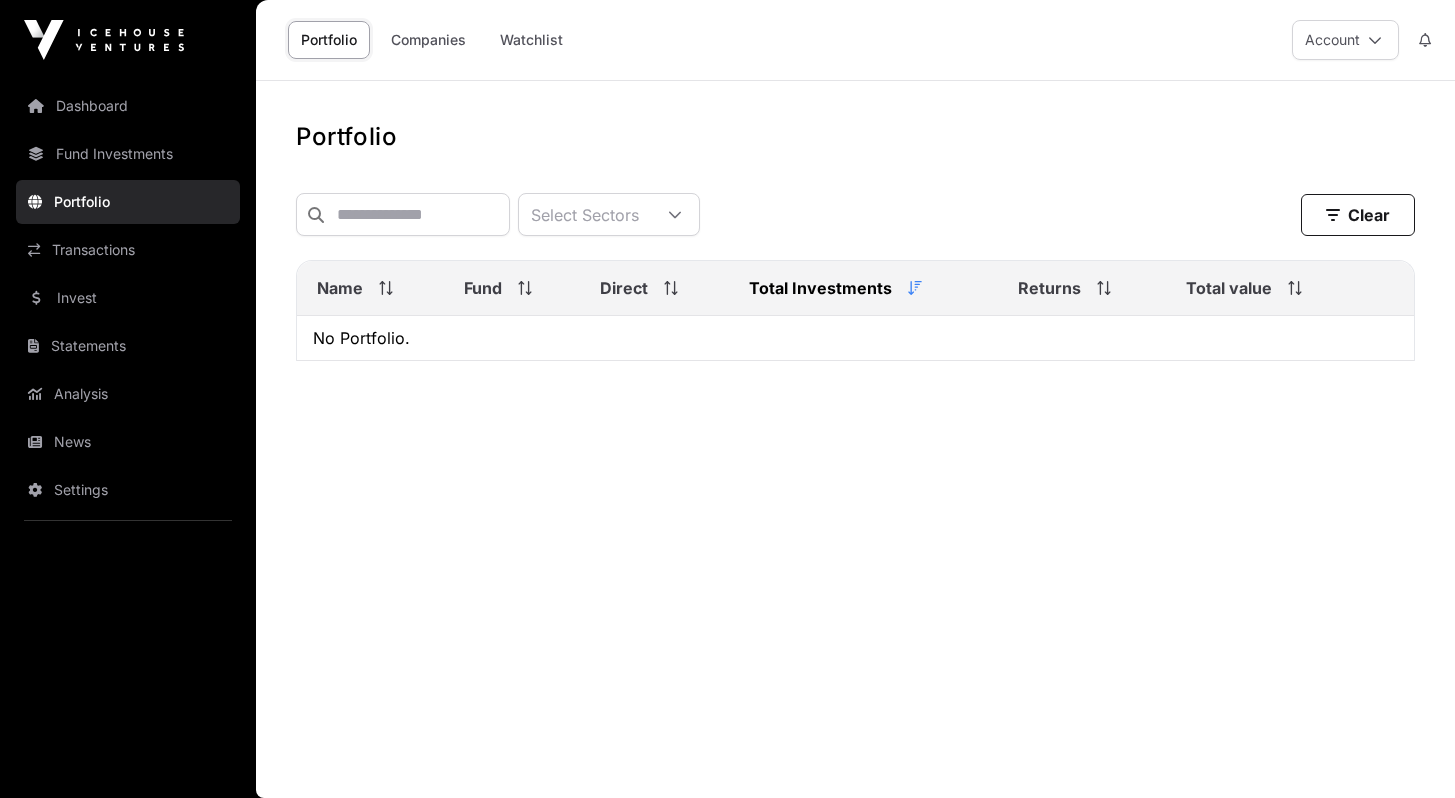 scroll, scrollTop: 0, scrollLeft: 0, axis: both 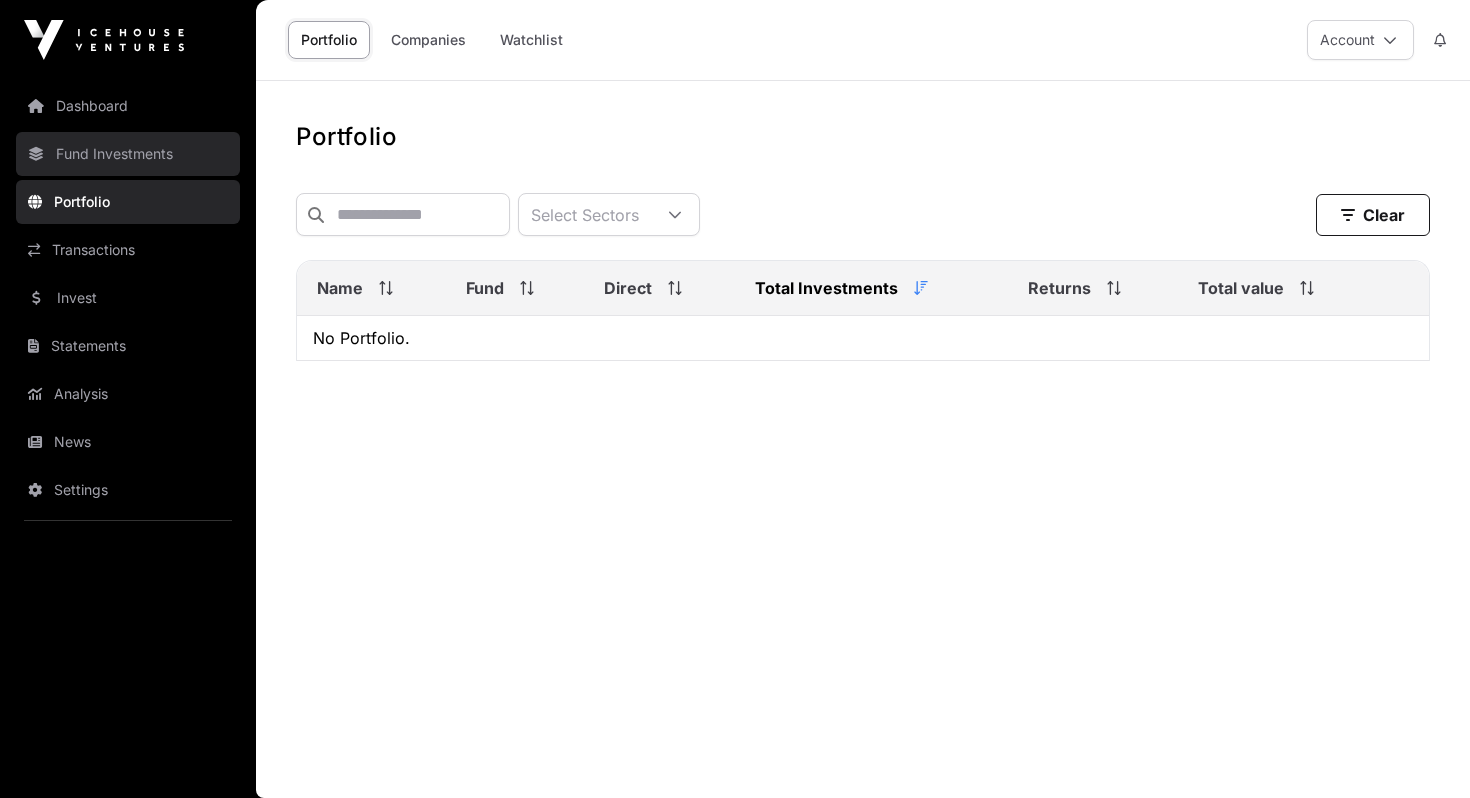 click on "Fund Investments" 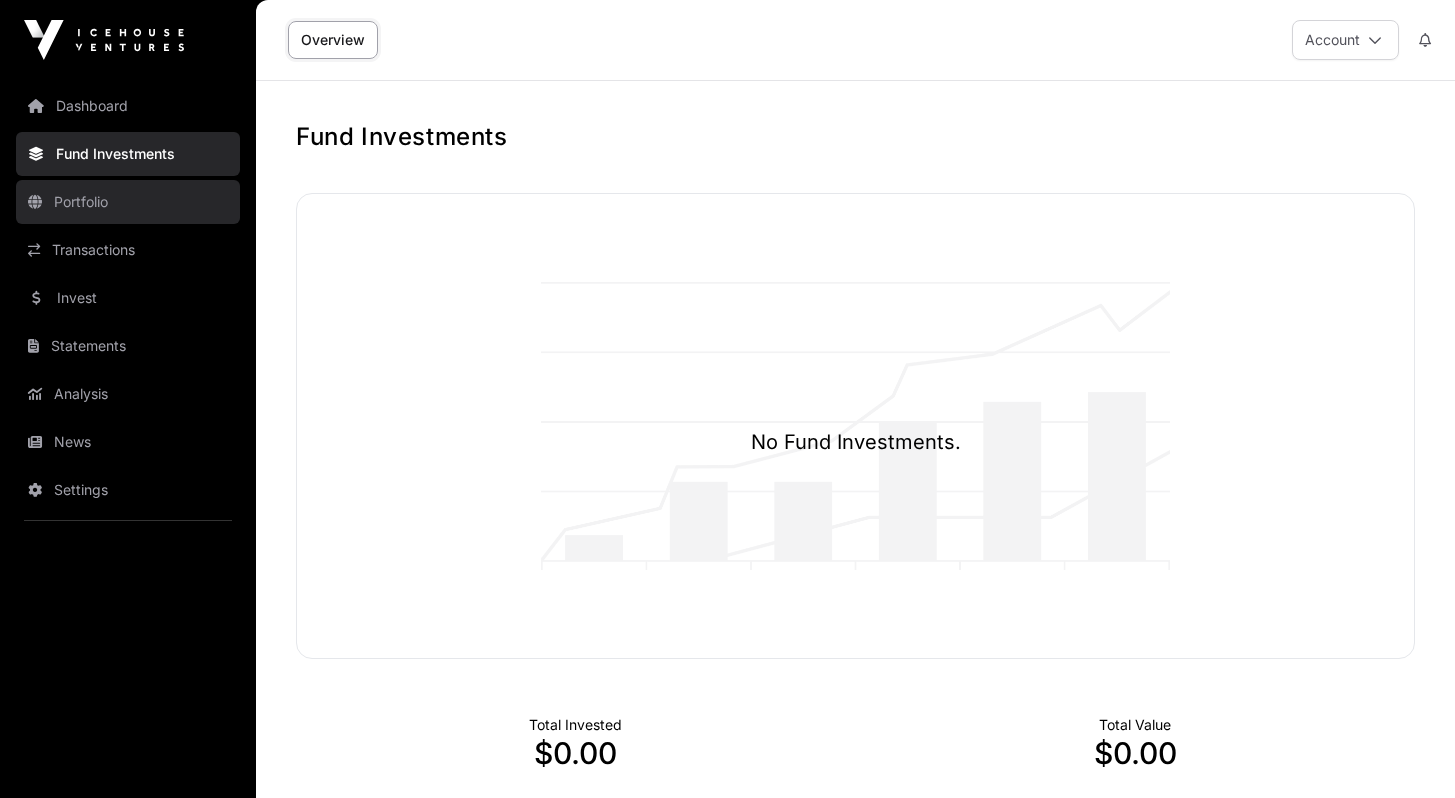 click on "Portfolio" 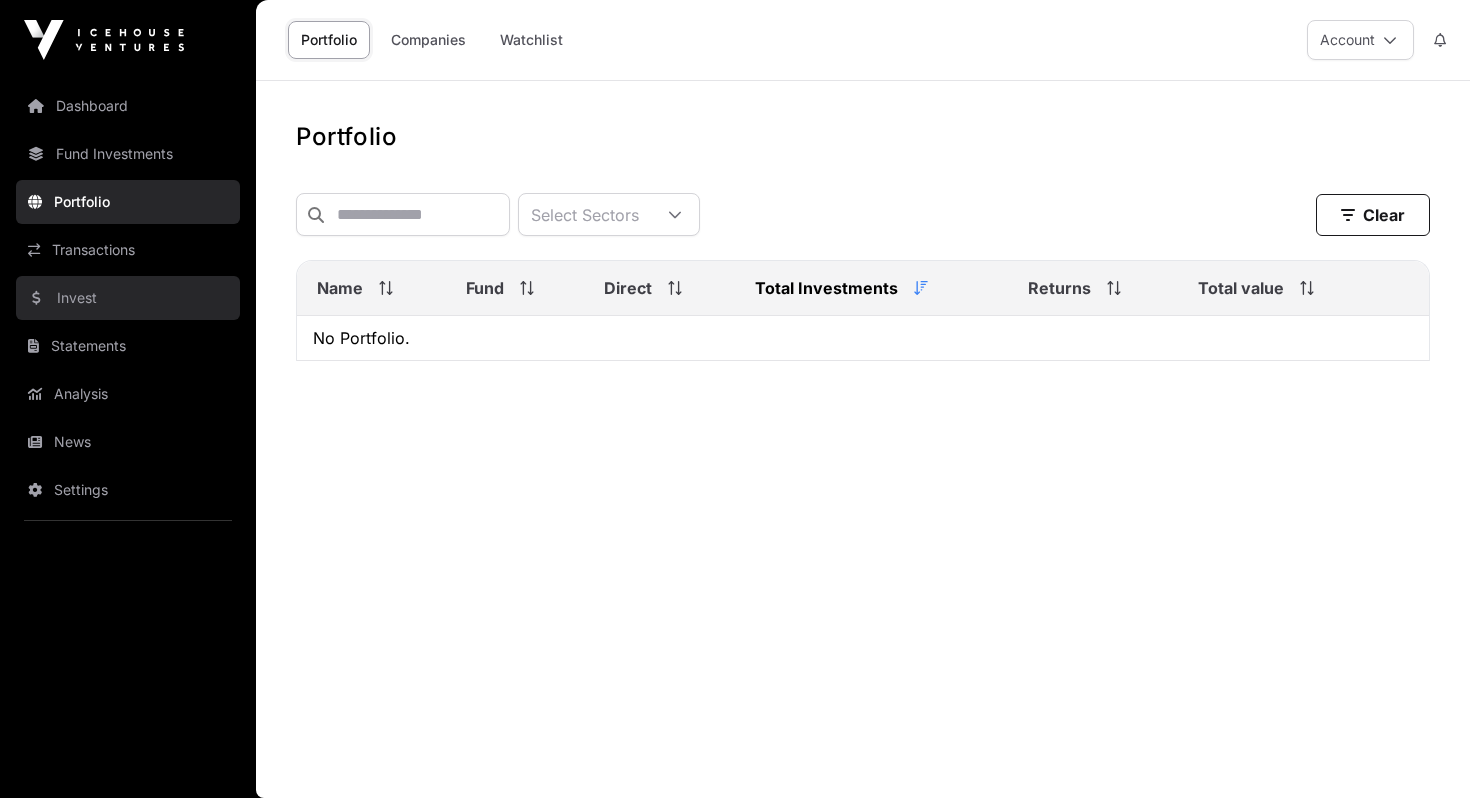click on "Invest" 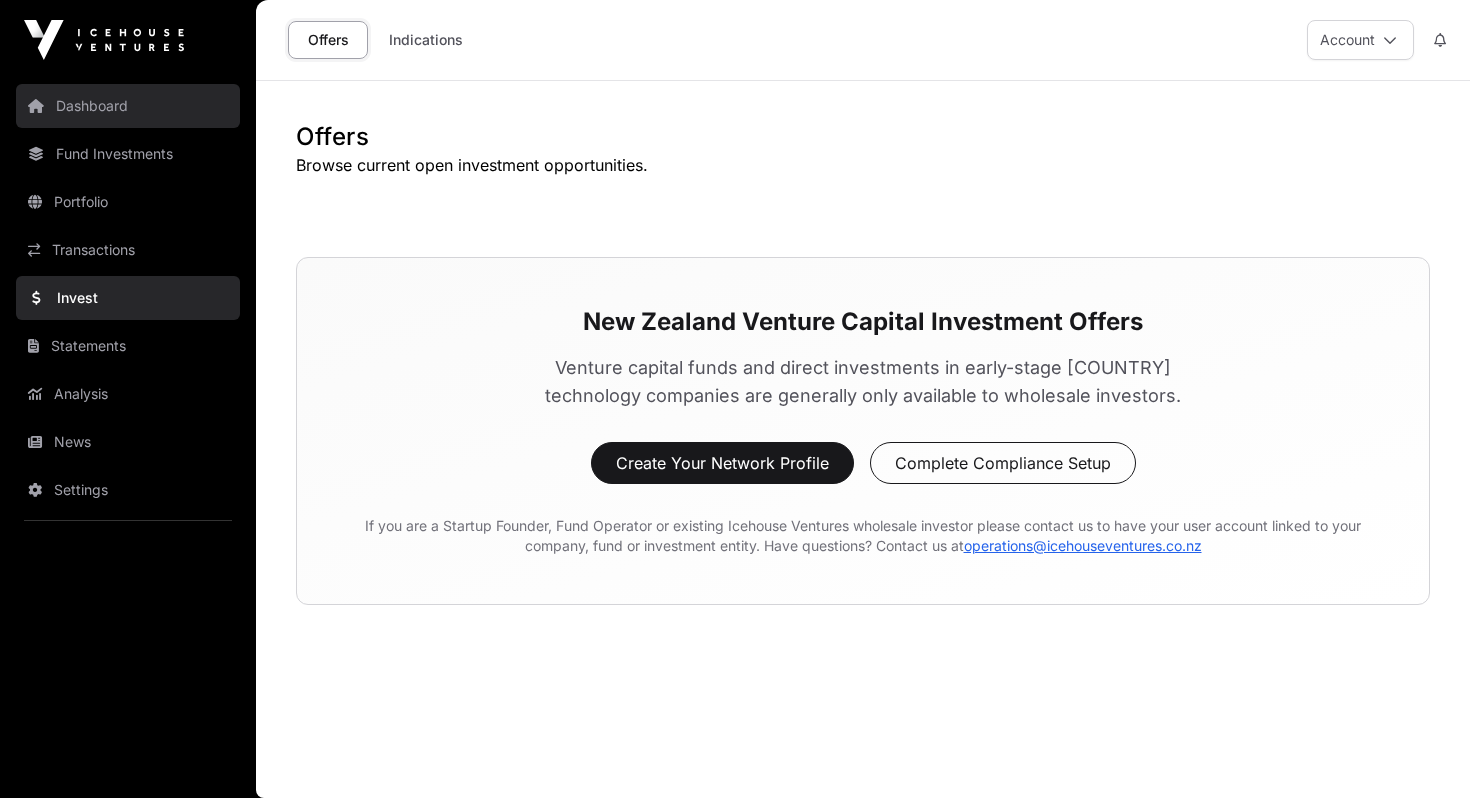 click on "Dashboard" 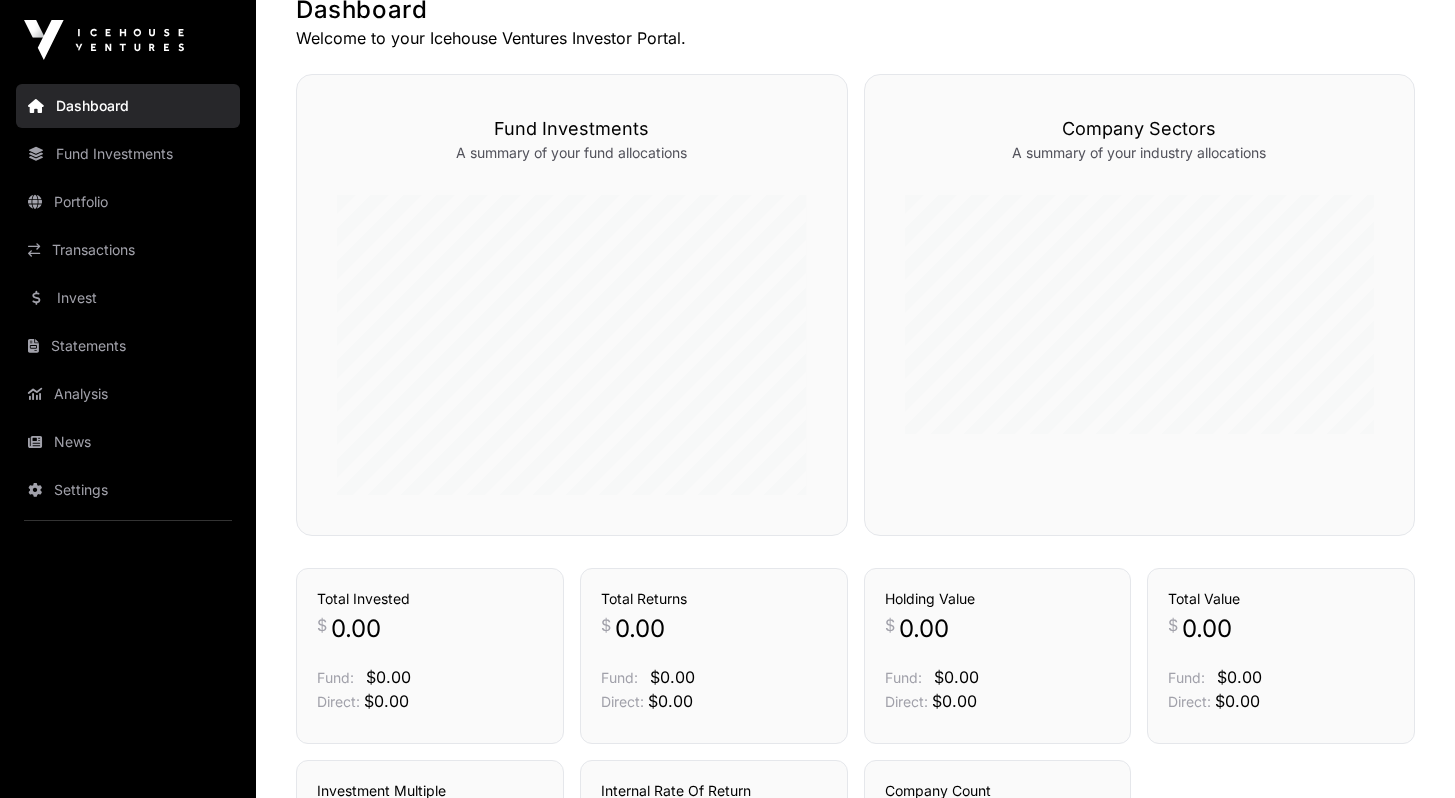 scroll, scrollTop: 904, scrollLeft: 0, axis: vertical 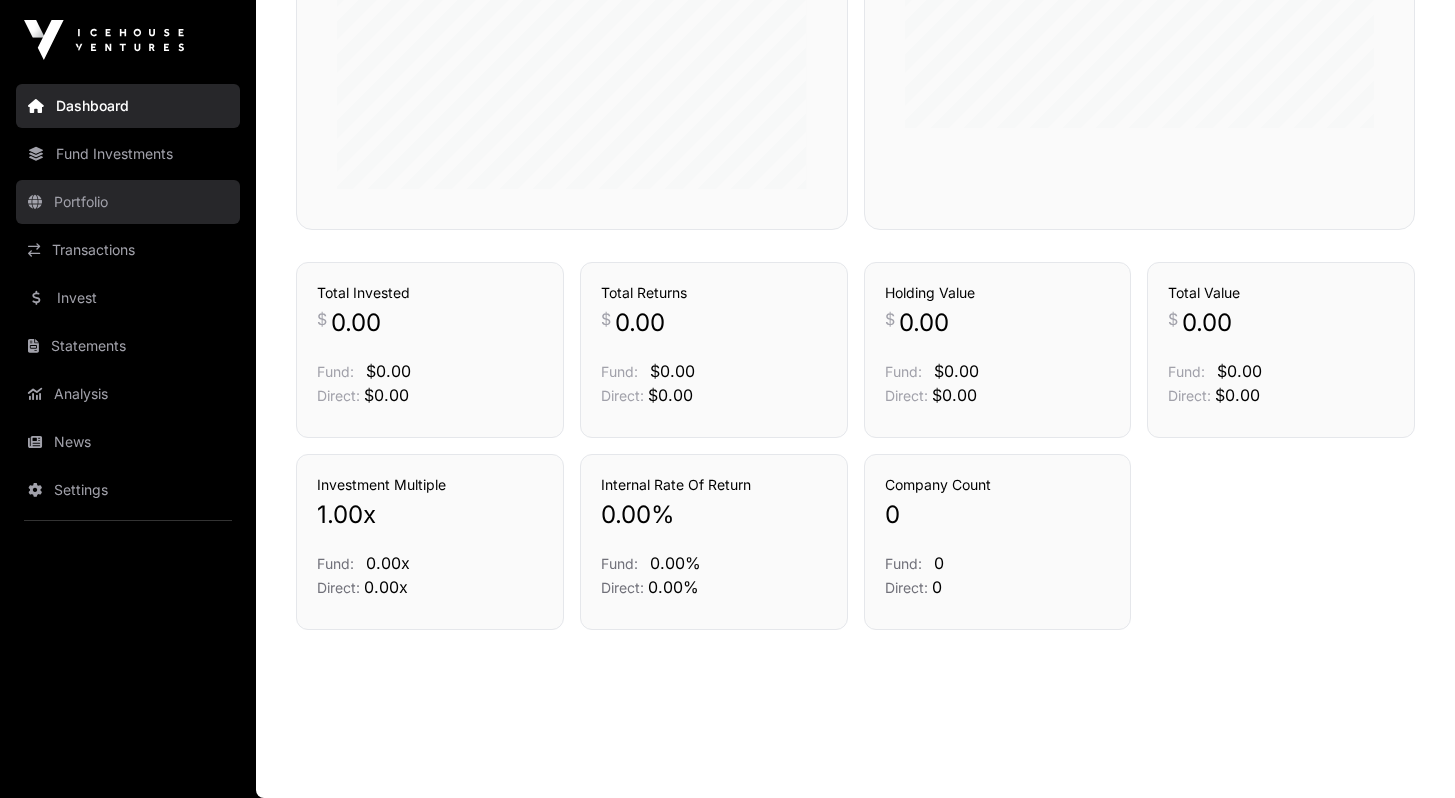 click on "Portfolio" 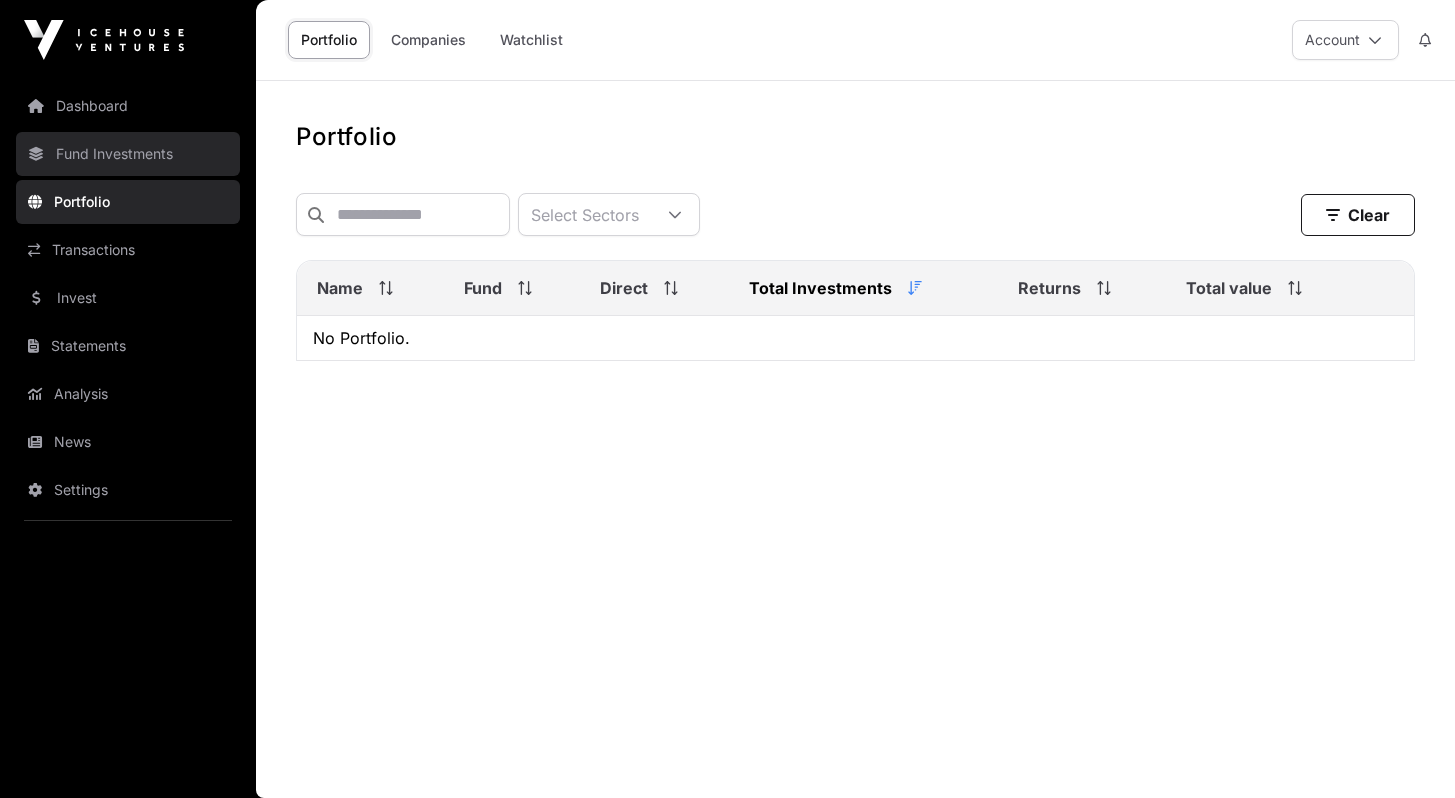 scroll, scrollTop: 0, scrollLeft: 0, axis: both 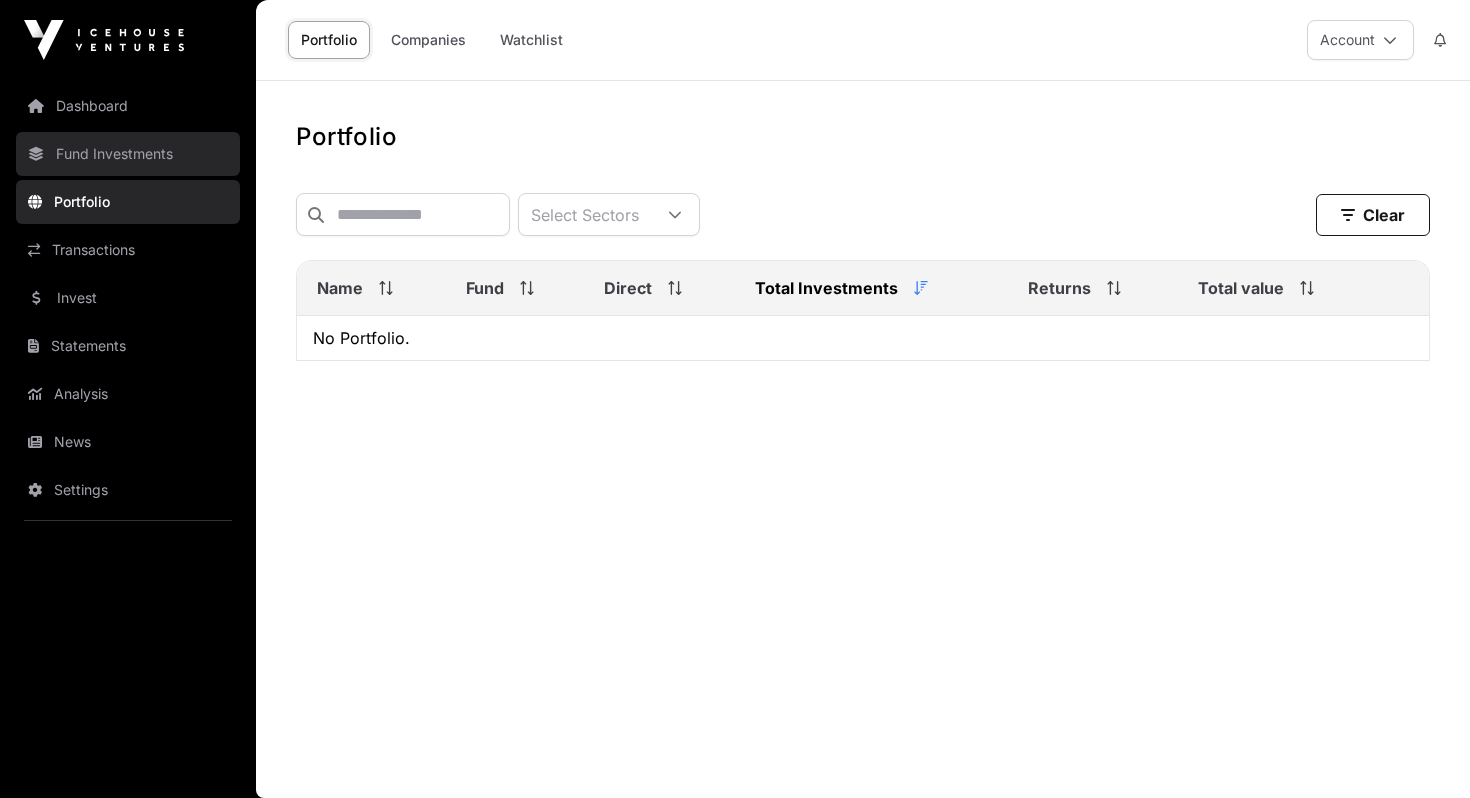 click on "Fund Investments" 